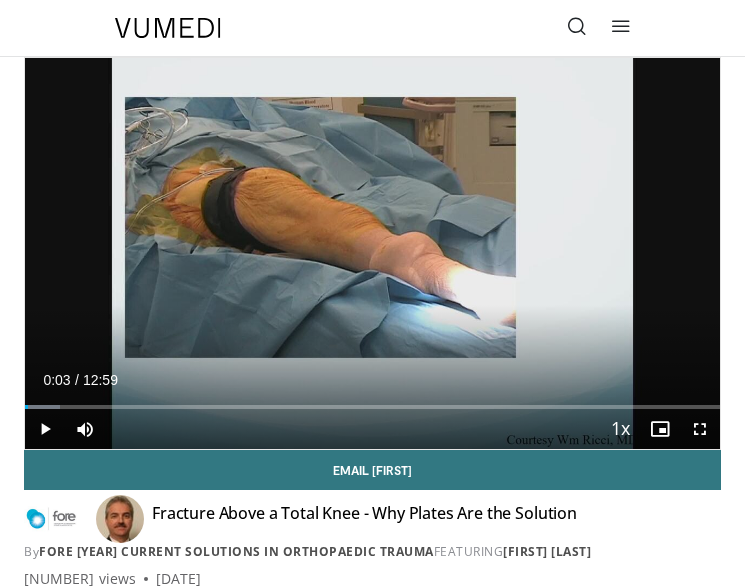 scroll, scrollTop: 0, scrollLeft: 0, axis: both 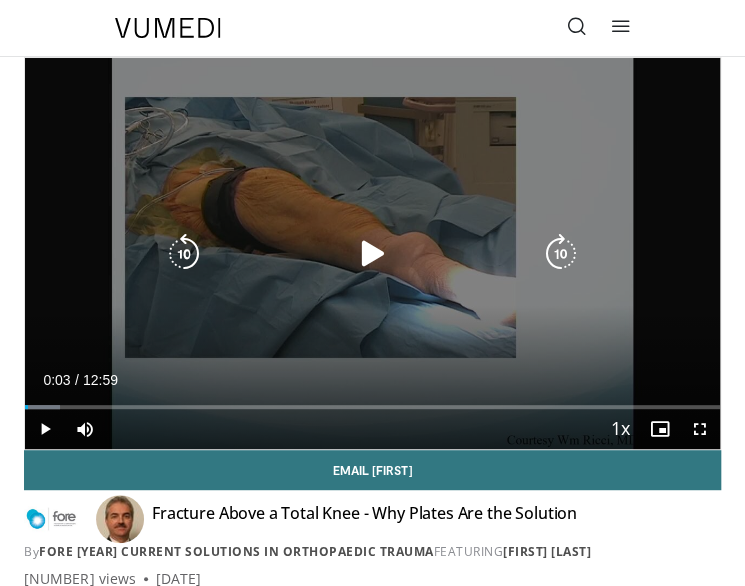 click at bounding box center (373, 254) 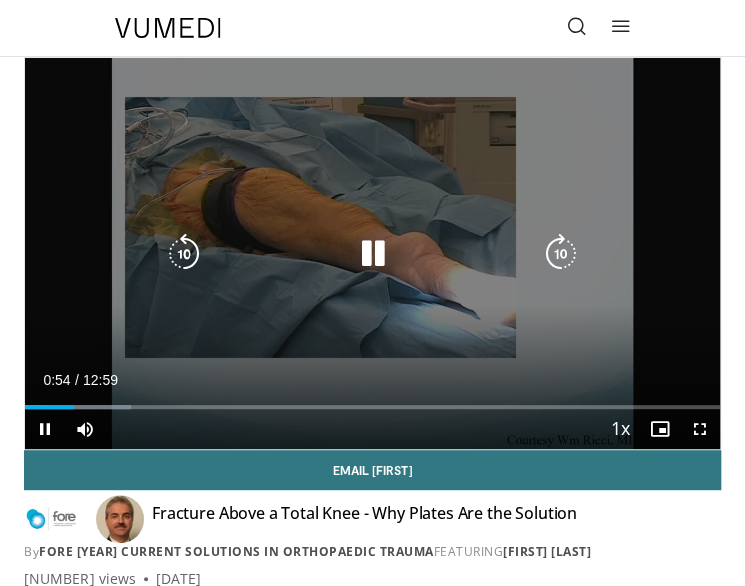 click on "[DURATION]
Tap to unmute" at bounding box center (372, 253) 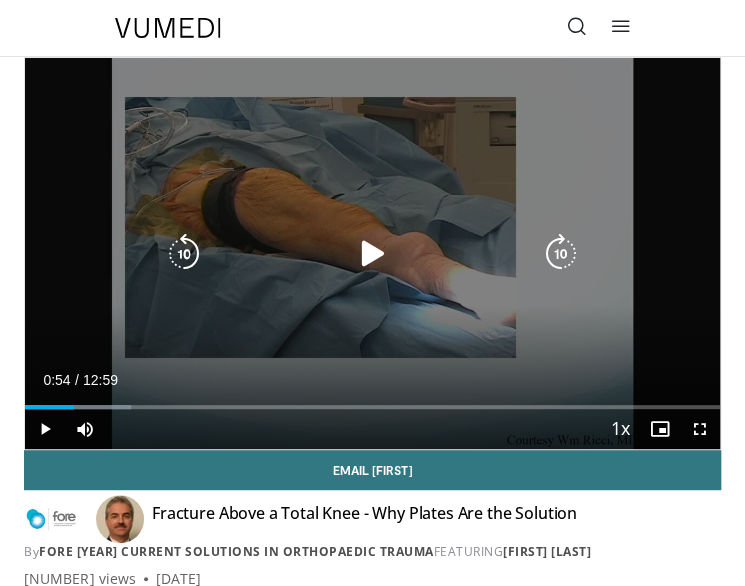 click at bounding box center (561, 254) 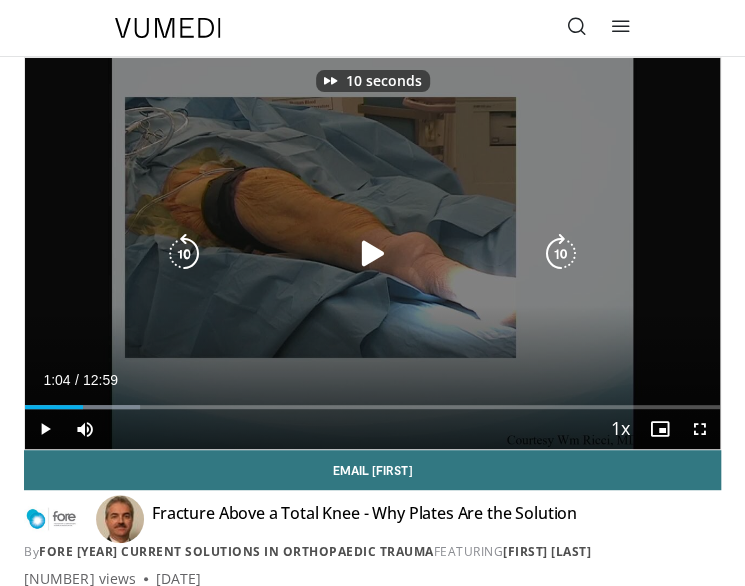 click at bounding box center [373, 254] 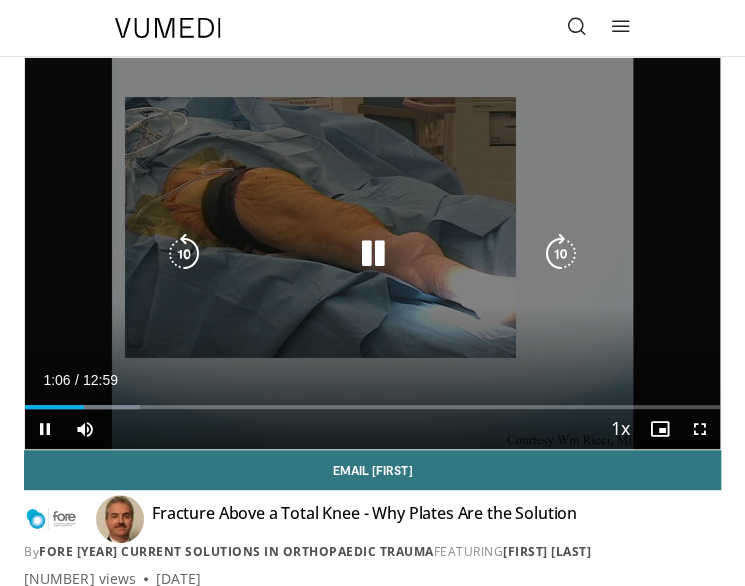 click at bounding box center (561, 254) 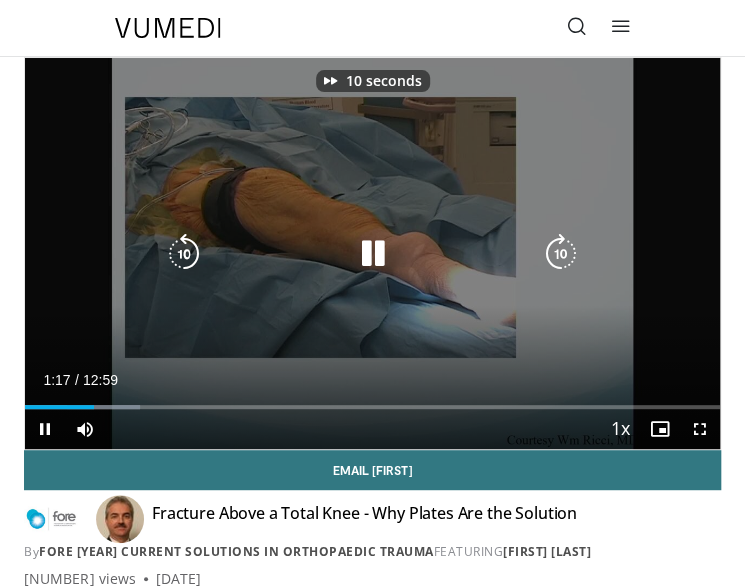 click at bounding box center (561, 254) 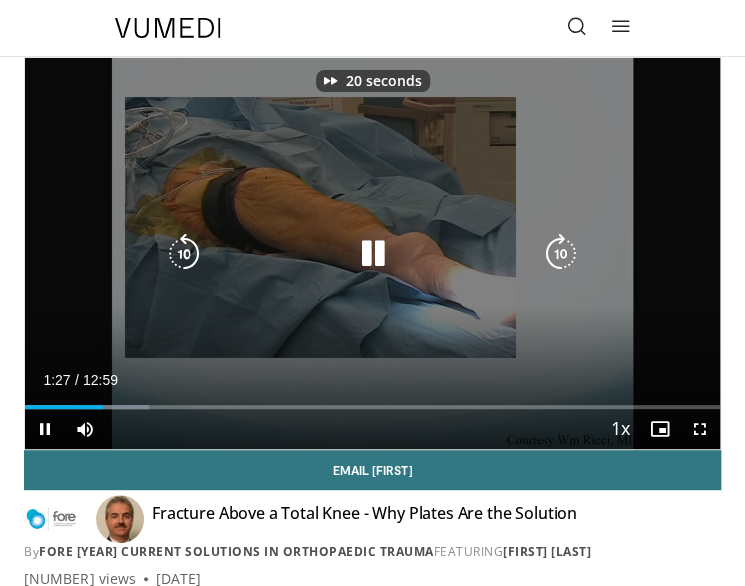 click at bounding box center (561, 254) 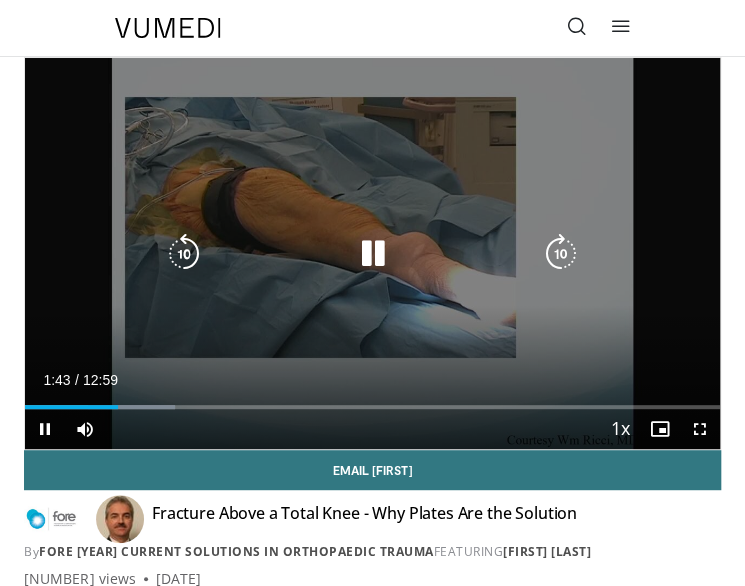 click at bounding box center [561, 254] 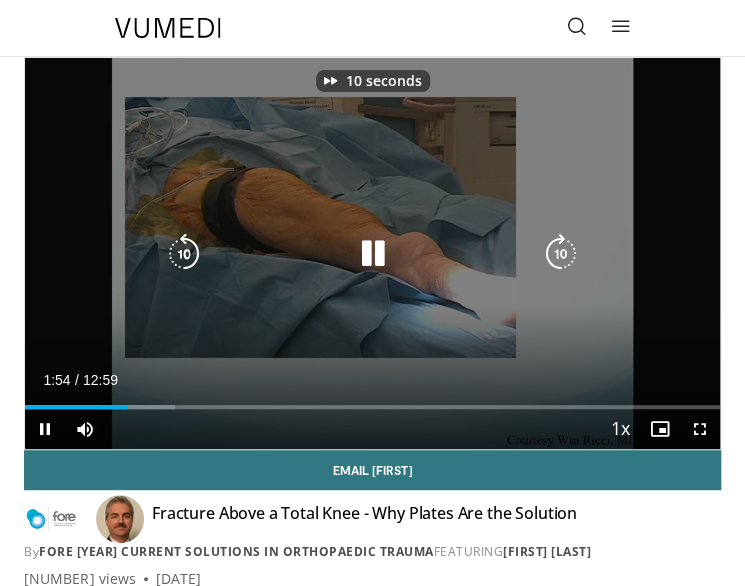 click at bounding box center [561, 254] 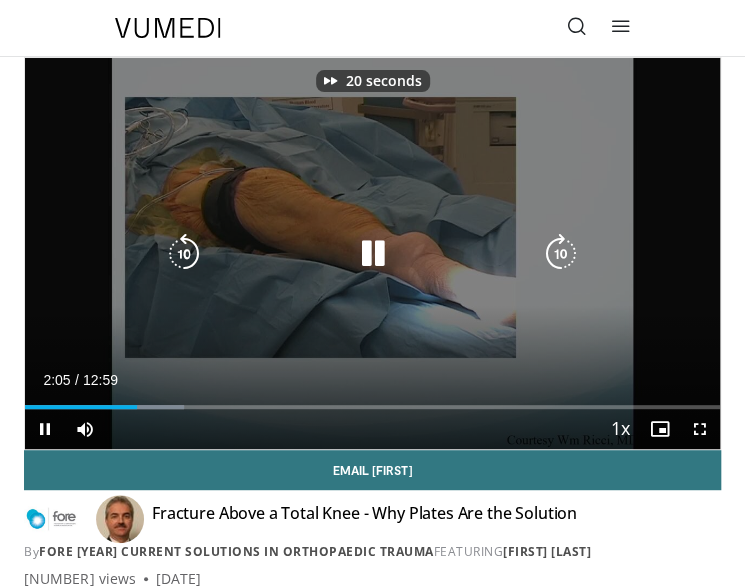 click at bounding box center [561, 254] 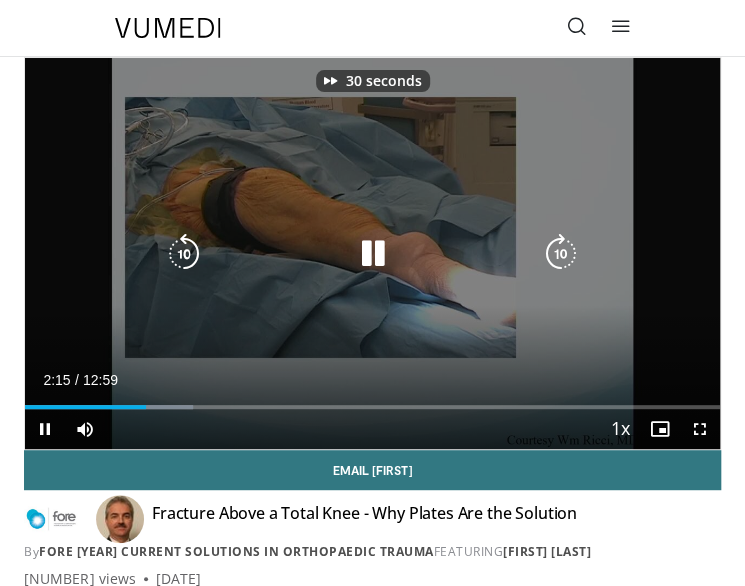 click at bounding box center [561, 254] 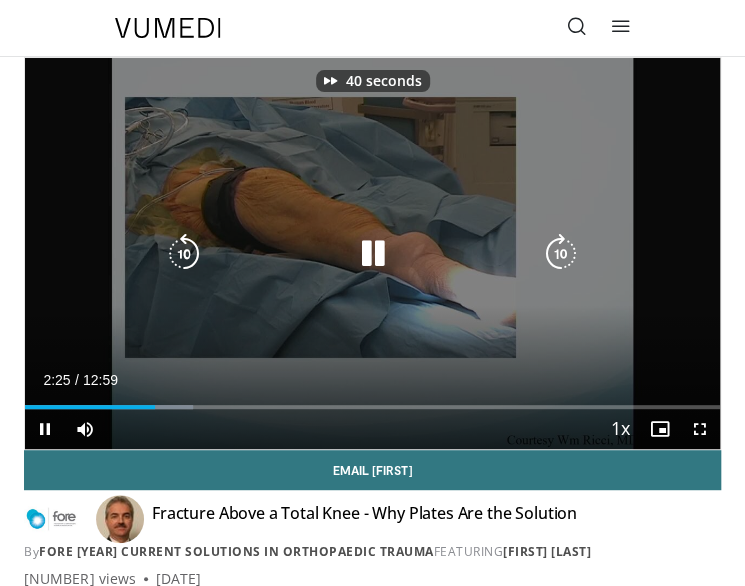 click at bounding box center (561, 254) 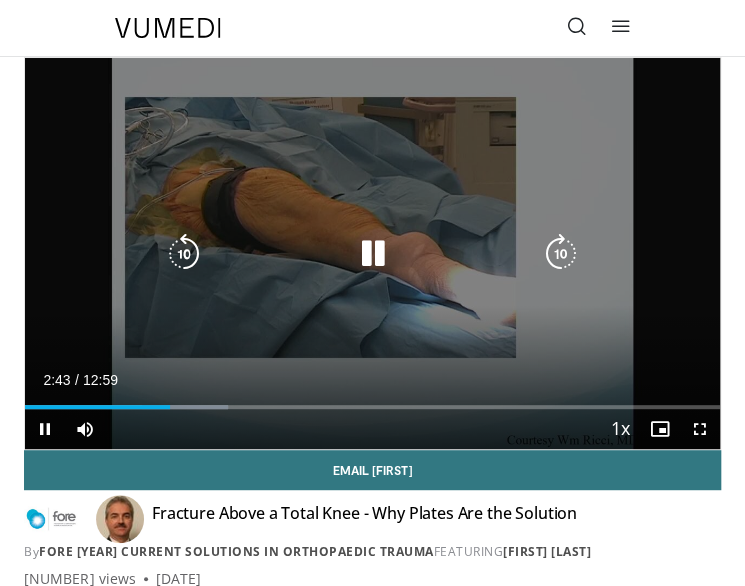click at bounding box center [561, 254] 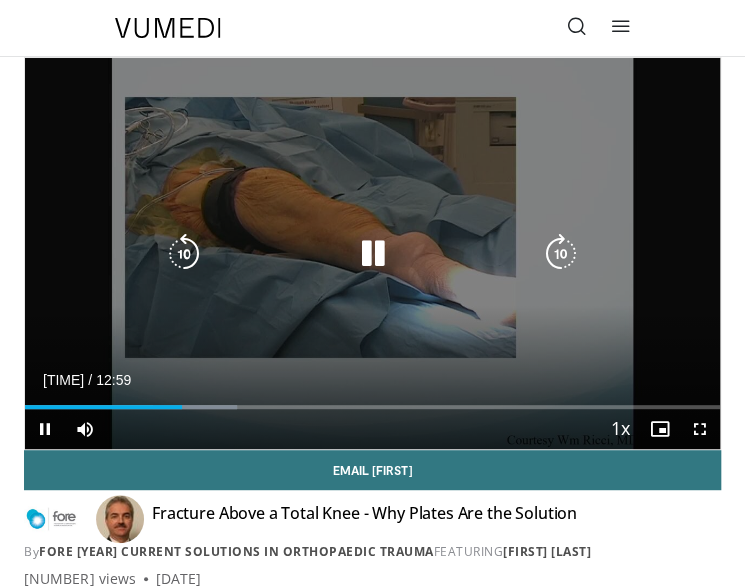 click on "[DURATION]
Tap to unmute" at bounding box center [372, 253] 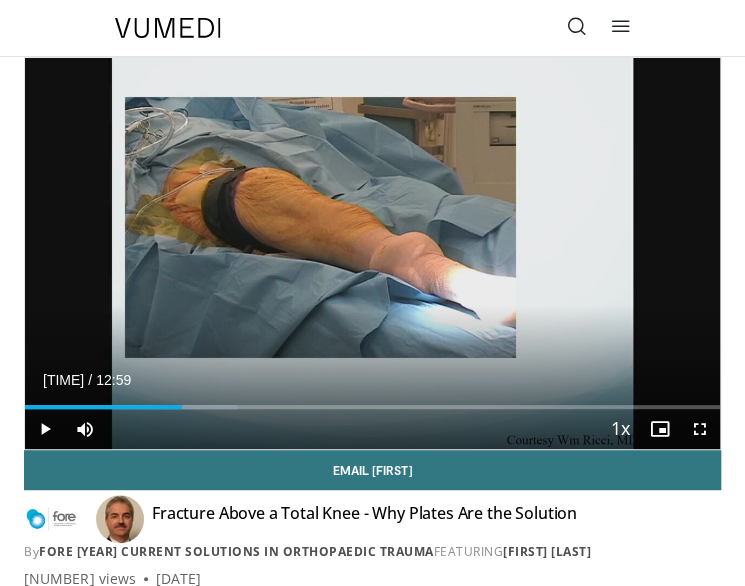 click on "[DURATION]
Tap to unmute" at bounding box center (372, 253) 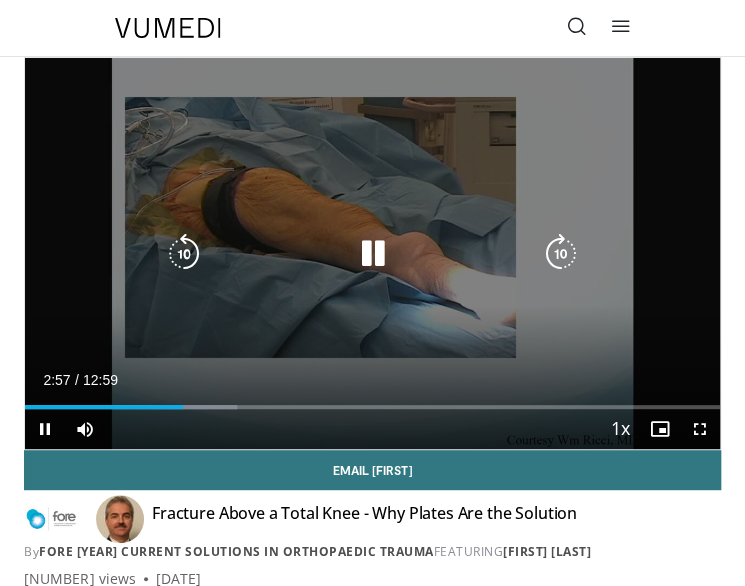 click at bounding box center (561, 254) 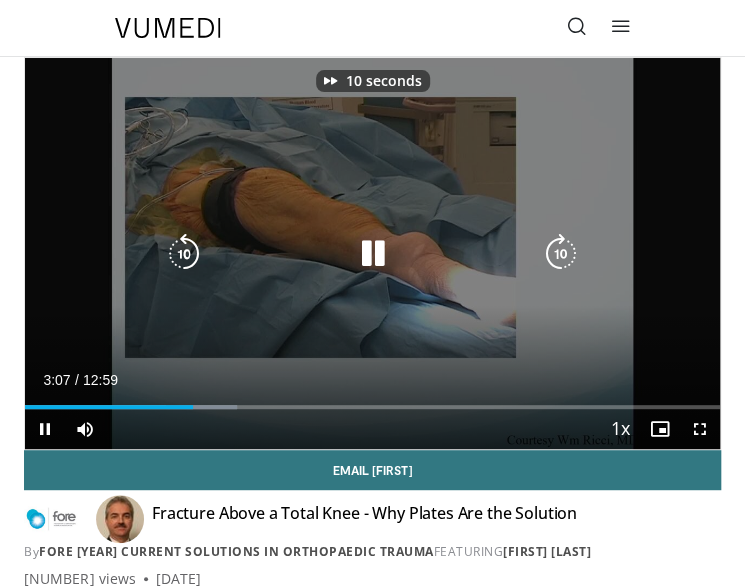 click at bounding box center [561, 254] 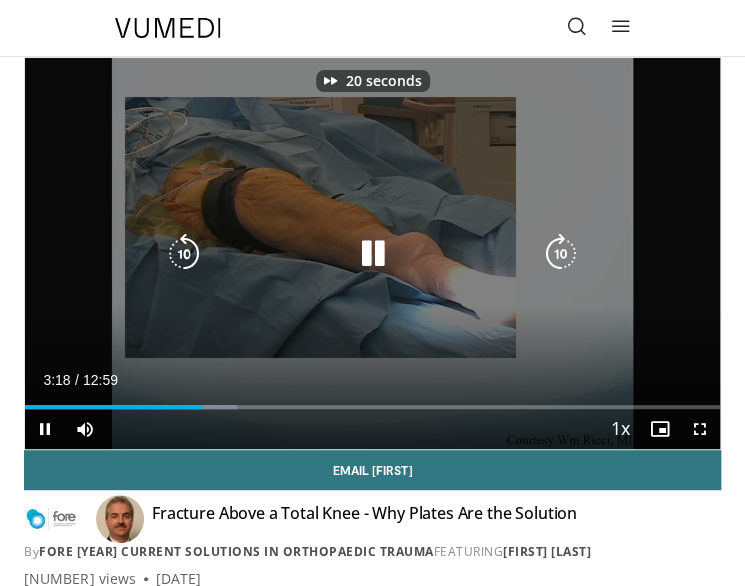 click at bounding box center [561, 254] 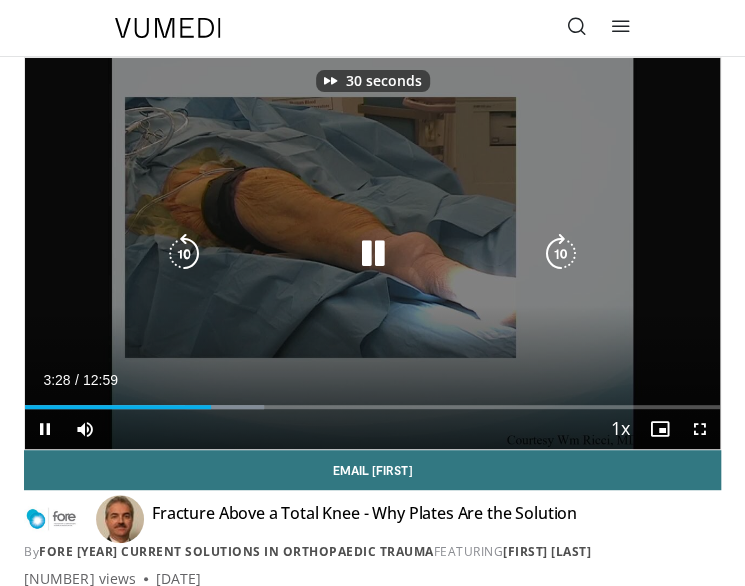 click at bounding box center [561, 254] 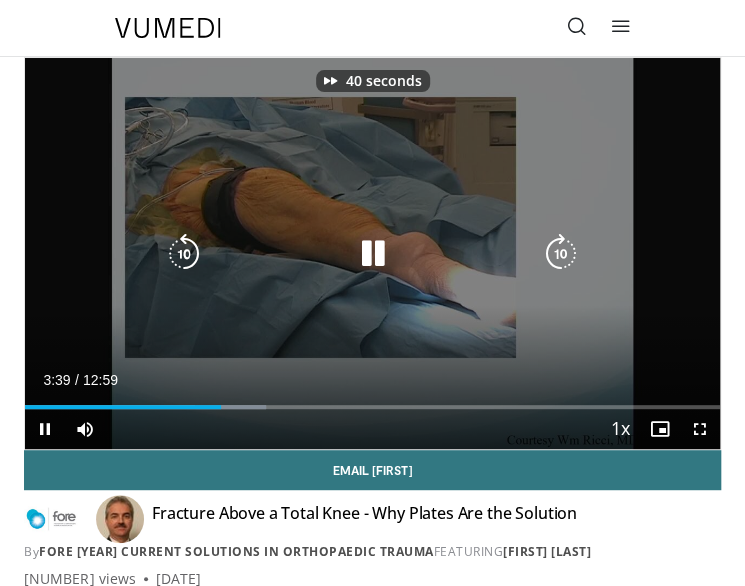click at bounding box center [561, 254] 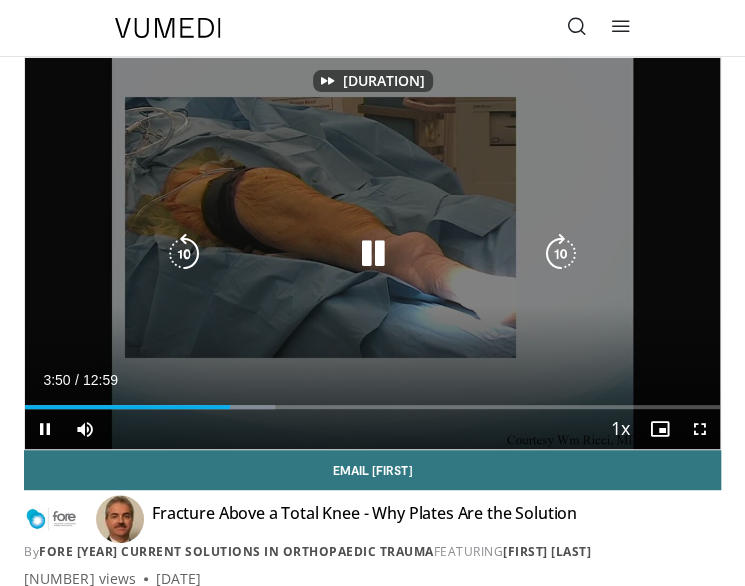 click at bounding box center [561, 254] 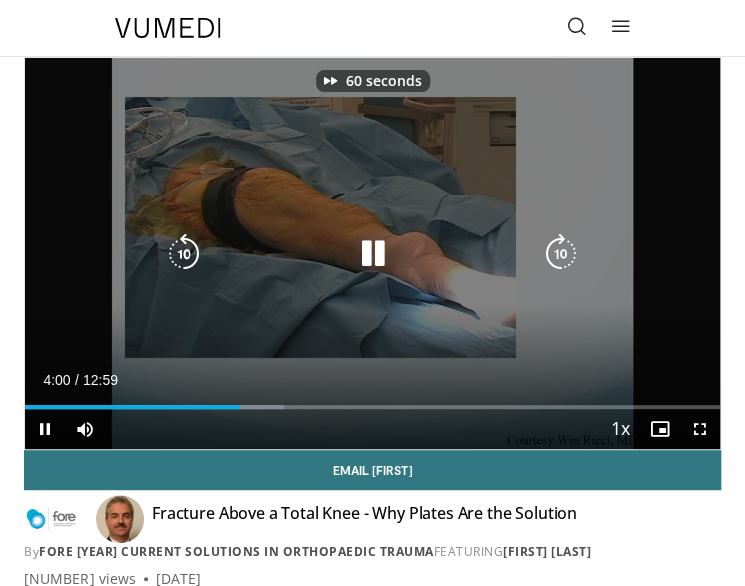 click at bounding box center (561, 254) 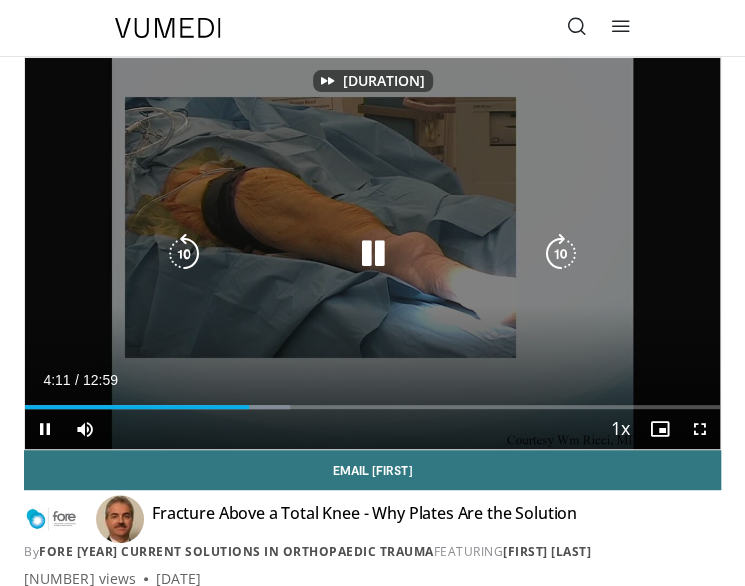 click at bounding box center [561, 254] 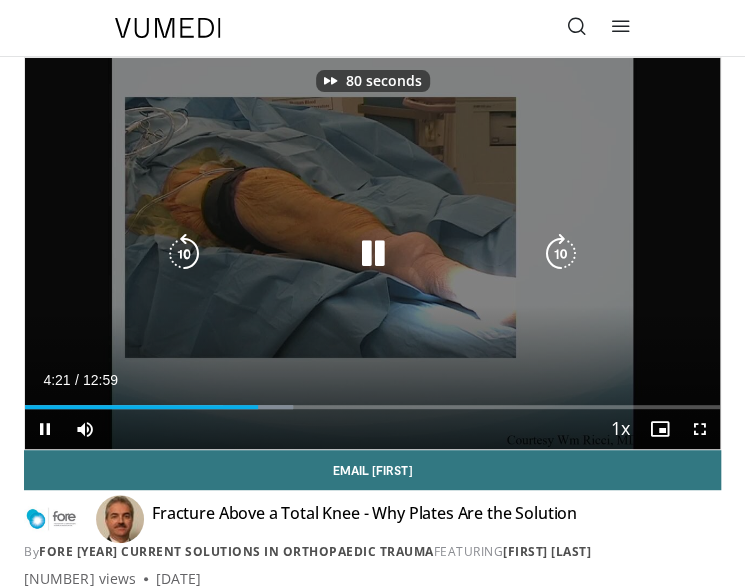 click at bounding box center (561, 254) 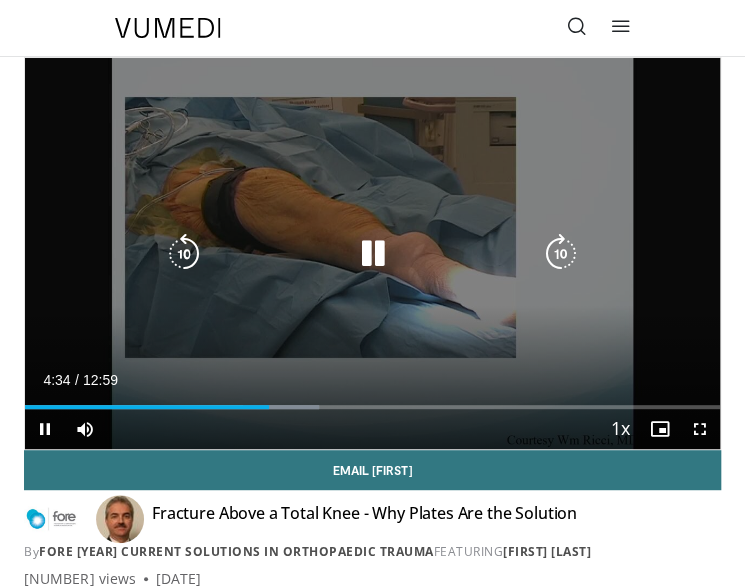 click at bounding box center (561, 254) 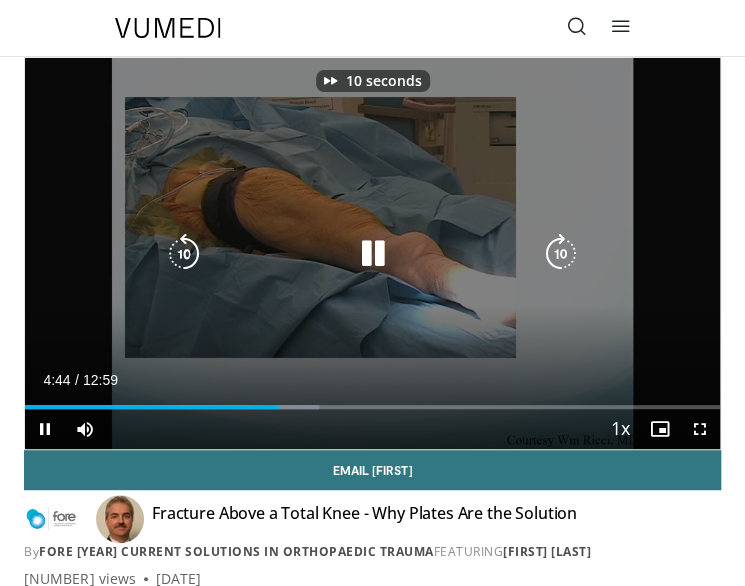 click at bounding box center (561, 254) 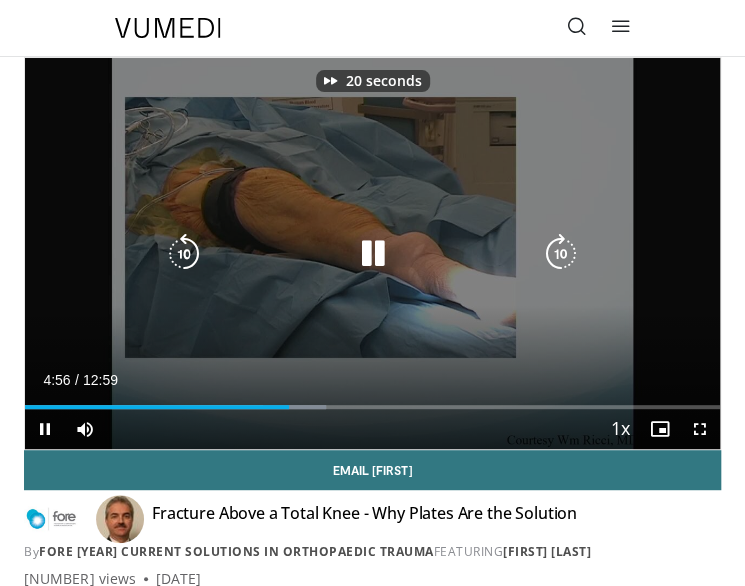 click at bounding box center [561, 254] 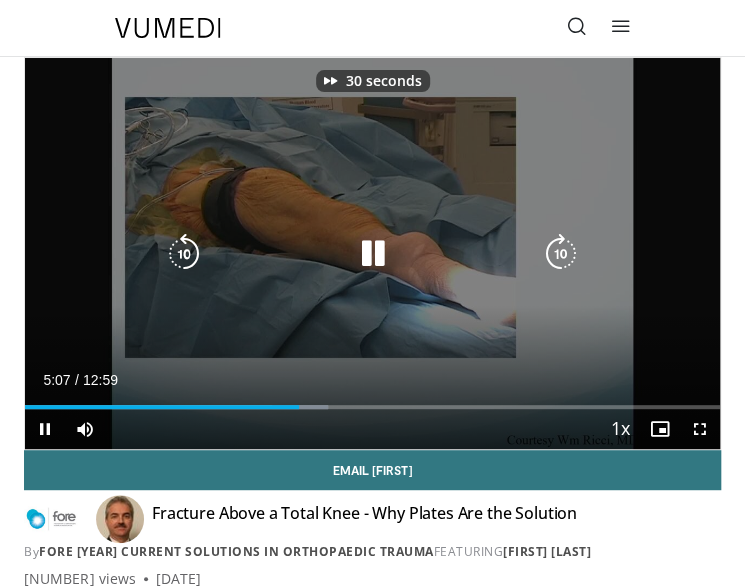 click at bounding box center (561, 254) 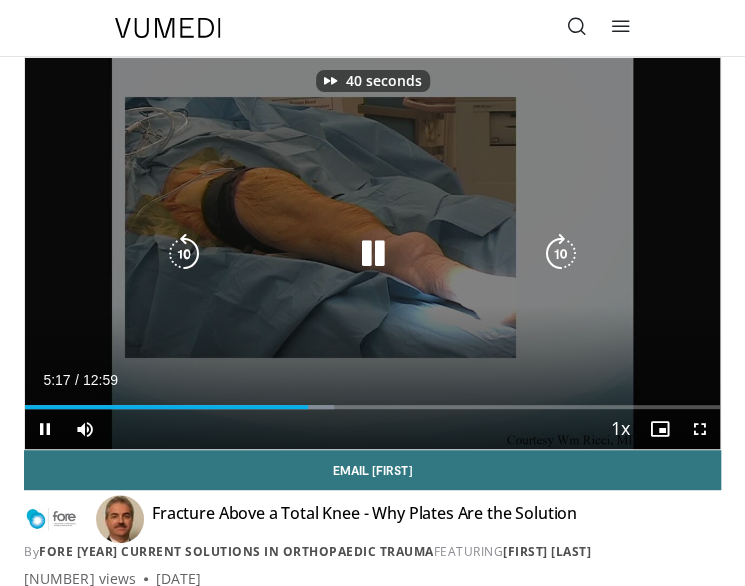 click at bounding box center (561, 254) 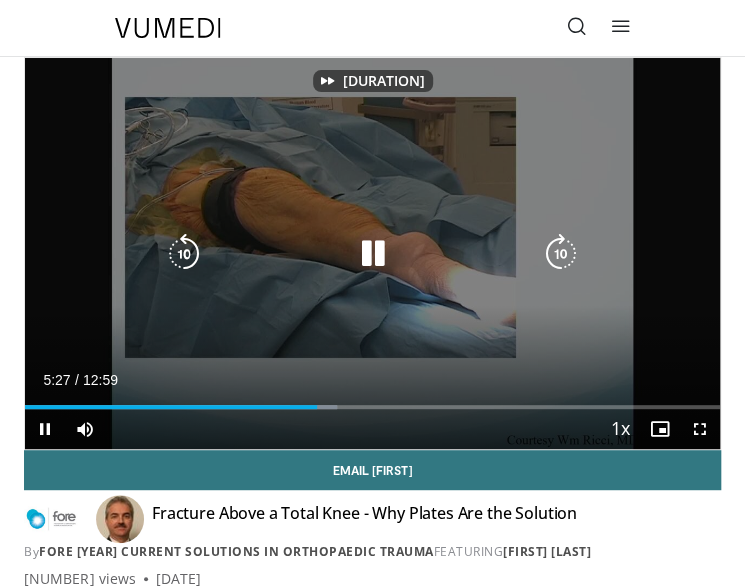 click at bounding box center (561, 254) 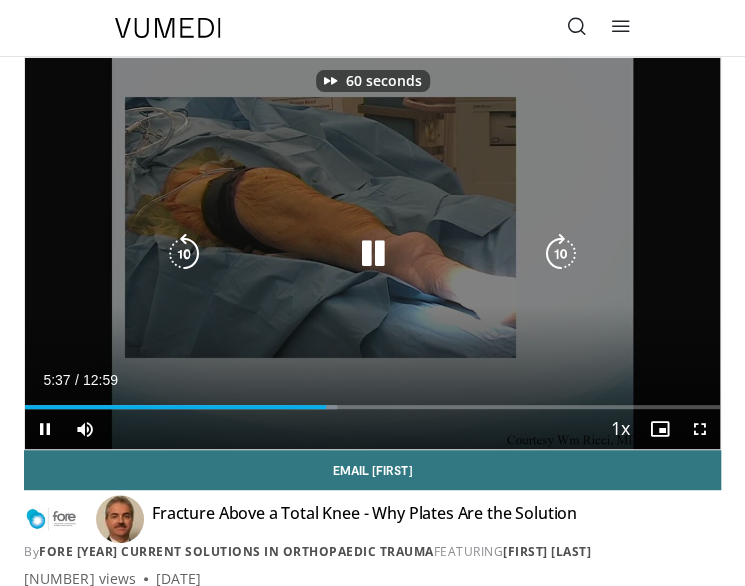 click at bounding box center [561, 254] 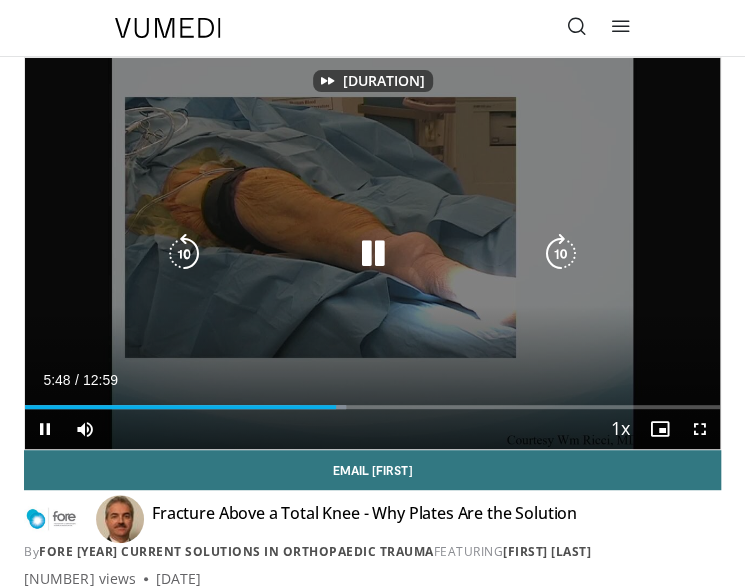 click at bounding box center [561, 254] 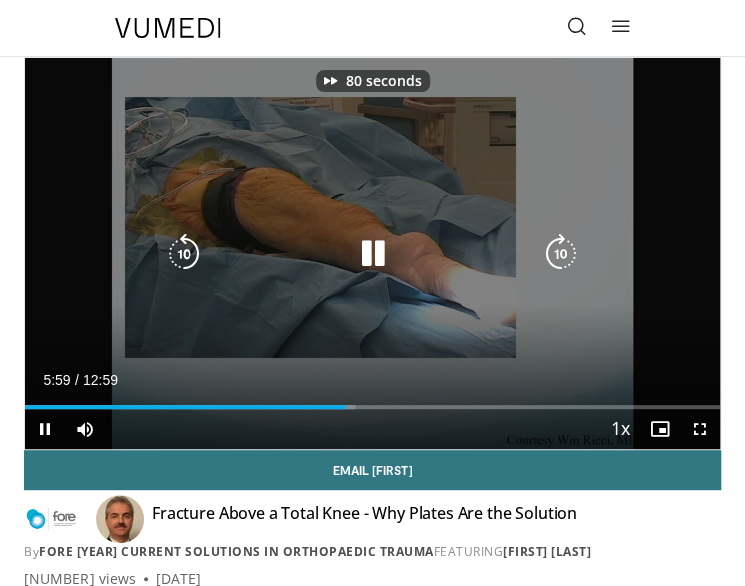 click at bounding box center [561, 254] 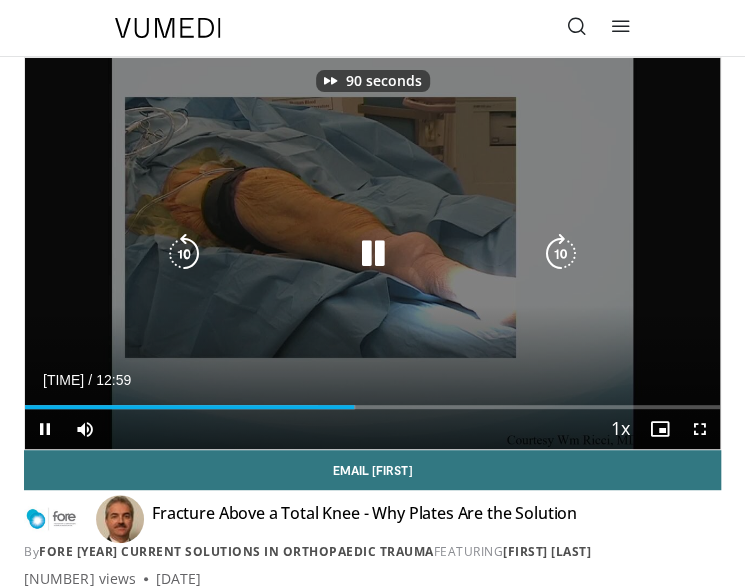 click at bounding box center [561, 254] 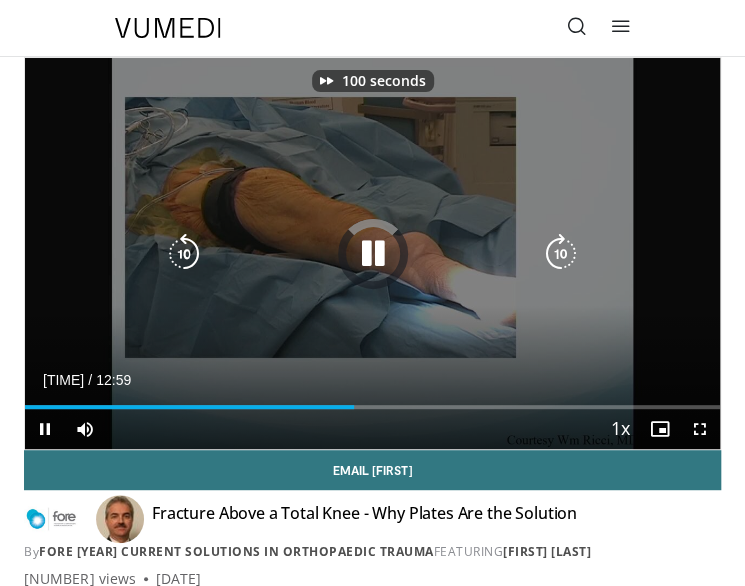 click at bounding box center (561, 254) 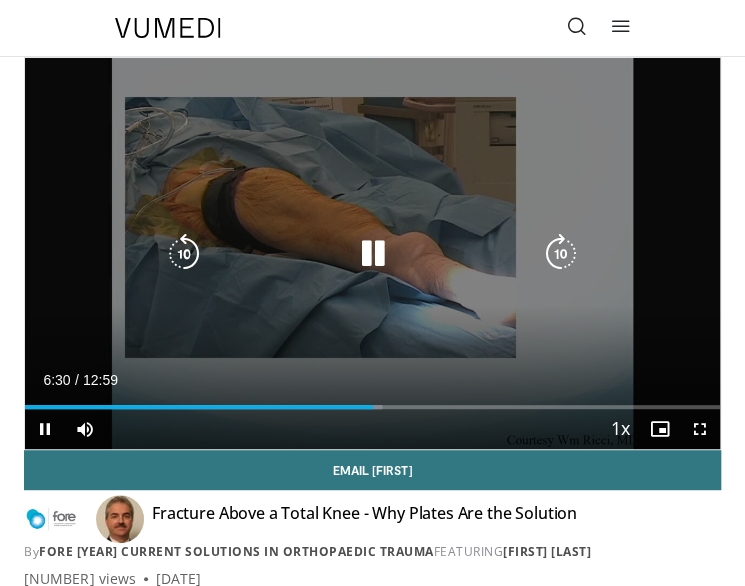 click at bounding box center [561, 254] 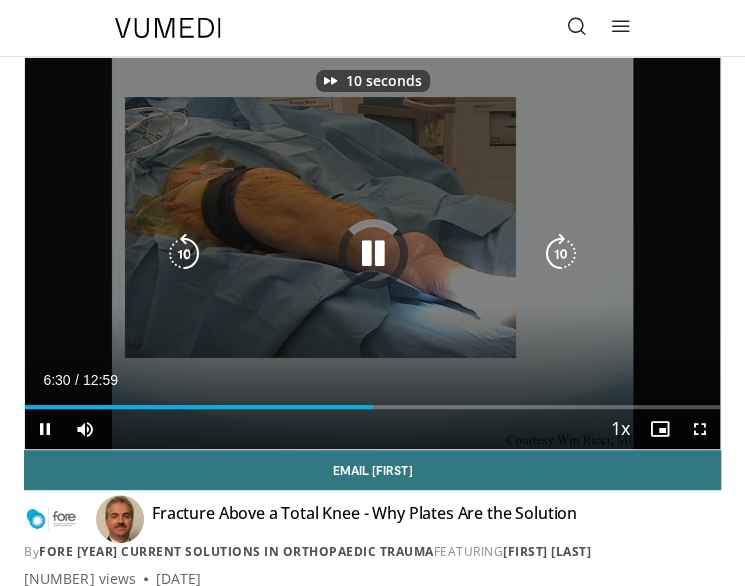 click at bounding box center (561, 254) 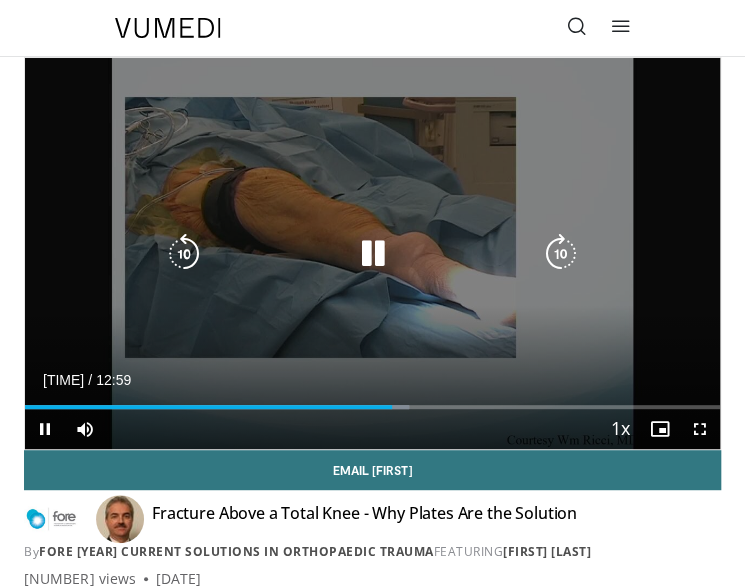 click at bounding box center (561, 254) 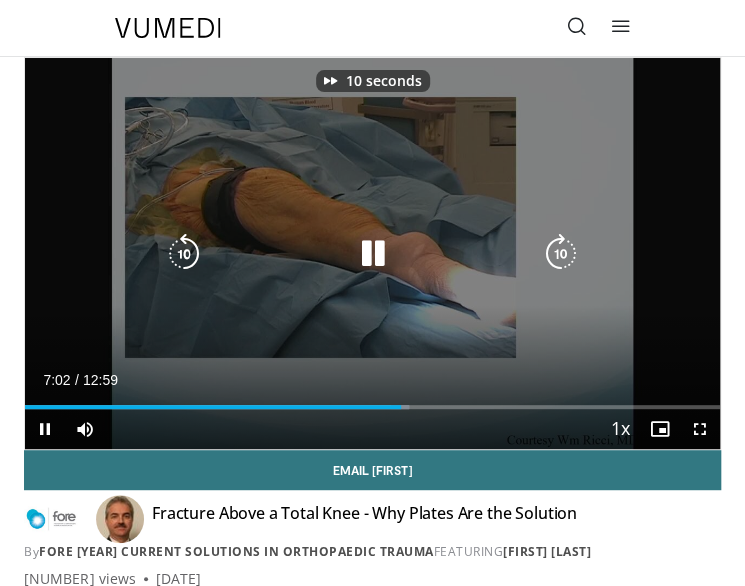 click at bounding box center (561, 254) 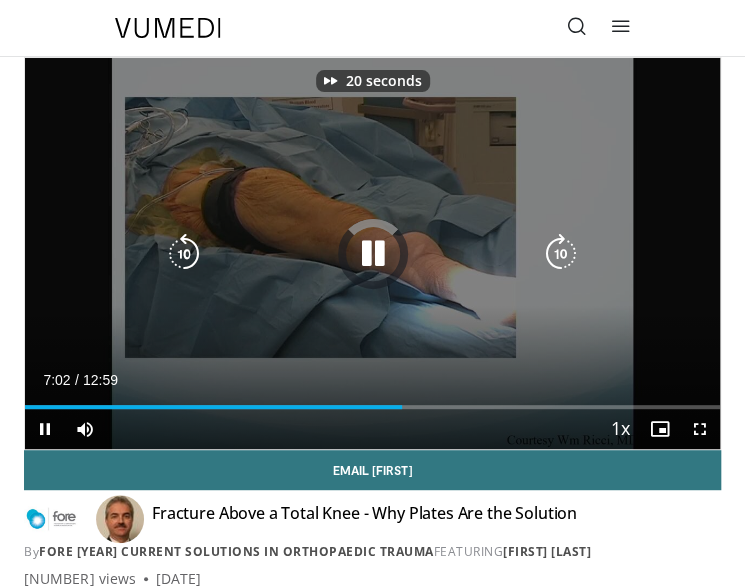 click at bounding box center [561, 254] 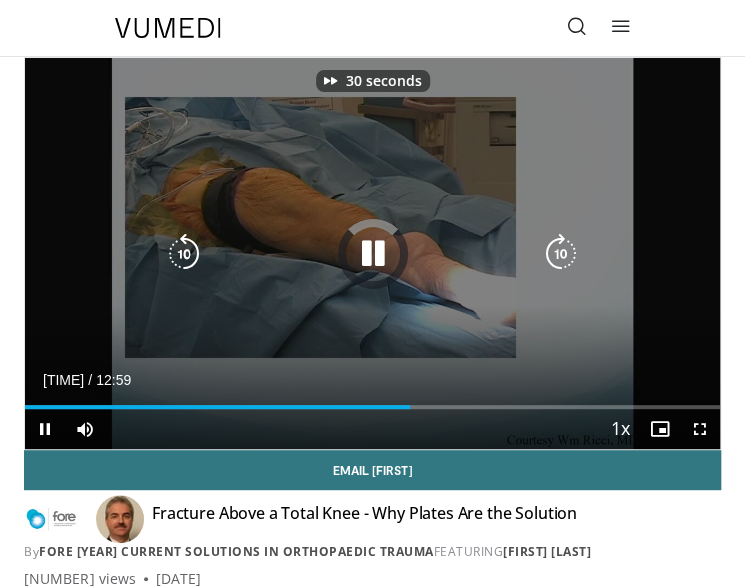 click at bounding box center (561, 254) 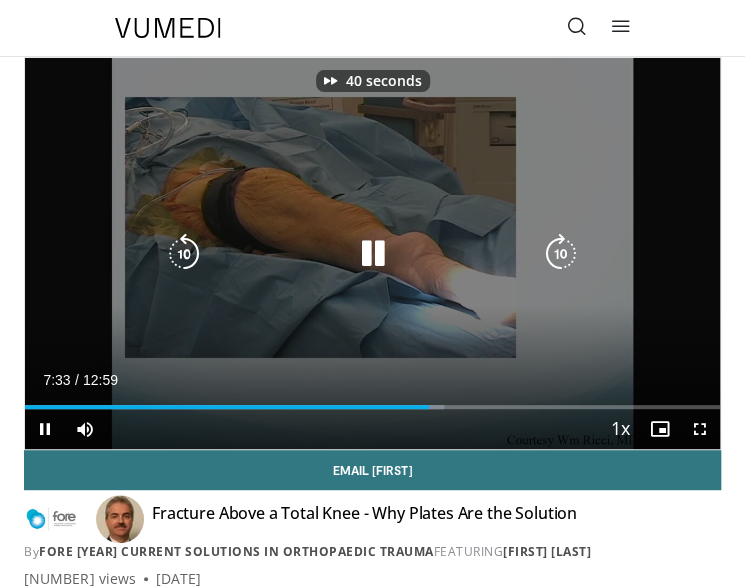 click at bounding box center [561, 254] 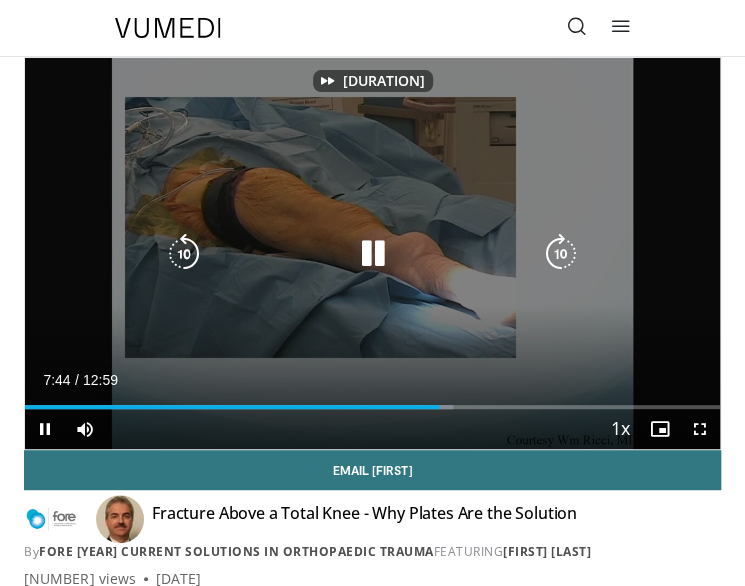 click at bounding box center [561, 254] 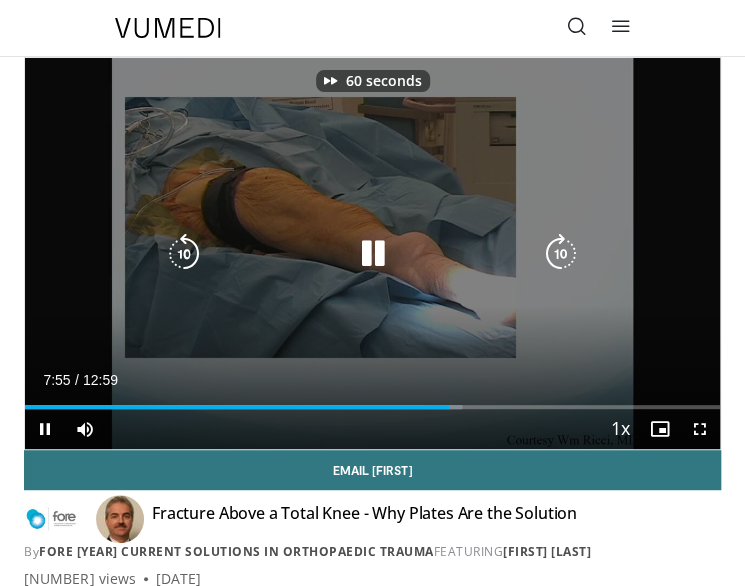 click at bounding box center [561, 254] 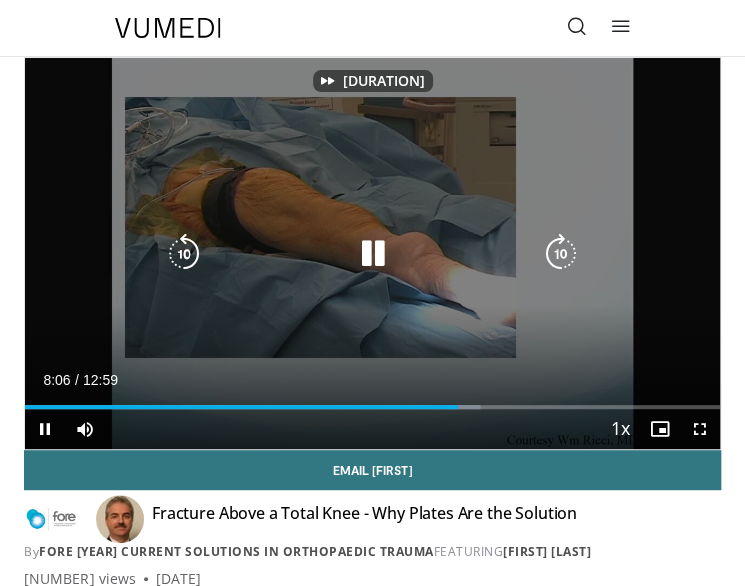click at bounding box center [561, 254] 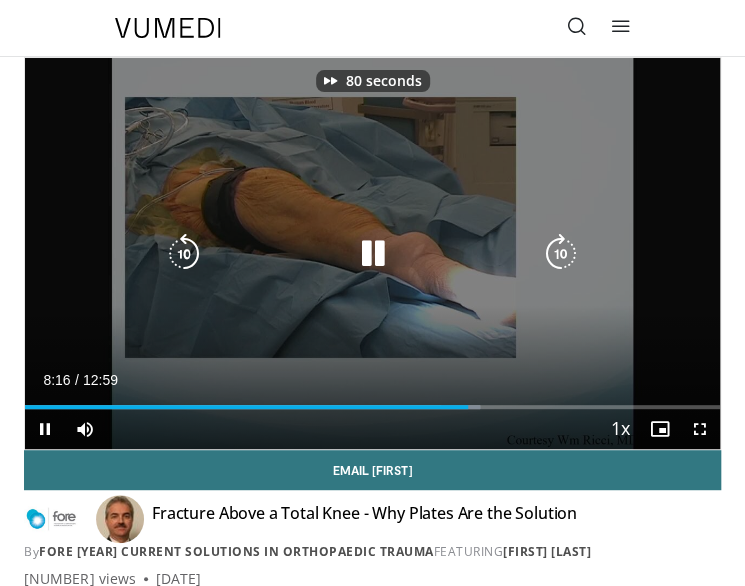 click at bounding box center [561, 254] 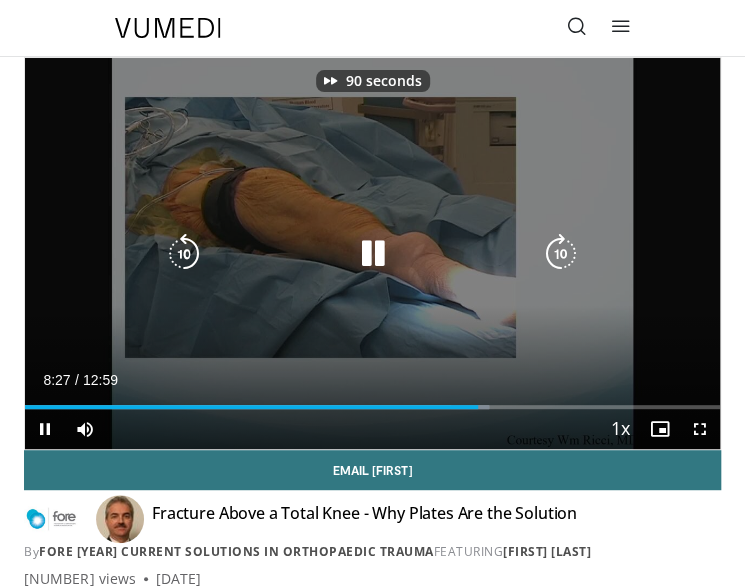 click at bounding box center (561, 254) 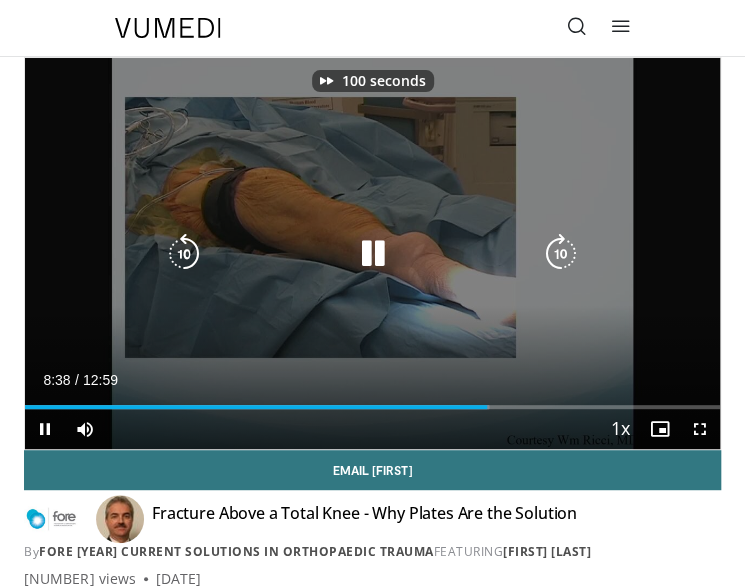 click at bounding box center (561, 254) 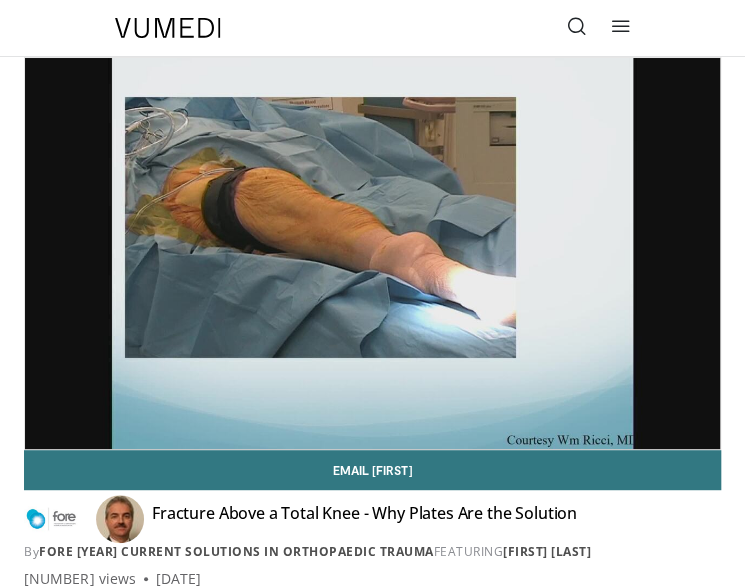click on "110 seconds
Tap to unmute" at bounding box center [372, 253] 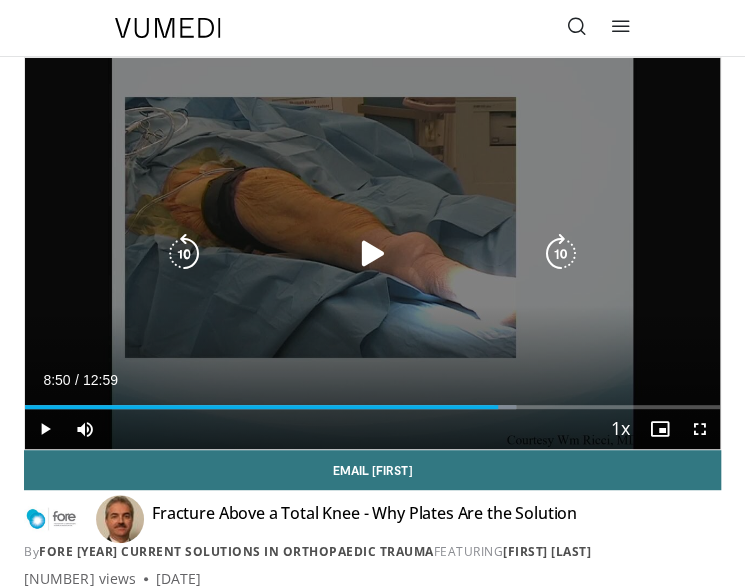 click at bounding box center (373, 254) 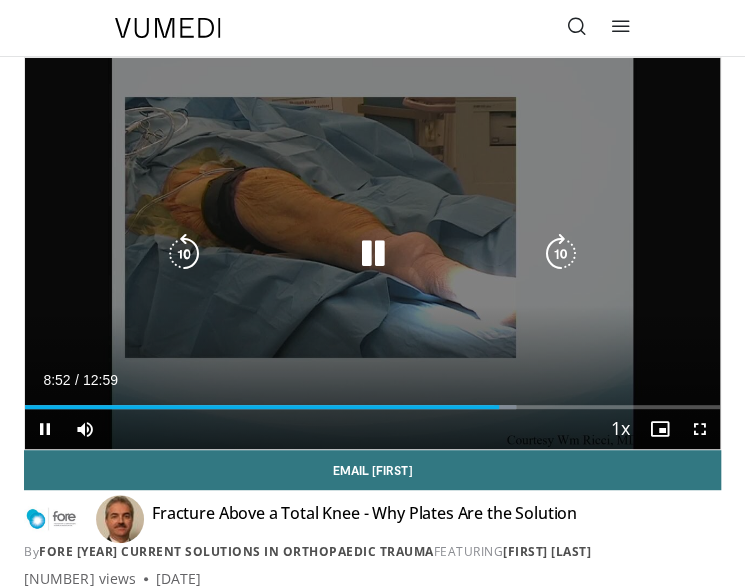 click at bounding box center (561, 254) 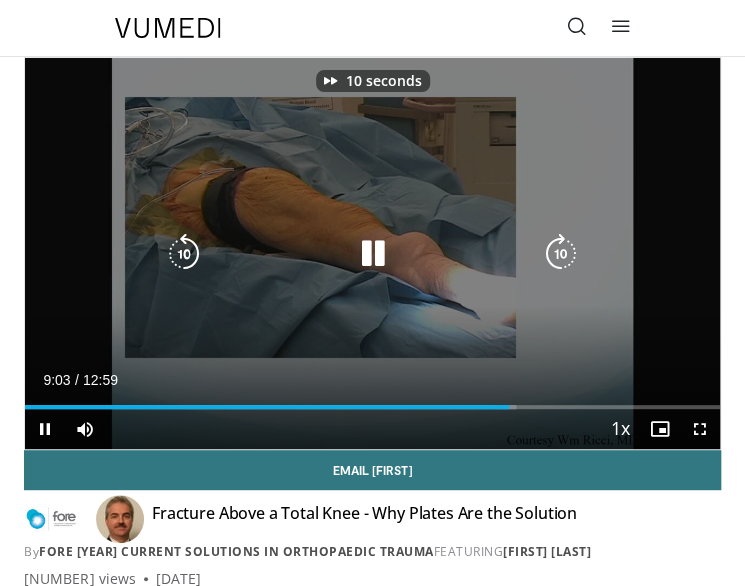 click at bounding box center (561, 254) 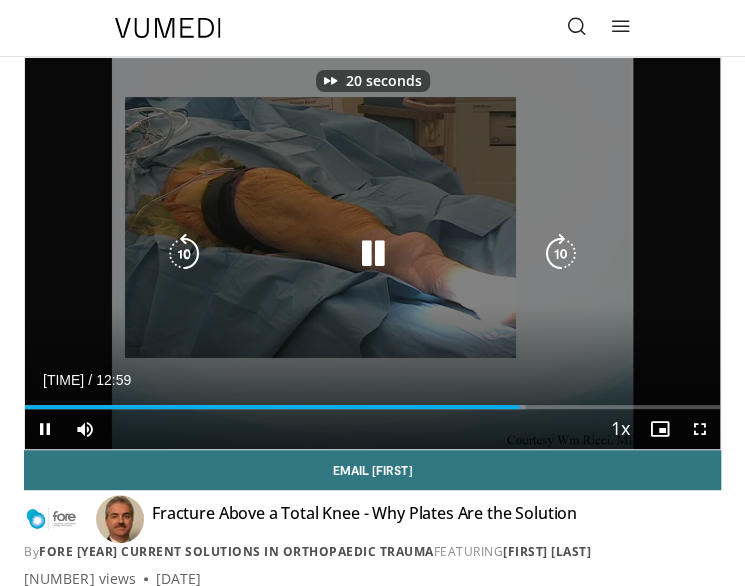click at bounding box center [561, 254] 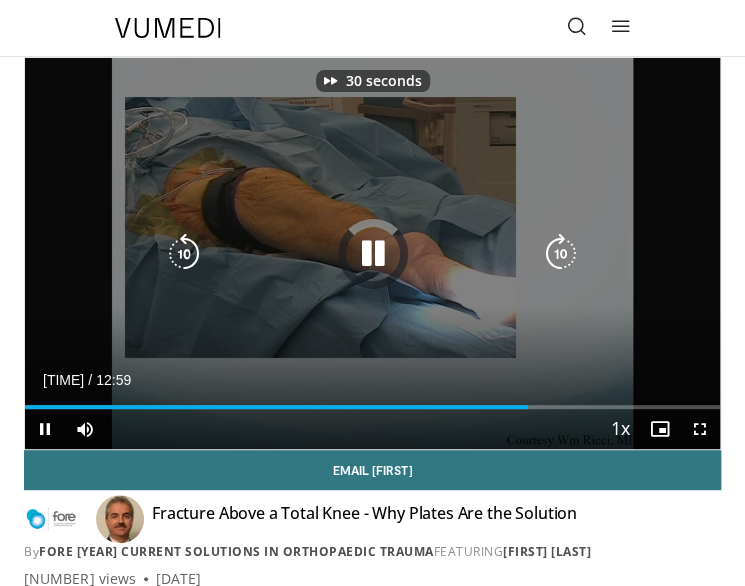 click at bounding box center (561, 254) 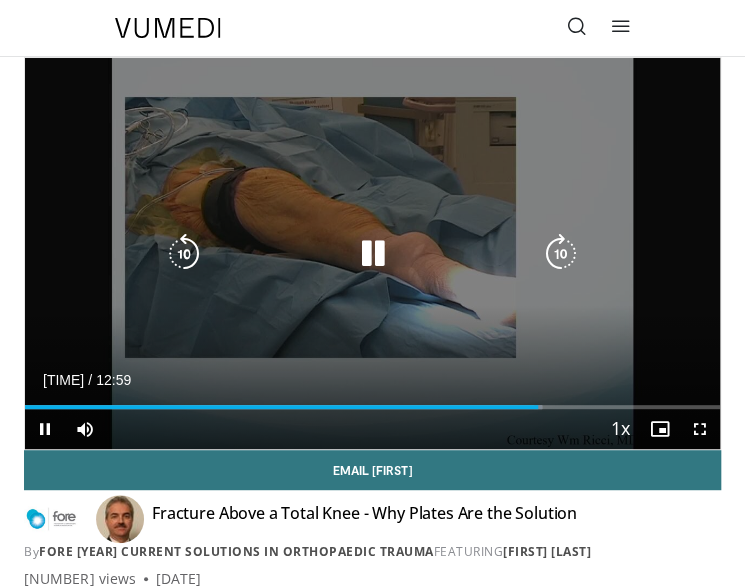 click at bounding box center (561, 254) 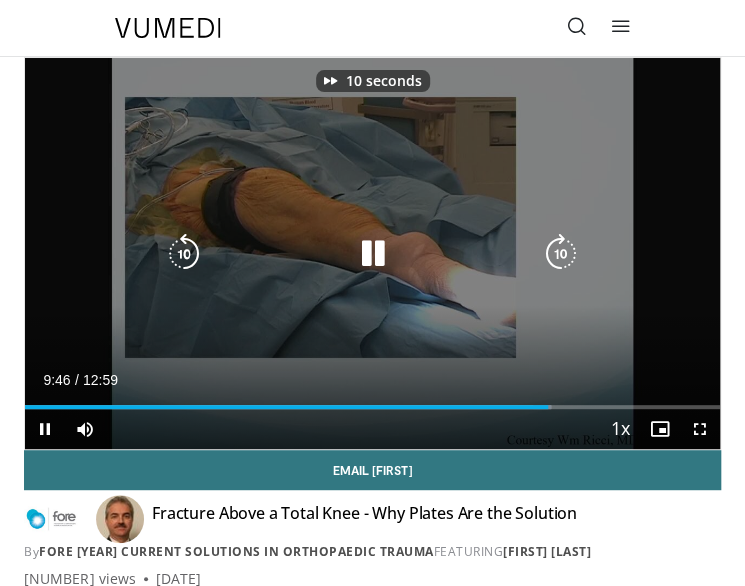 click at bounding box center [561, 254] 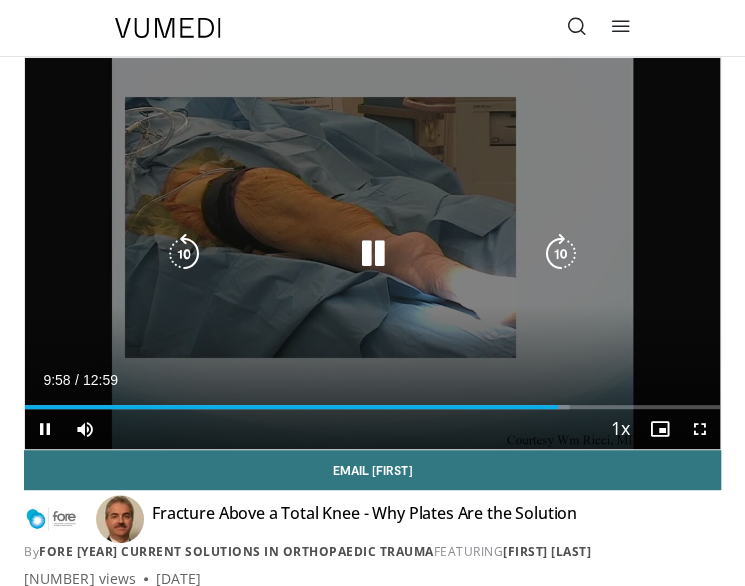 click at bounding box center (561, 254) 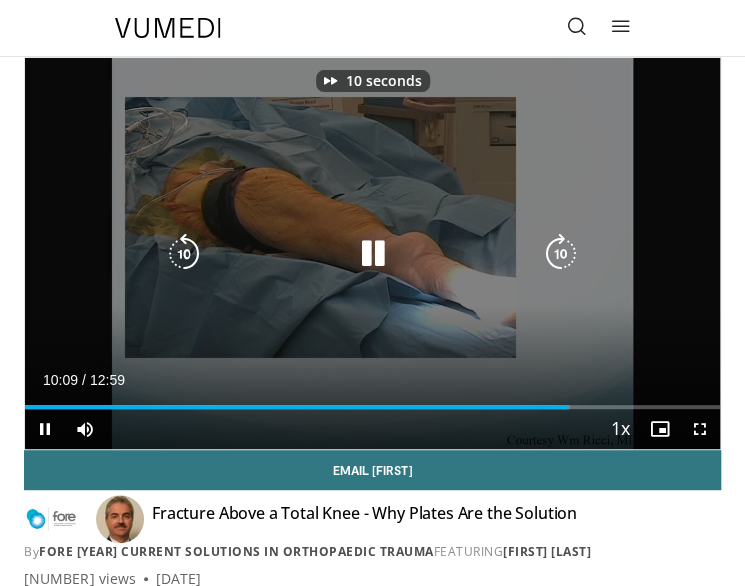 click at bounding box center (561, 254) 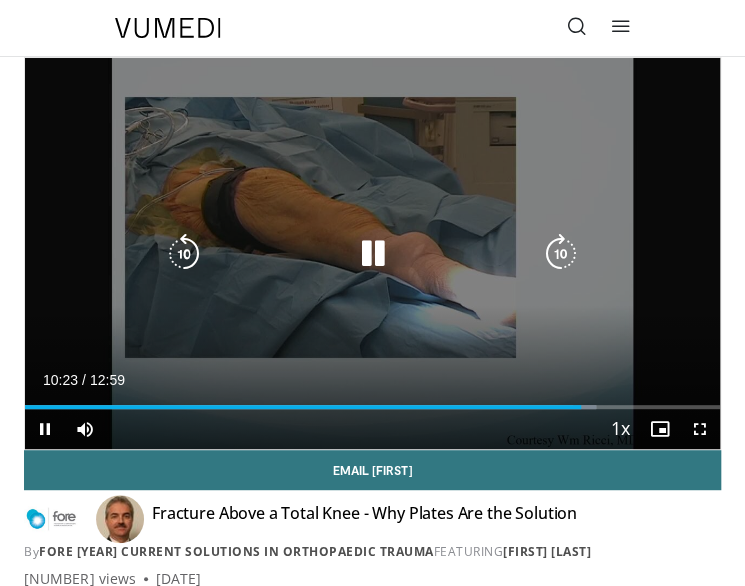 click at bounding box center (561, 254) 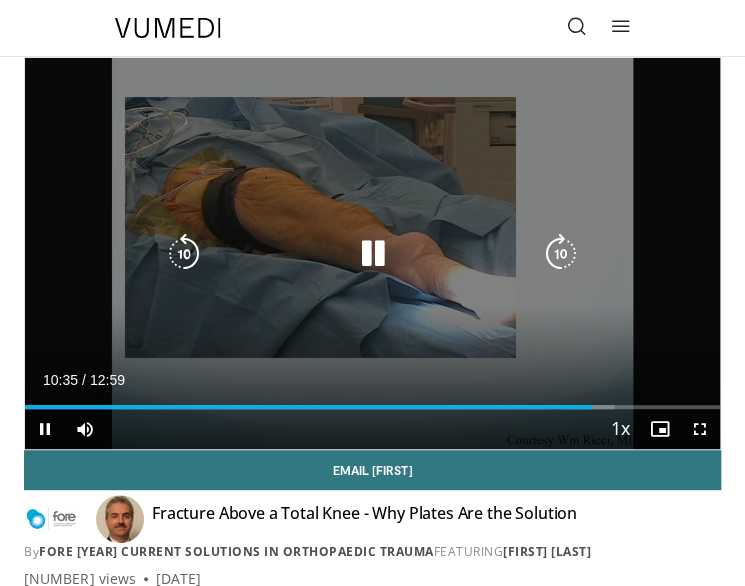 click at bounding box center (561, 254) 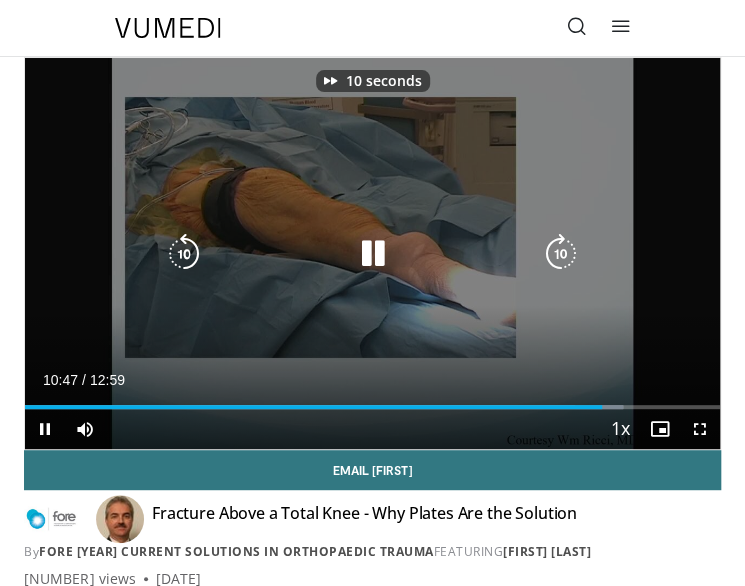 click at bounding box center (561, 254) 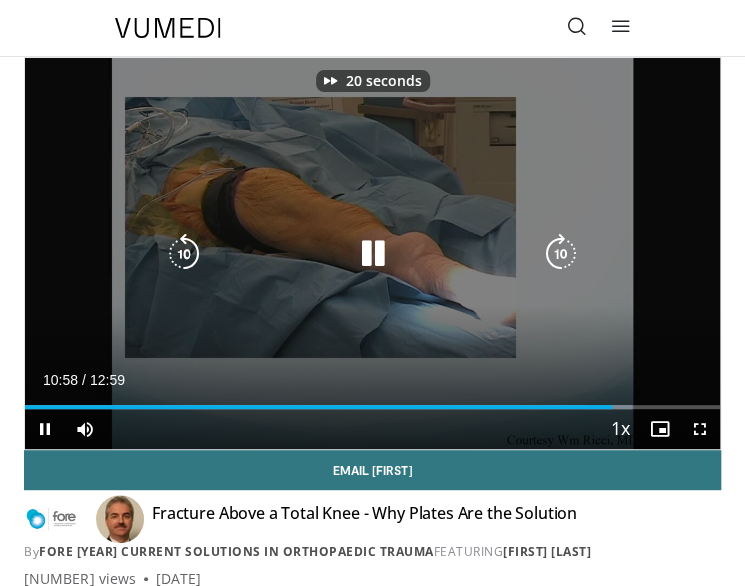 click at bounding box center (561, 254) 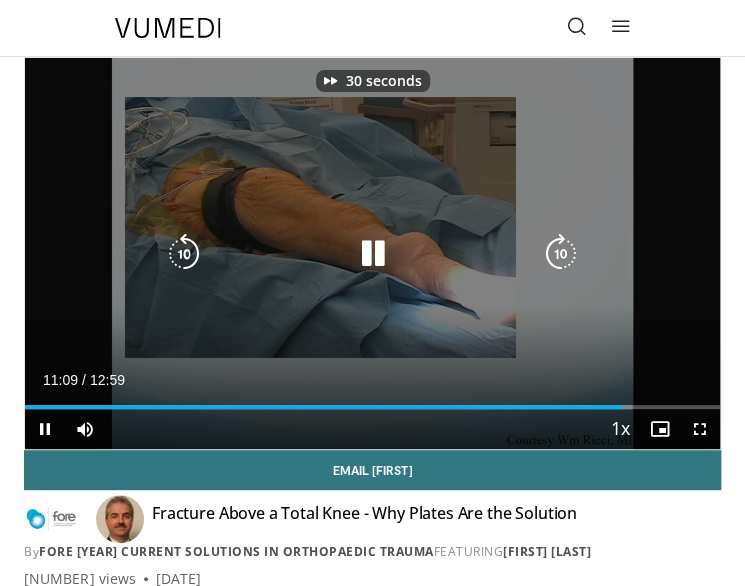 click at bounding box center [561, 254] 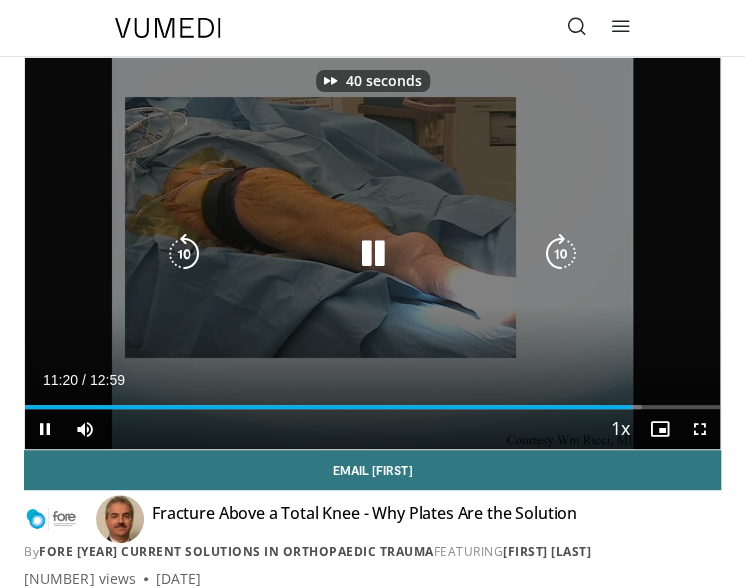 click at bounding box center [561, 254] 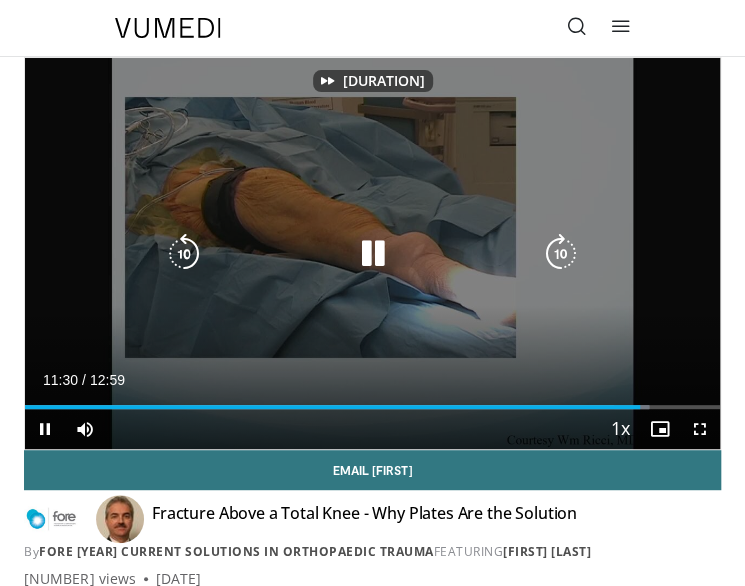 click at bounding box center (561, 254) 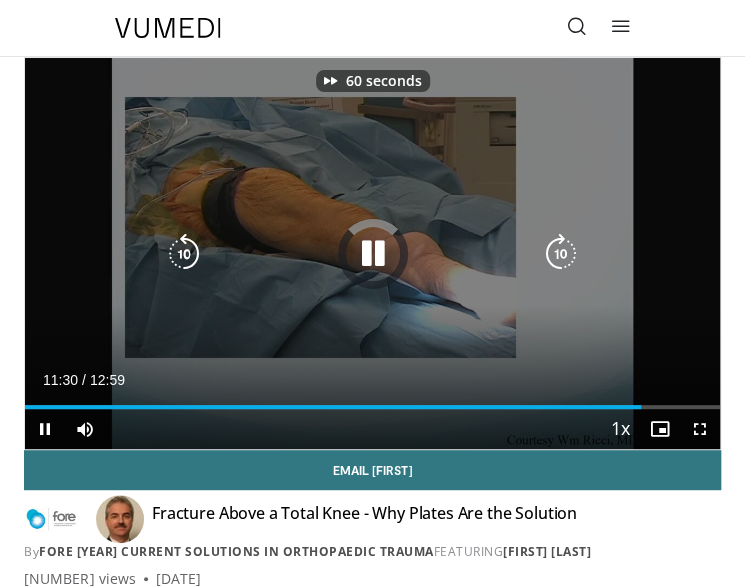 click at bounding box center (561, 254) 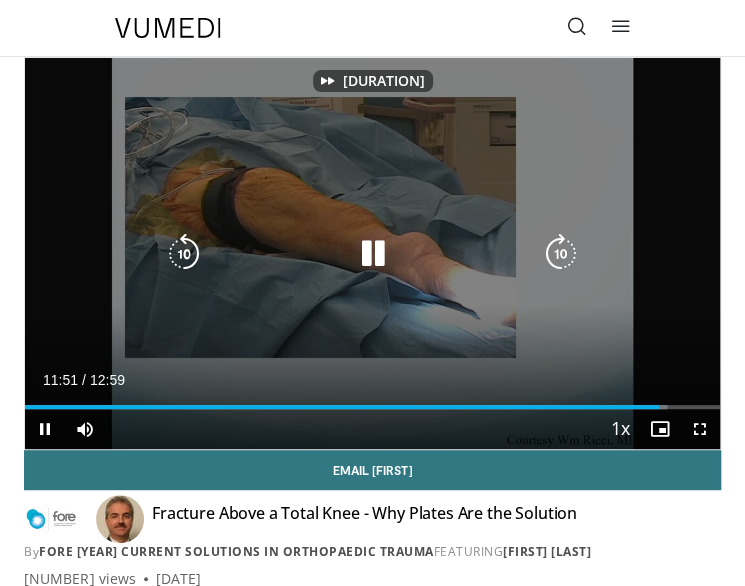 click at bounding box center (561, 254) 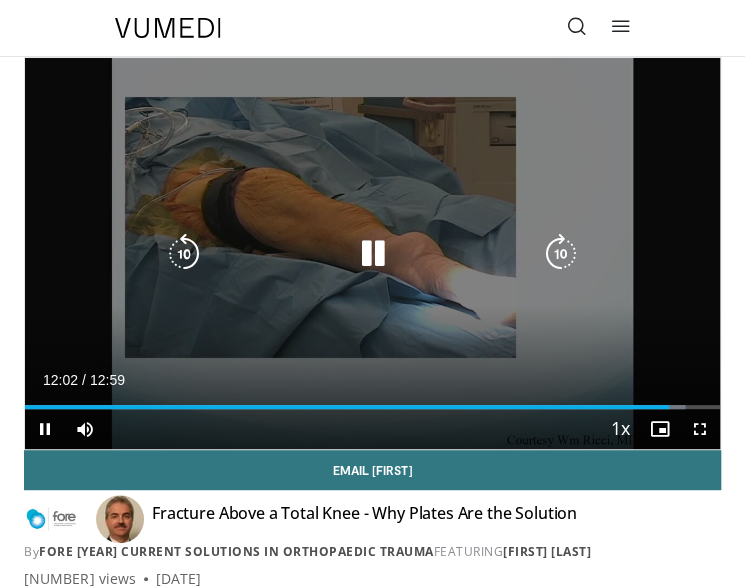 click at bounding box center (561, 254) 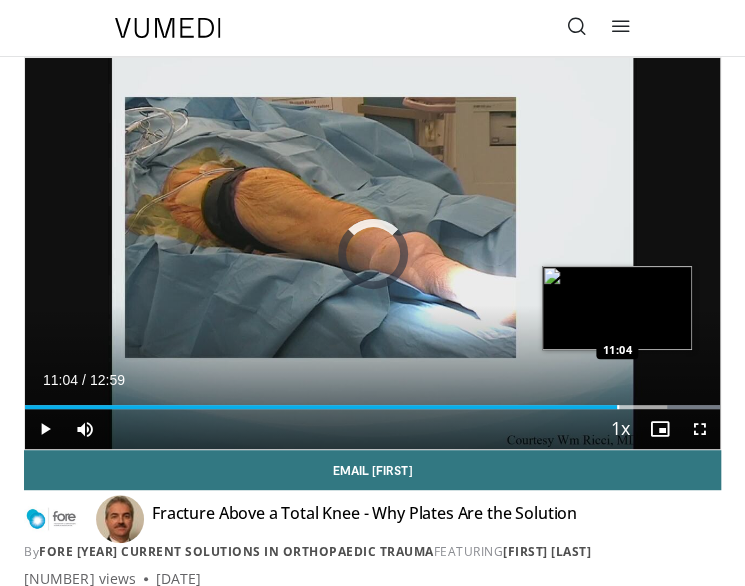 click at bounding box center (618, 407) 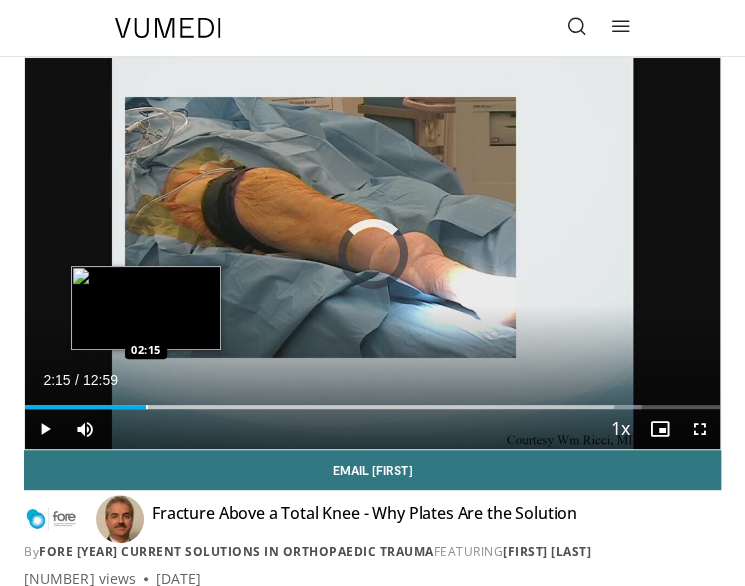 click at bounding box center [147, 407] 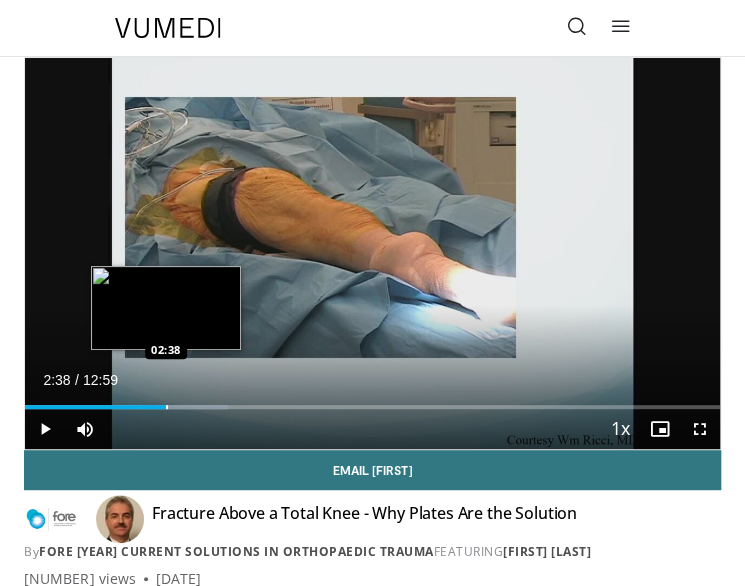 click at bounding box center [167, 407] 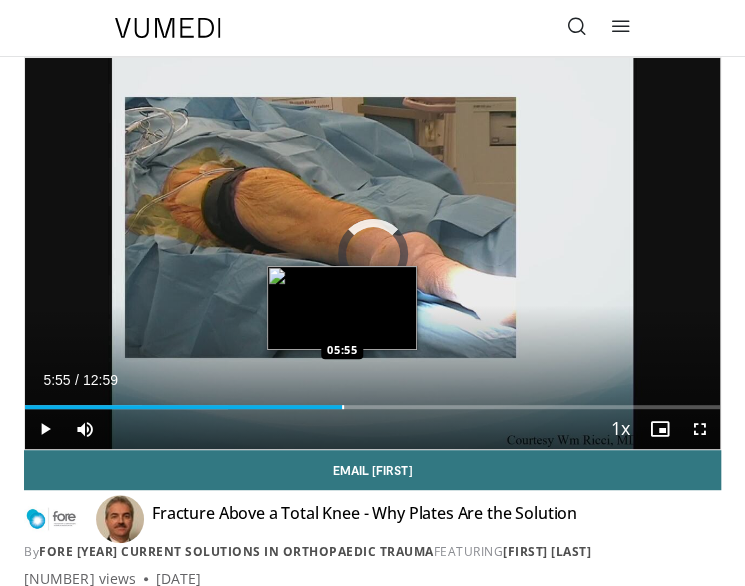 click on "Loaded :  29.25% 05:55 05:55" at bounding box center [372, 399] 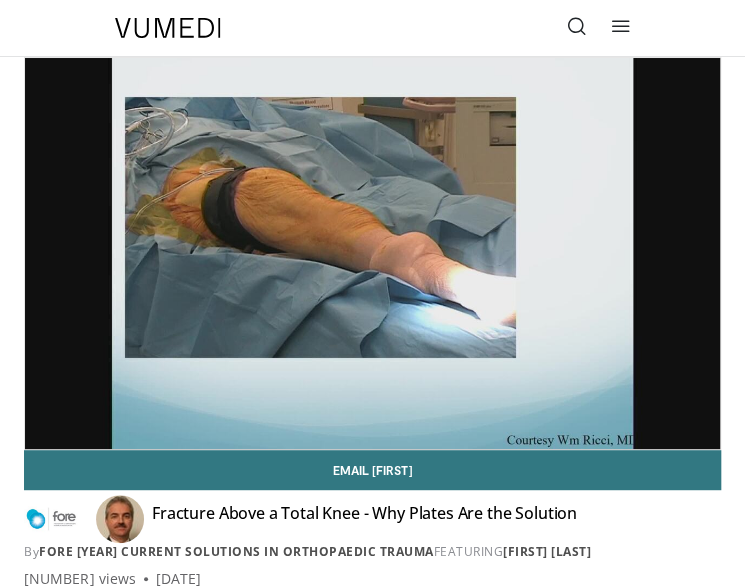 click on "**********" at bounding box center (372, 253) 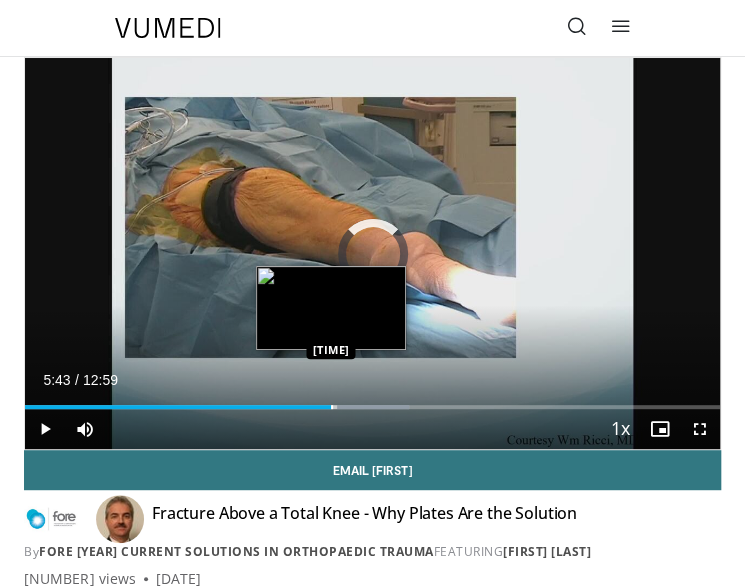 click at bounding box center (332, 407) 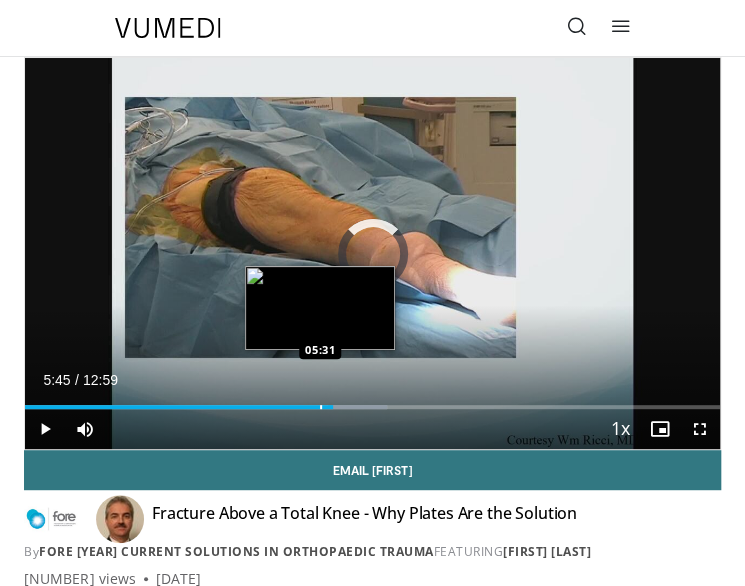 click at bounding box center [321, 407] 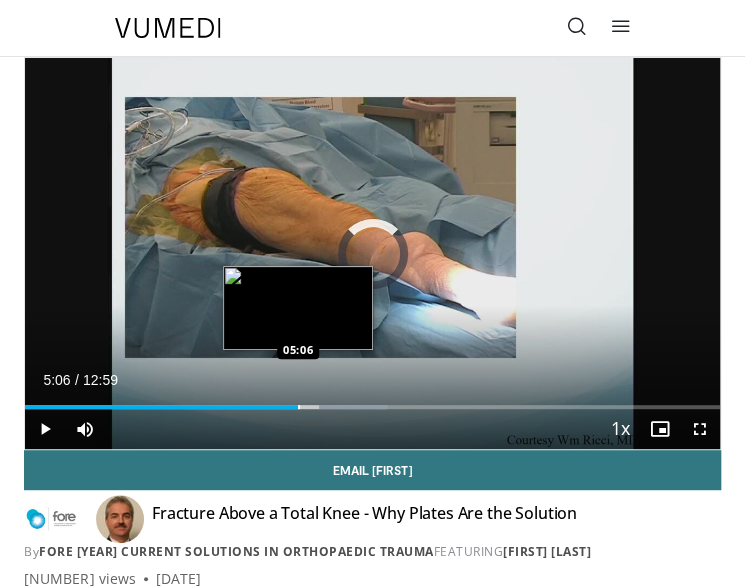click at bounding box center [299, 407] 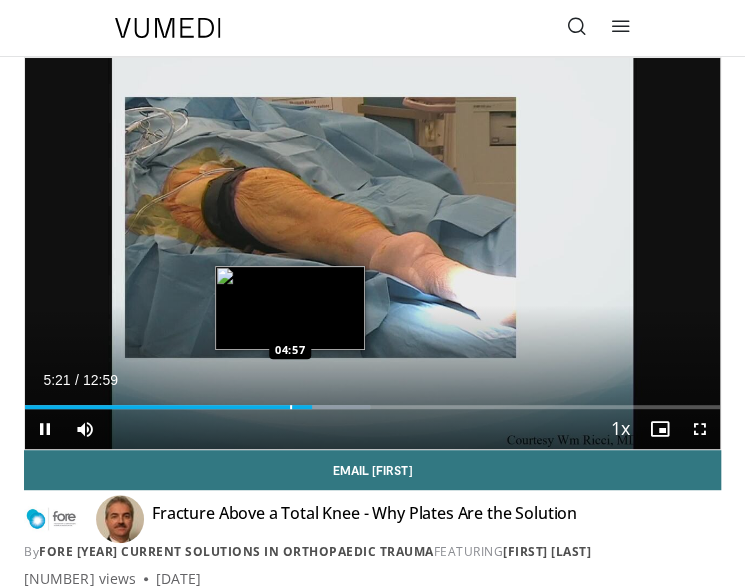 click on "Loaded :  [PERCENTAGE]% [TIME] [TIME]" at bounding box center (372, 407) 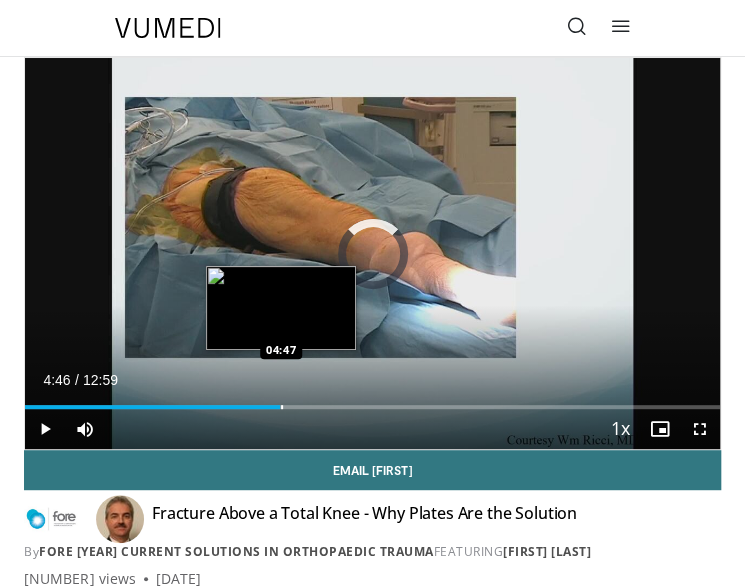 click on "Loaded :  0.00% 04:56 04:47" at bounding box center (372, 399) 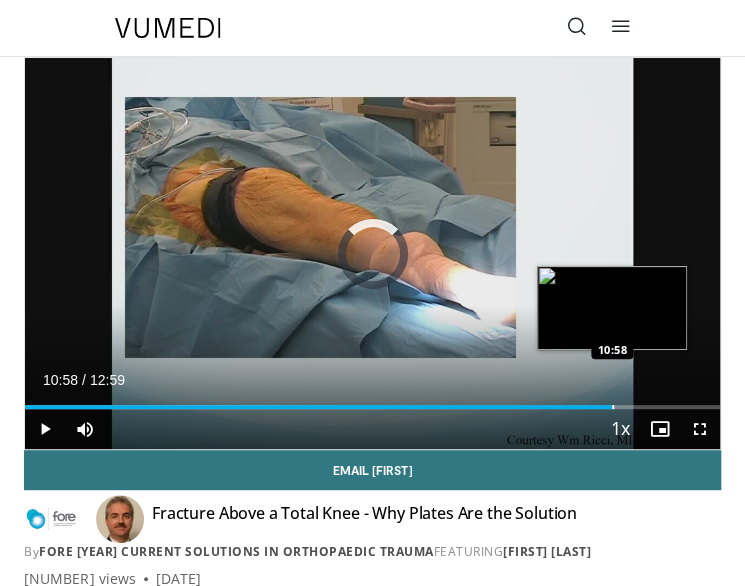 click on "Loaded :  51.34% 05:37 10:58" at bounding box center (372, 399) 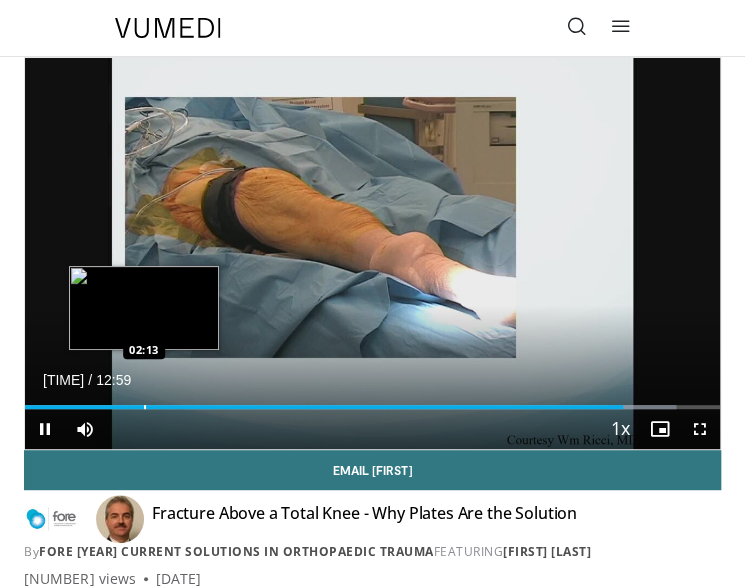 click on "Loaded :  93.70% 11:11 02:13" at bounding box center [372, 399] 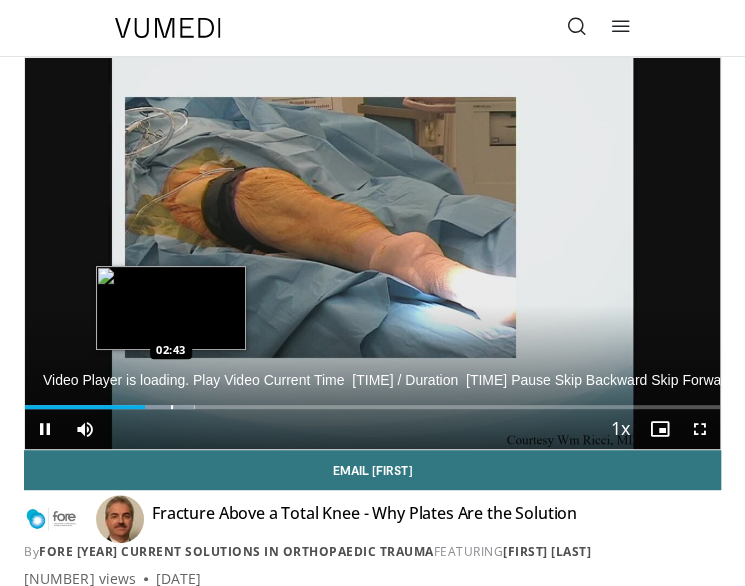 click at bounding box center [172, 407] 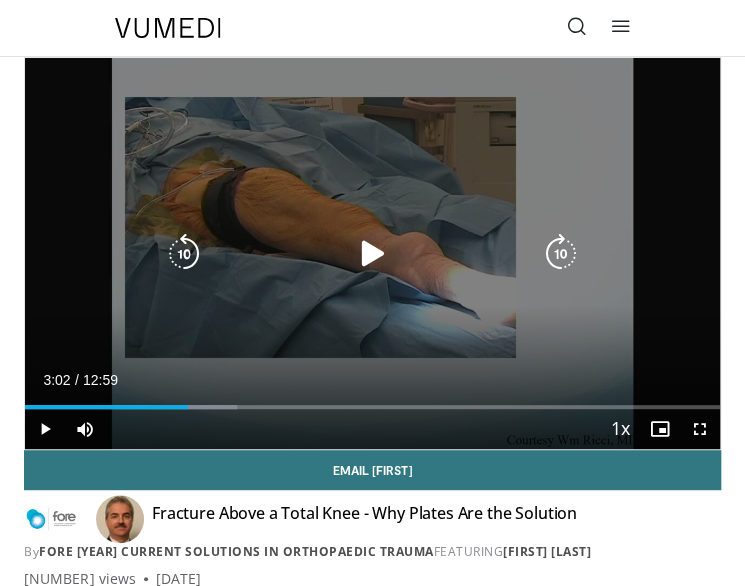 click on "Loaded :  30.52% 03:02 02:57" at bounding box center (372, 407) 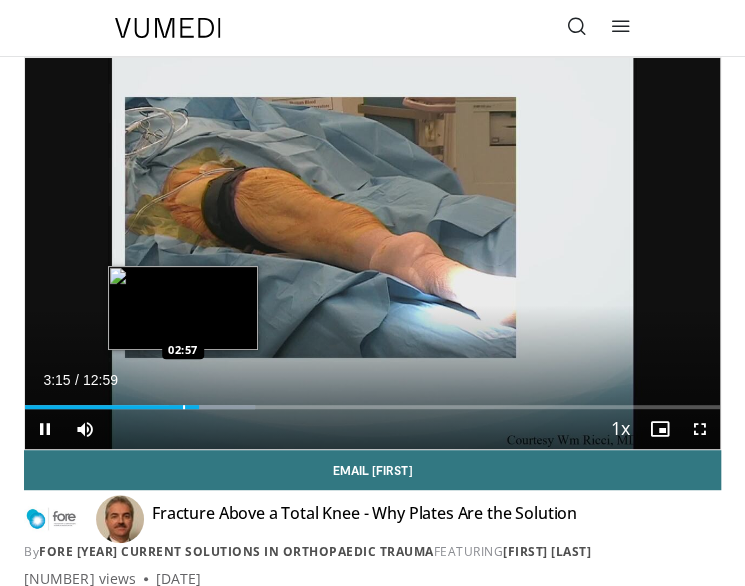 click at bounding box center [184, 407] 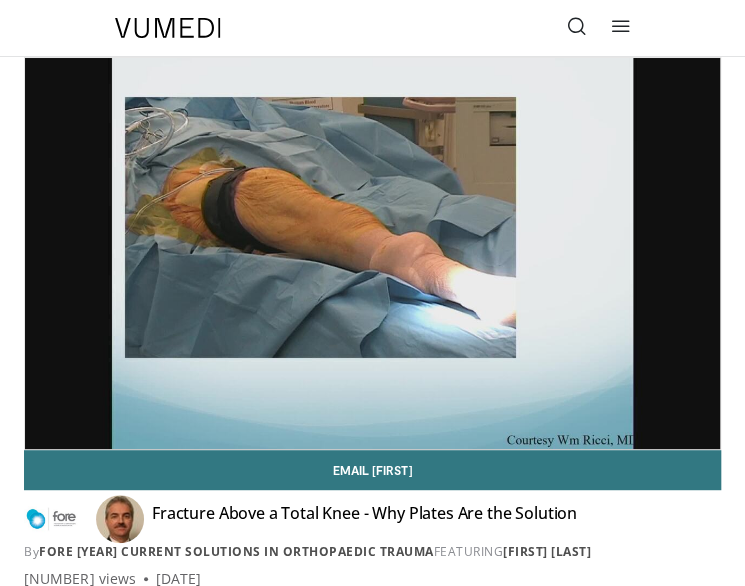 click on "[DURATION]
Tap to unmute" at bounding box center (372, 253) 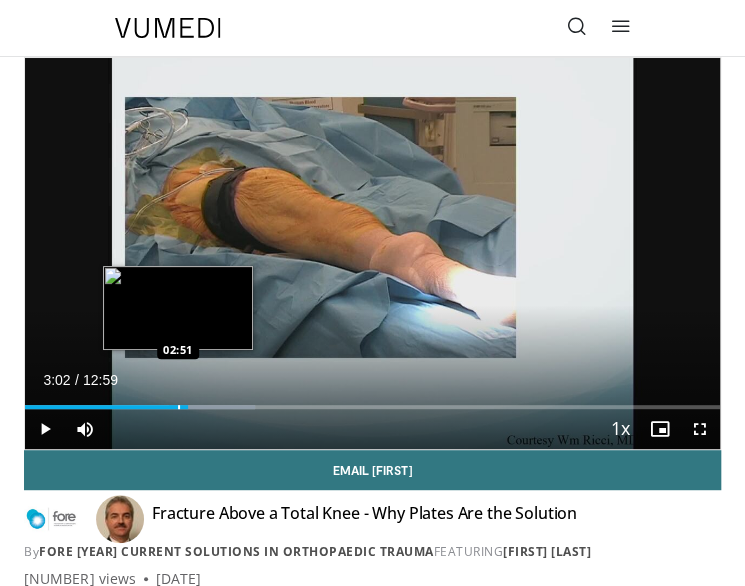 click at bounding box center [179, 407] 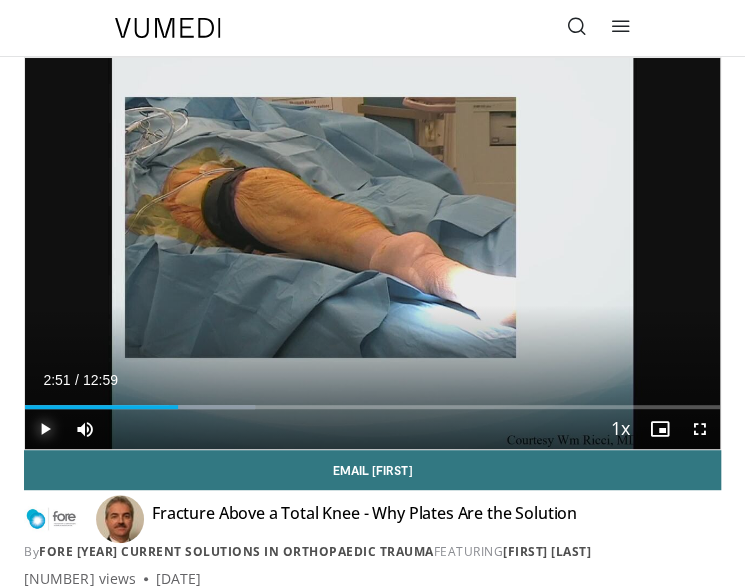 click at bounding box center (45, 429) 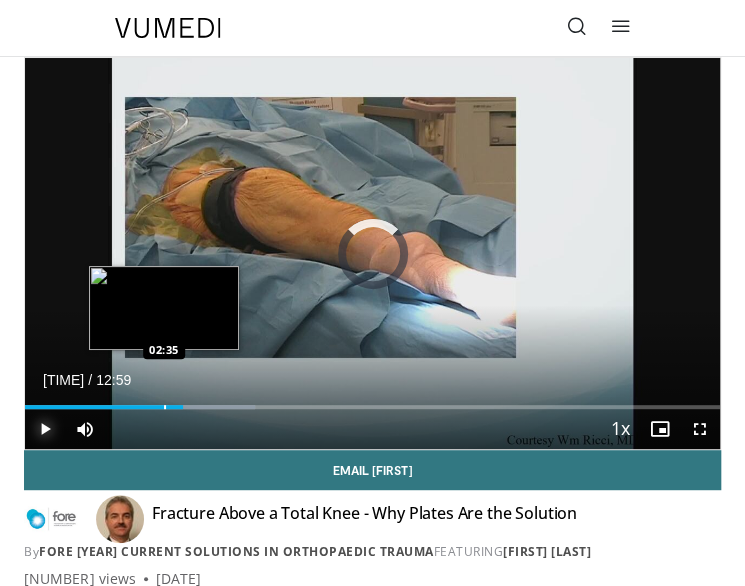 click on "Loaded :  33.06% 02:57 02:35" at bounding box center (372, 399) 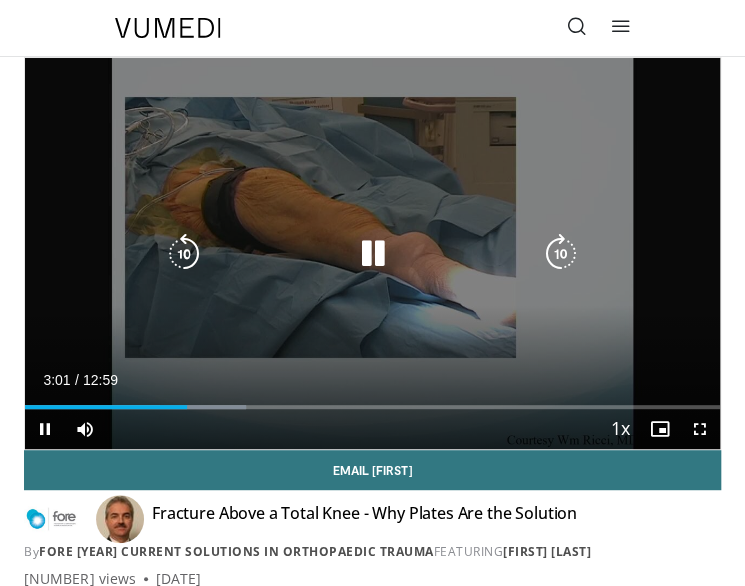click at bounding box center (561, 254) 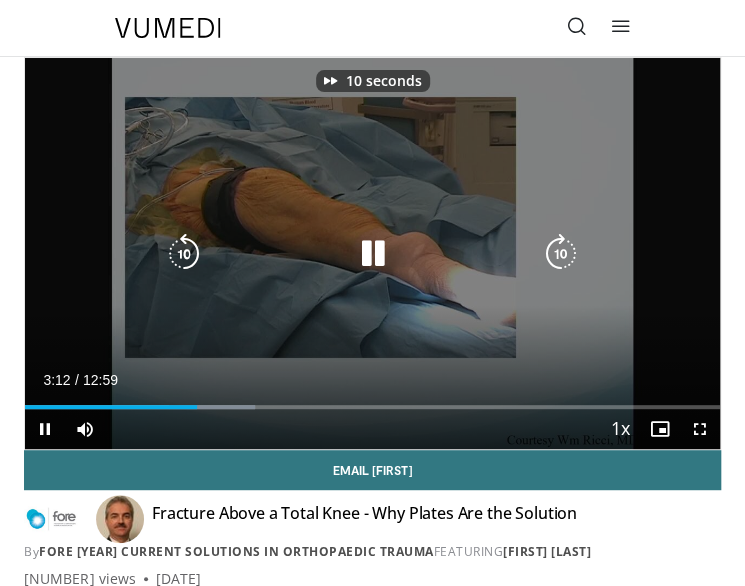 click at bounding box center [561, 254] 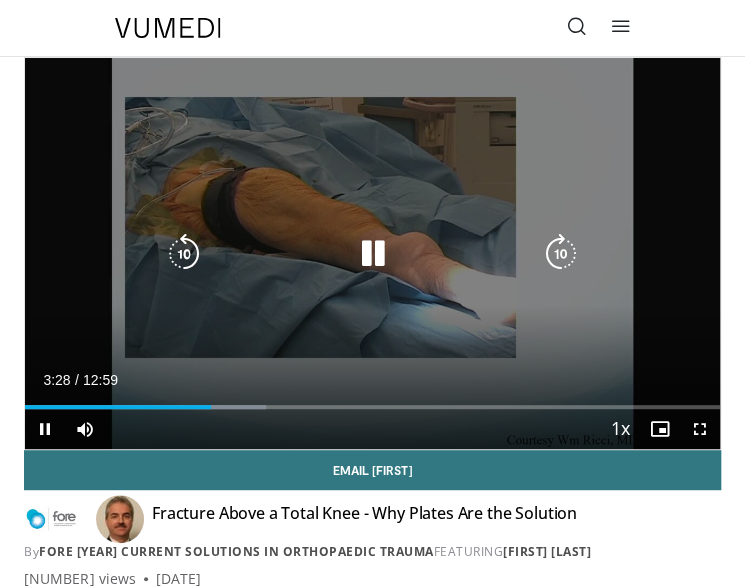 click at bounding box center (561, 254) 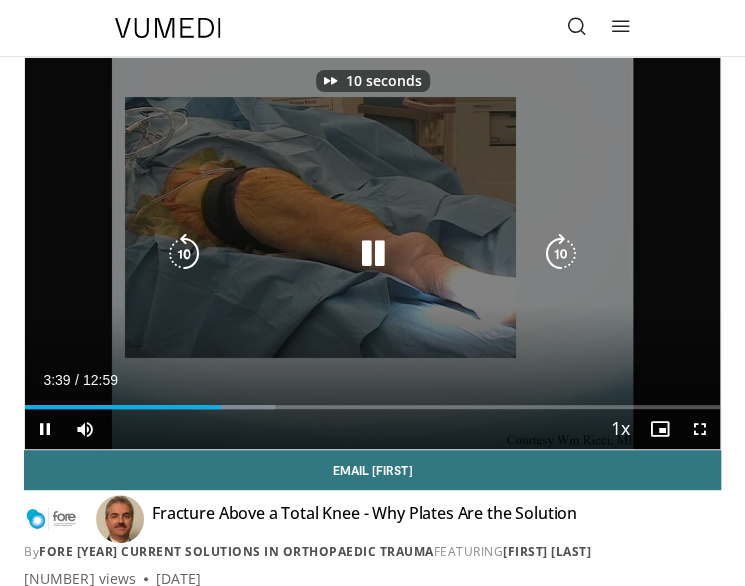 click at bounding box center [561, 254] 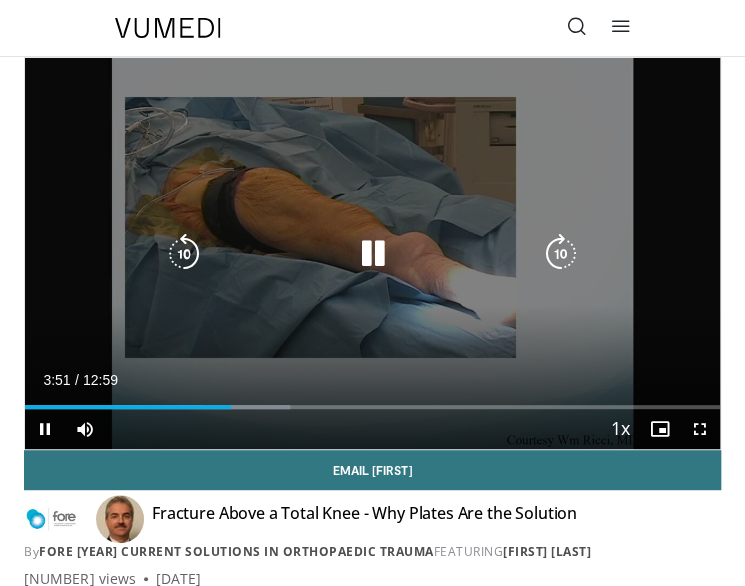 click at bounding box center [561, 254] 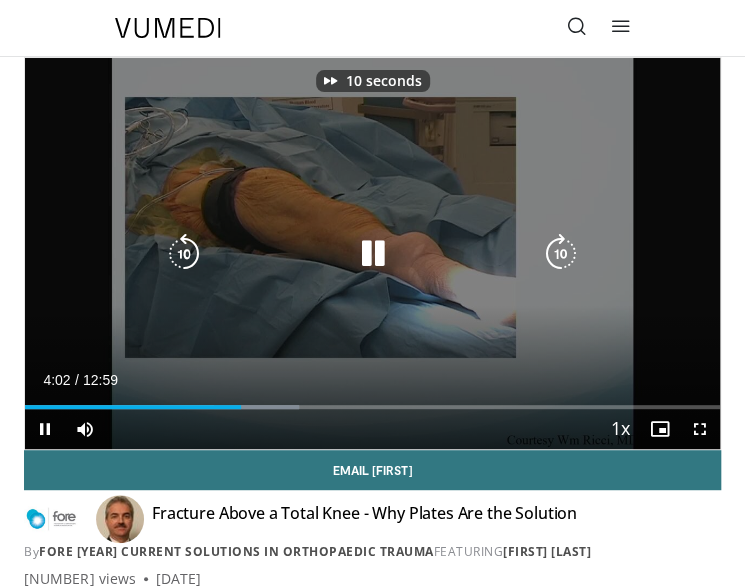 click at bounding box center [561, 254] 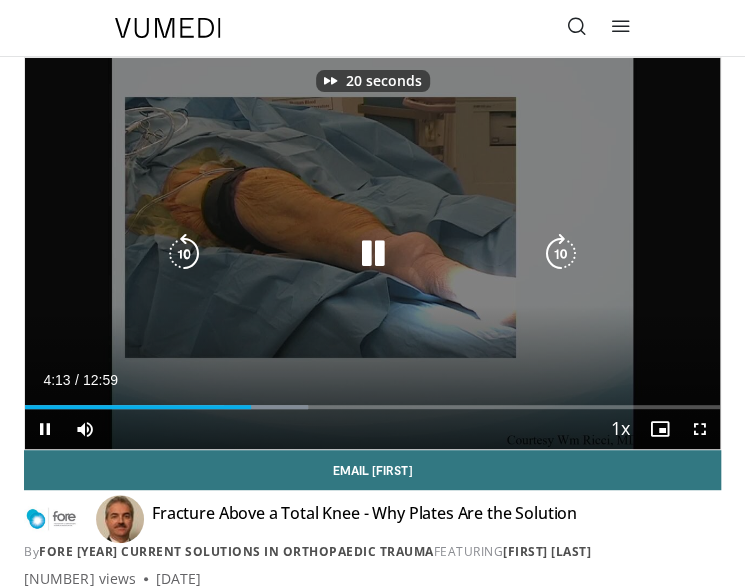 click at bounding box center [561, 254] 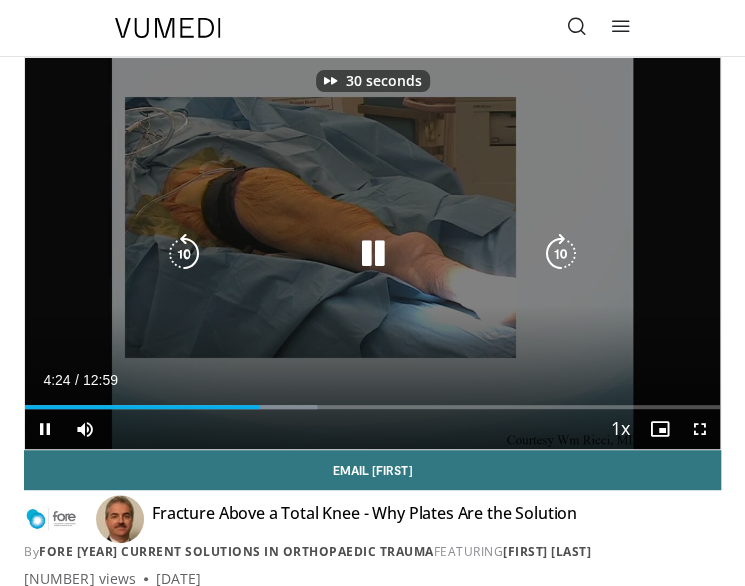click at bounding box center (561, 254) 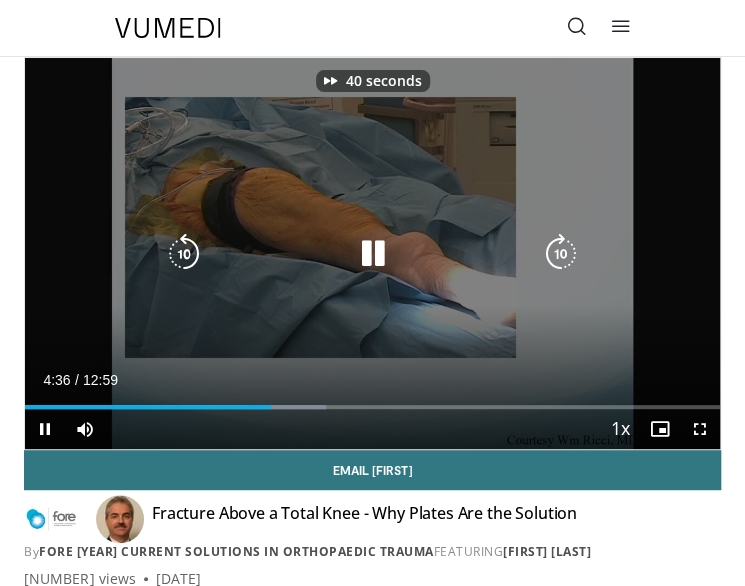 click at bounding box center [561, 254] 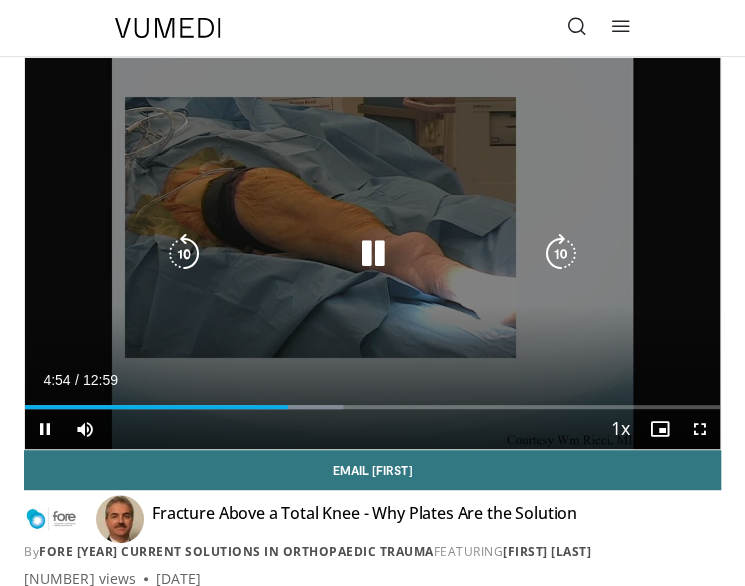 click at bounding box center [184, 254] 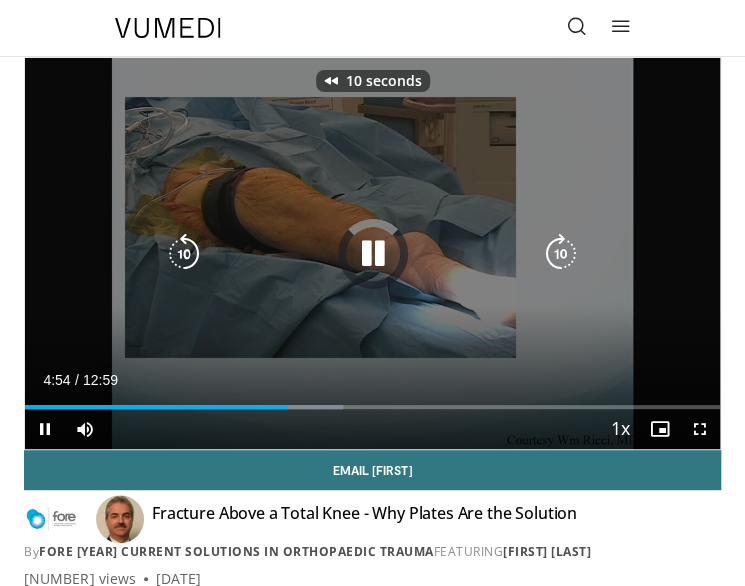 click at bounding box center [184, 254] 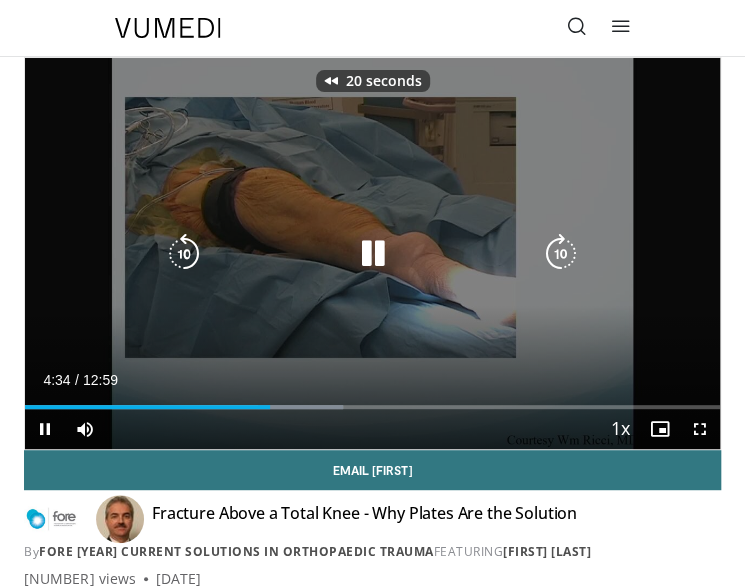 click at bounding box center [184, 254] 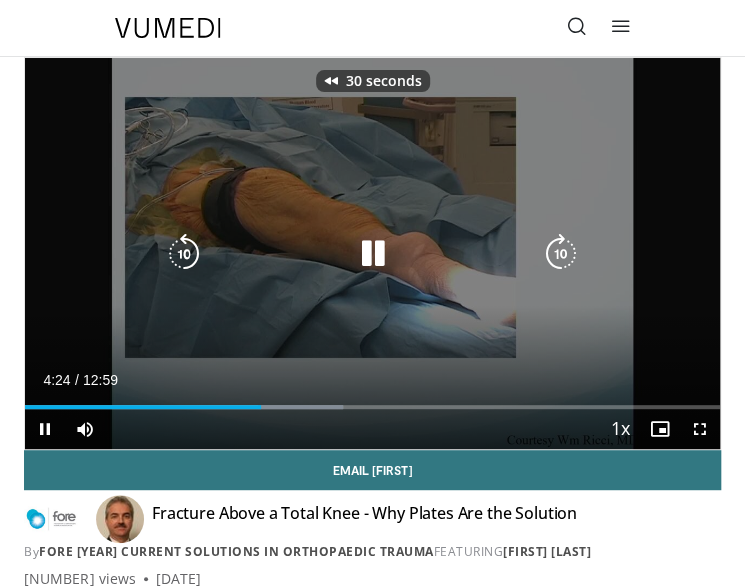 click at bounding box center [184, 254] 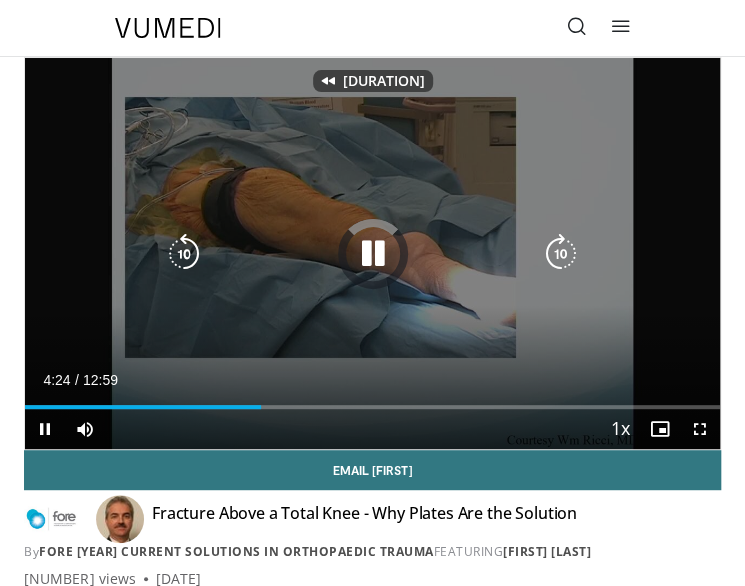 click at bounding box center [184, 254] 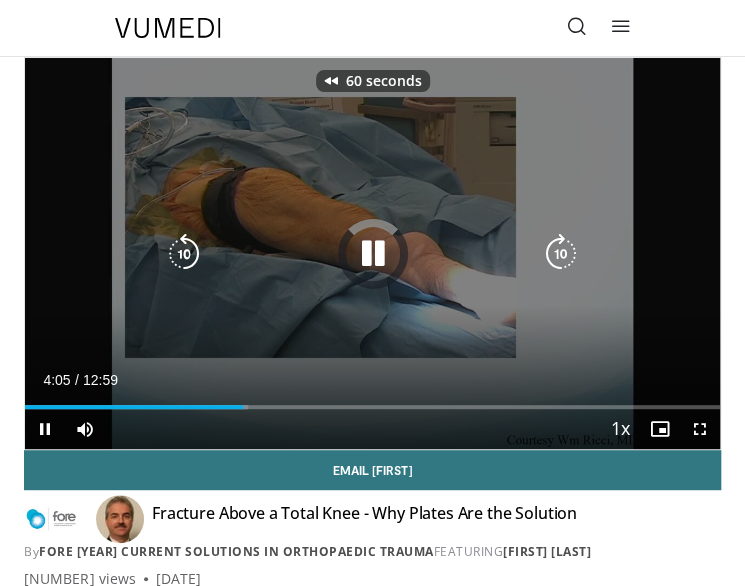 click at bounding box center [184, 254] 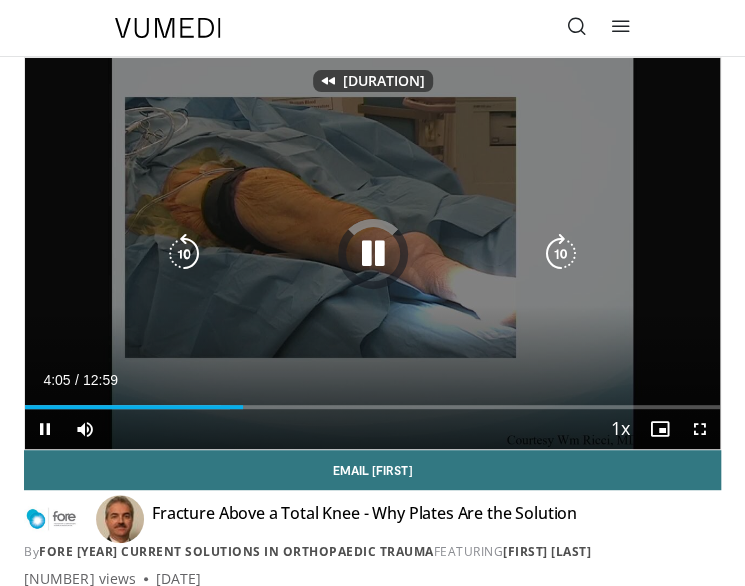 click at bounding box center [184, 254] 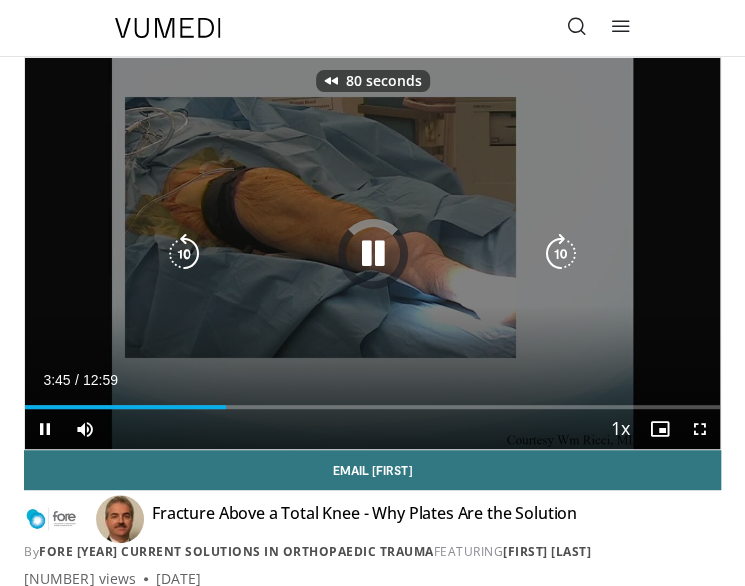 click at bounding box center (184, 254) 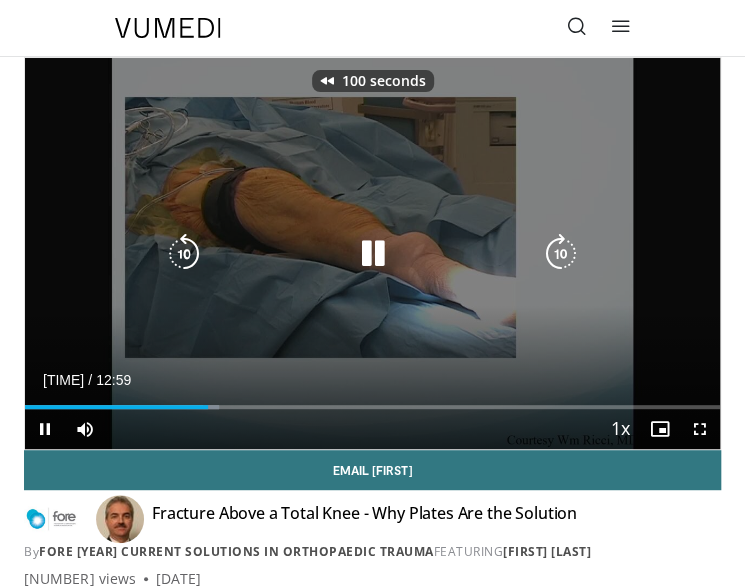 click at bounding box center (184, 254) 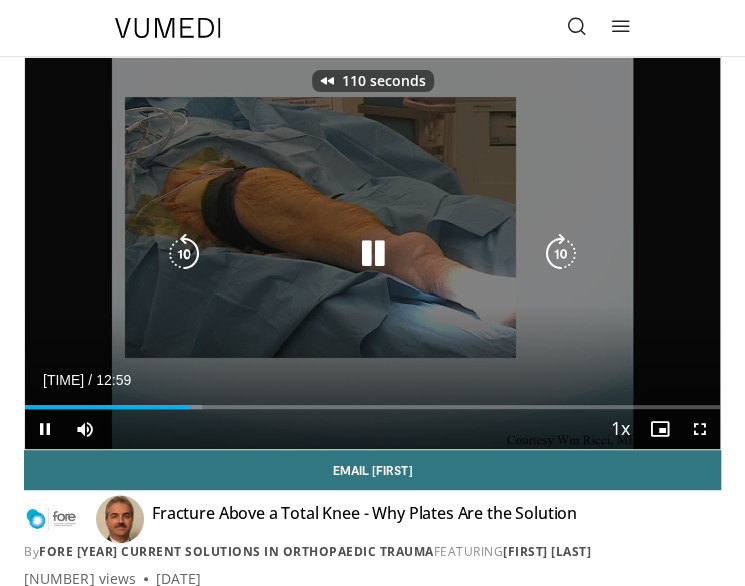 click at bounding box center (184, 254) 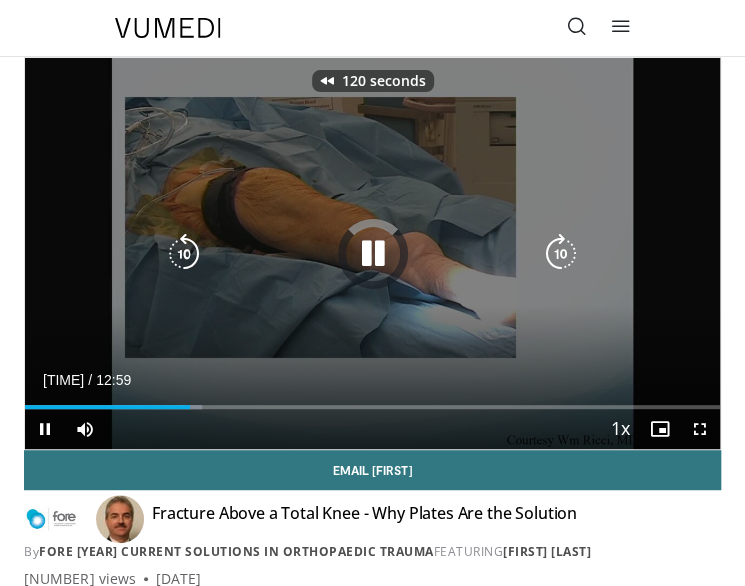 click at bounding box center [184, 254] 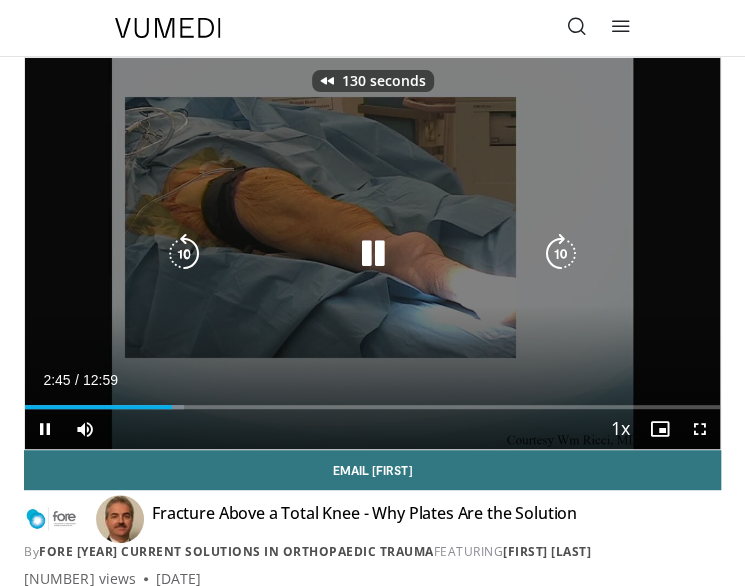 click at bounding box center [184, 254] 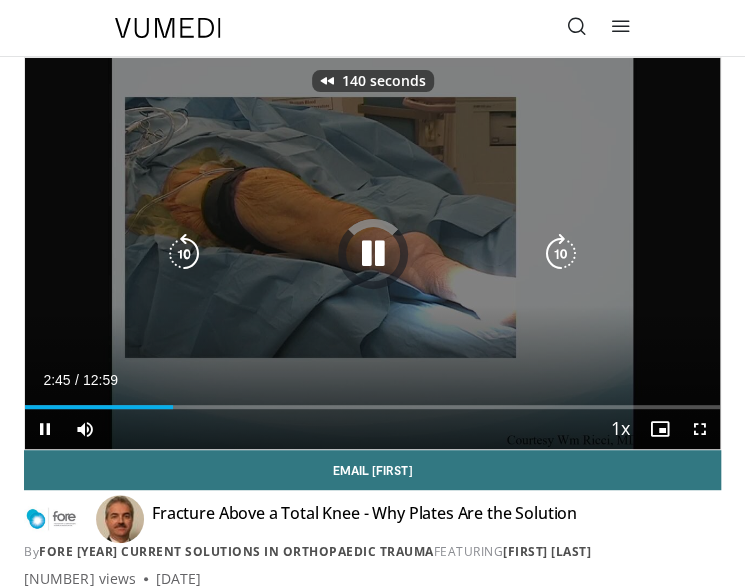 click at bounding box center [184, 254] 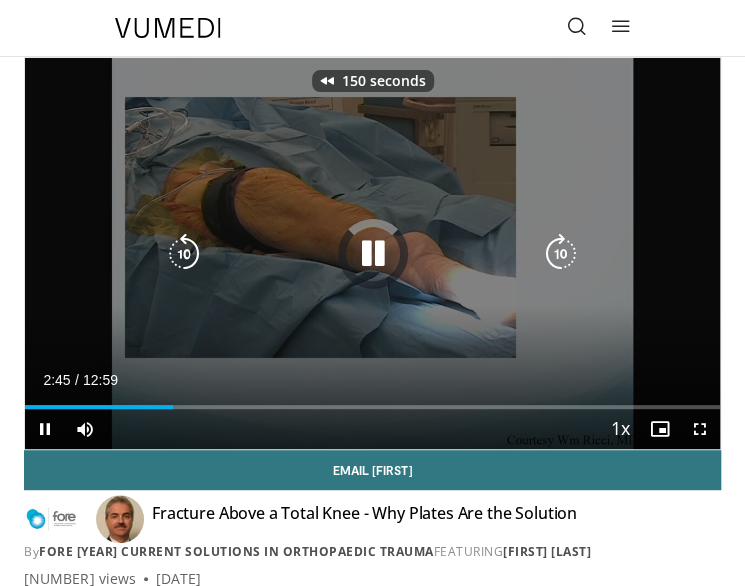 click at bounding box center [184, 254] 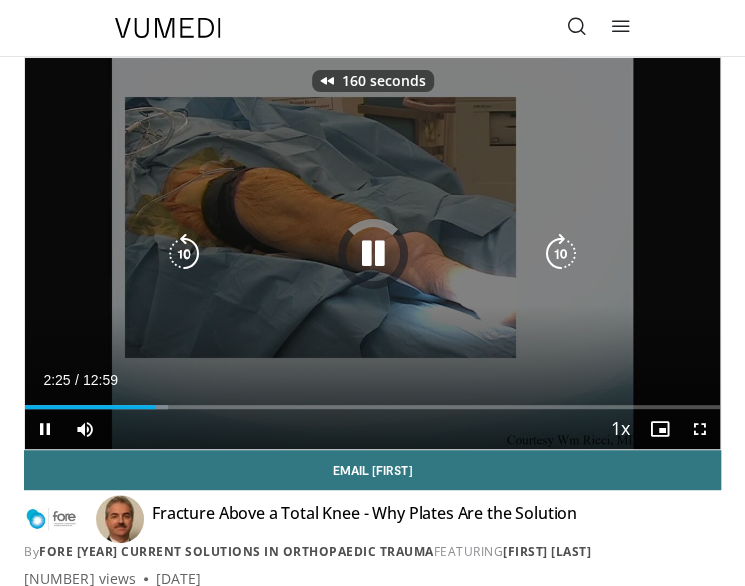 click at bounding box center [184, 254] 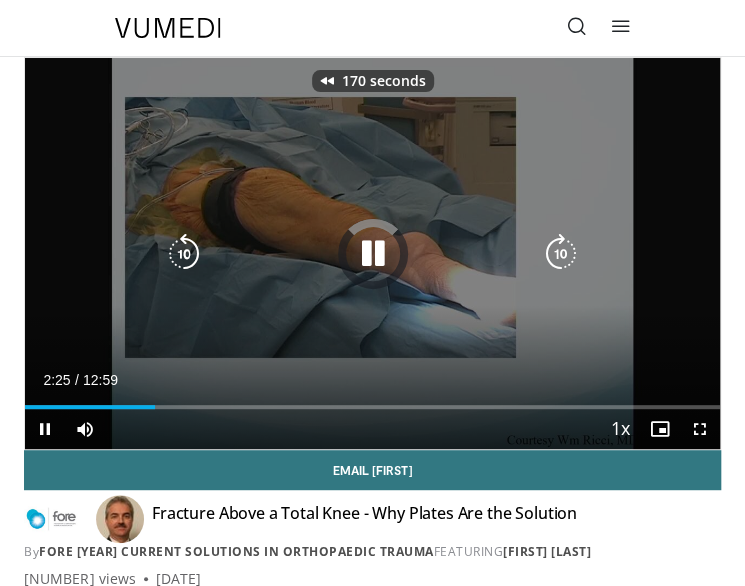 click at bounding box center [184, 254] 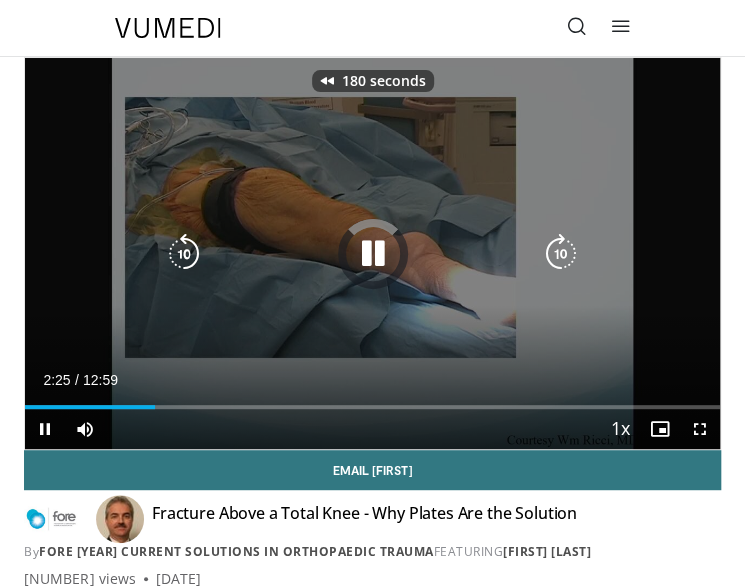 click at bounding box center [184, 254] 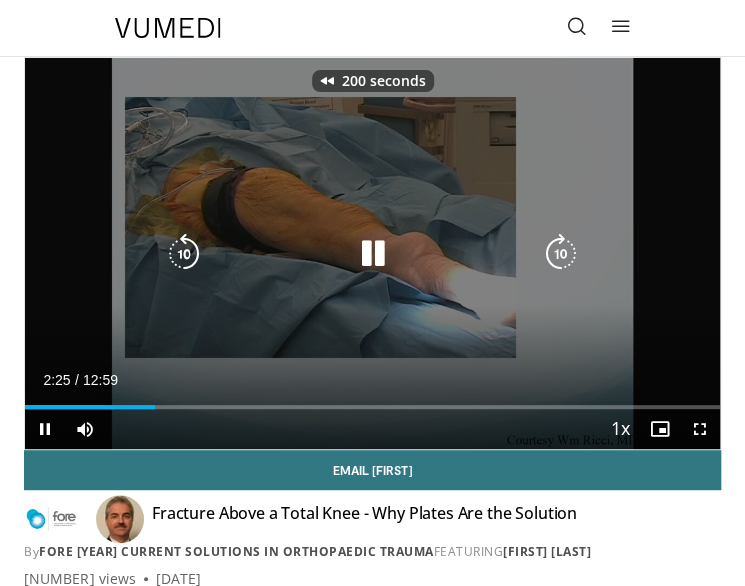 click at bounding box center [184, 254] 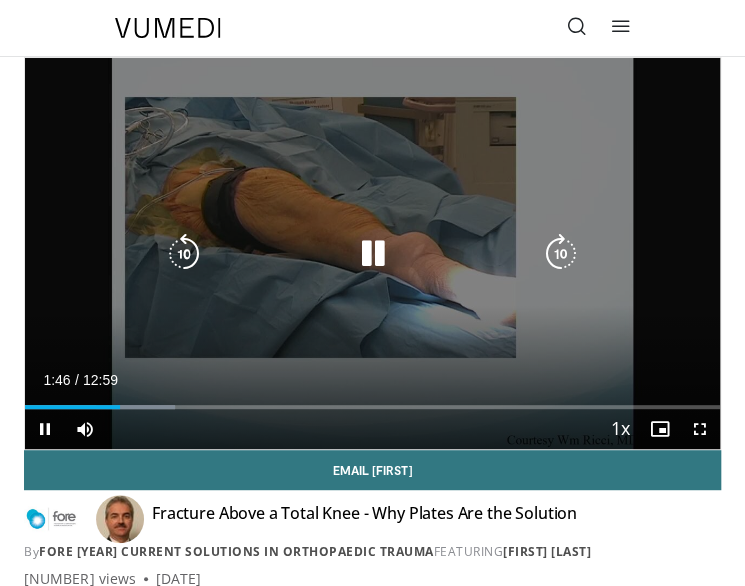 click at bounding box center [561, 254] 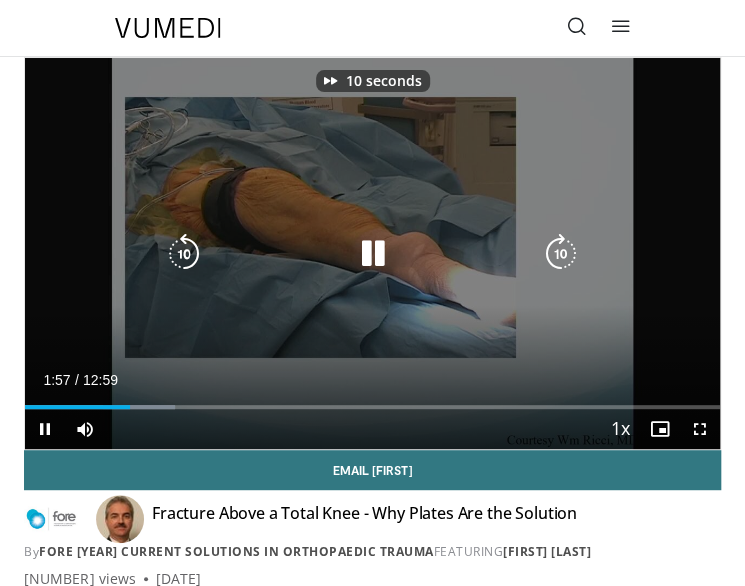 click at bounding box center [561, 254] 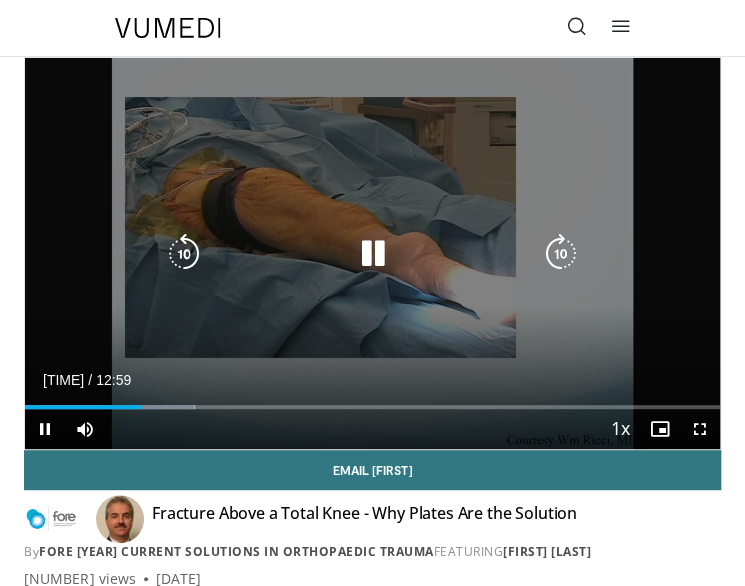 click at bounding box center (561, 254) 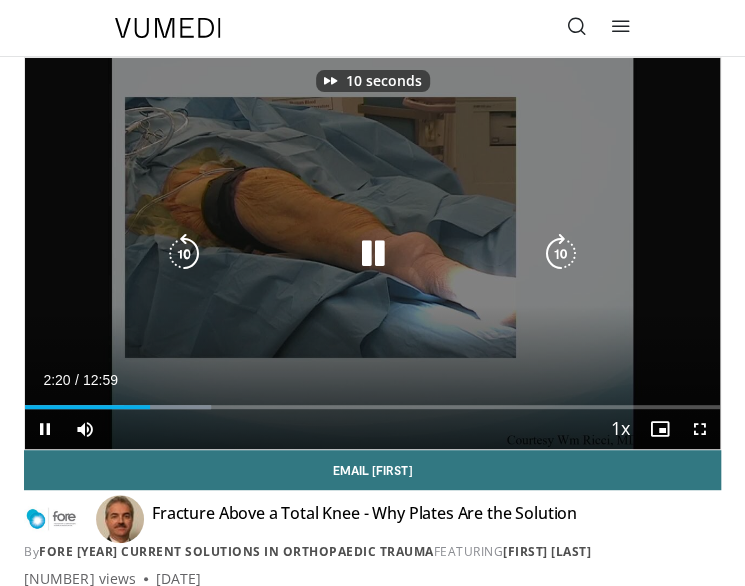 click at bounding box center [561, 254] 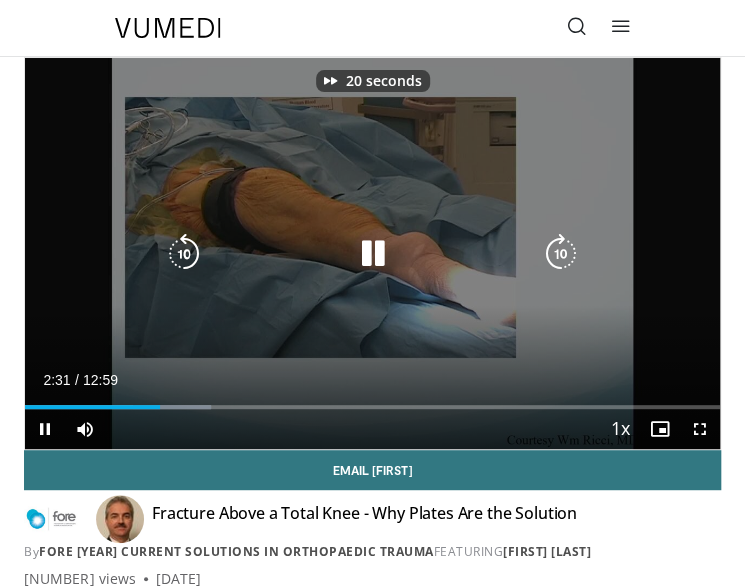 click at bounding box center (561, 254) 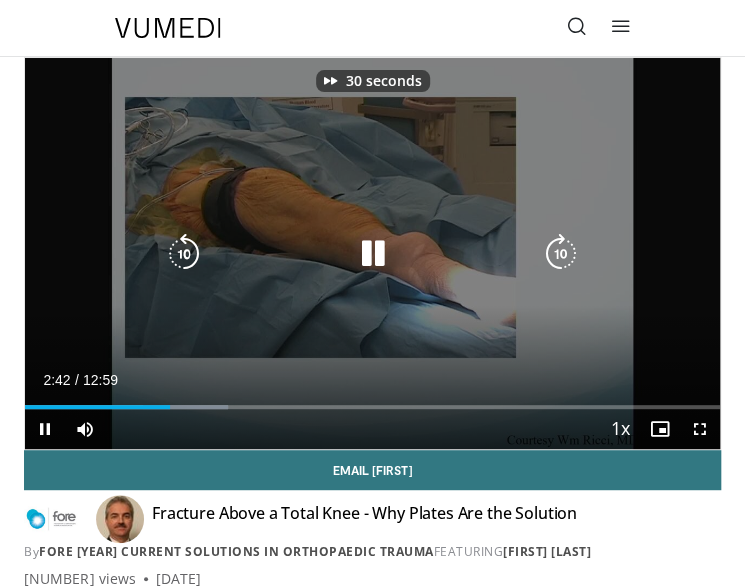 click at bounding box center (561, 254) 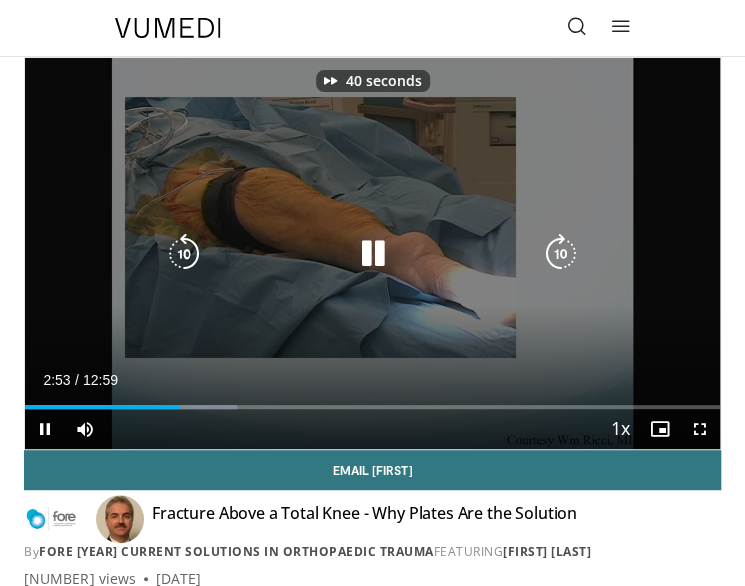 click at bounding box center (561, 254) 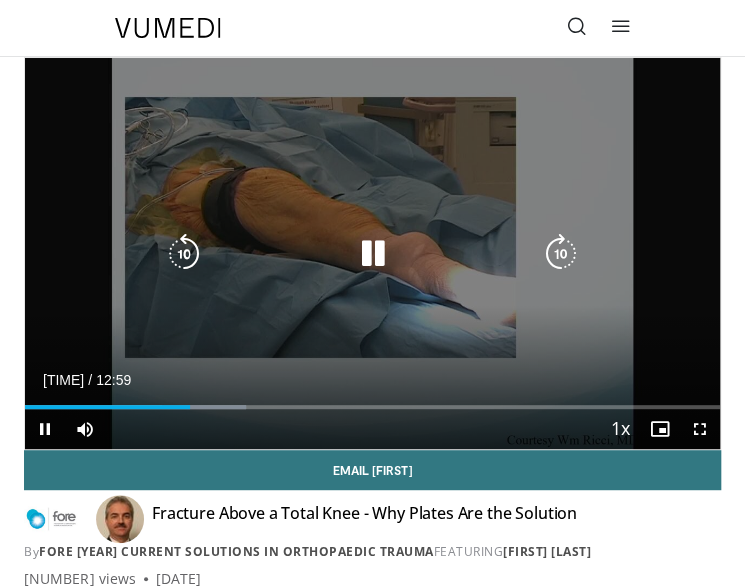 click at bounding box center (561, 254) 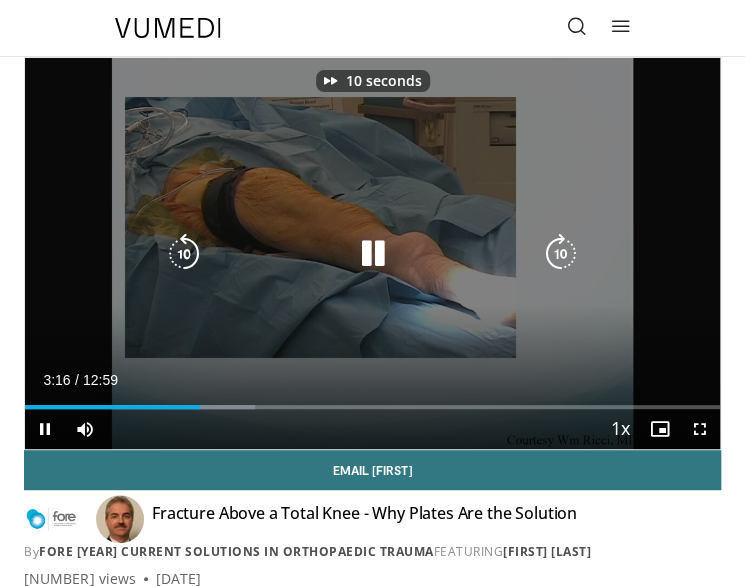 click at bounding box center [561, 254] 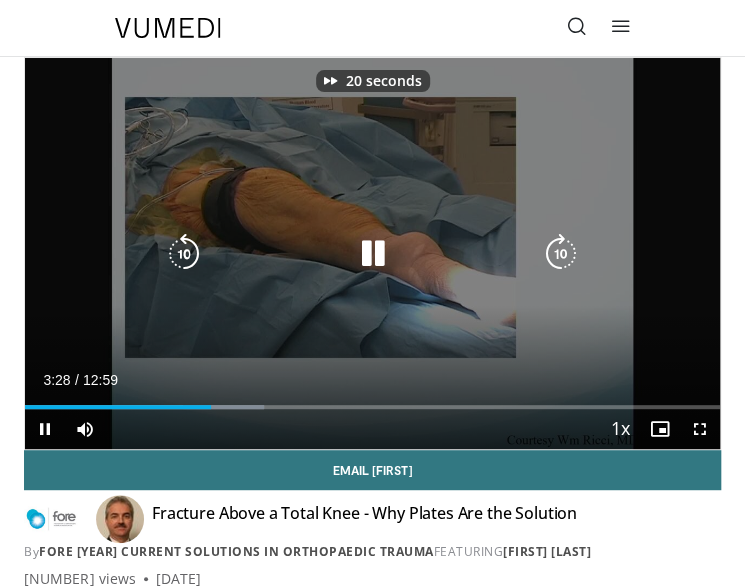 click at bounding box center [561, 254] 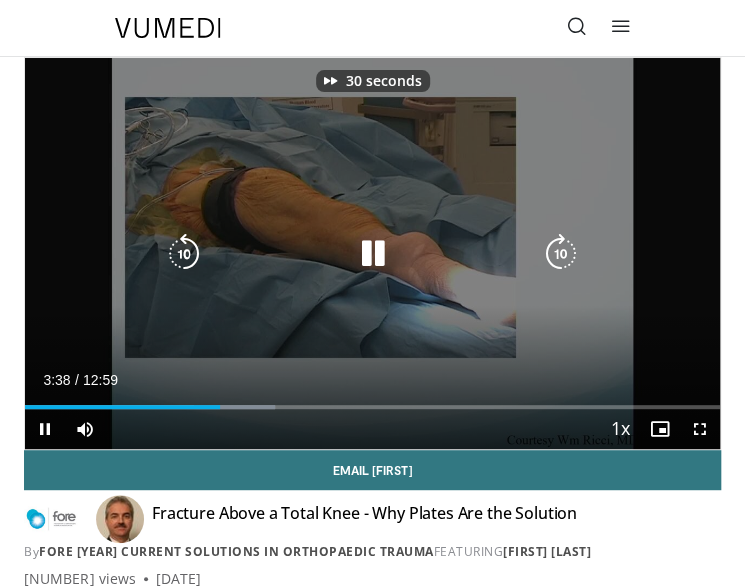 click at bounding box center [561, 254] 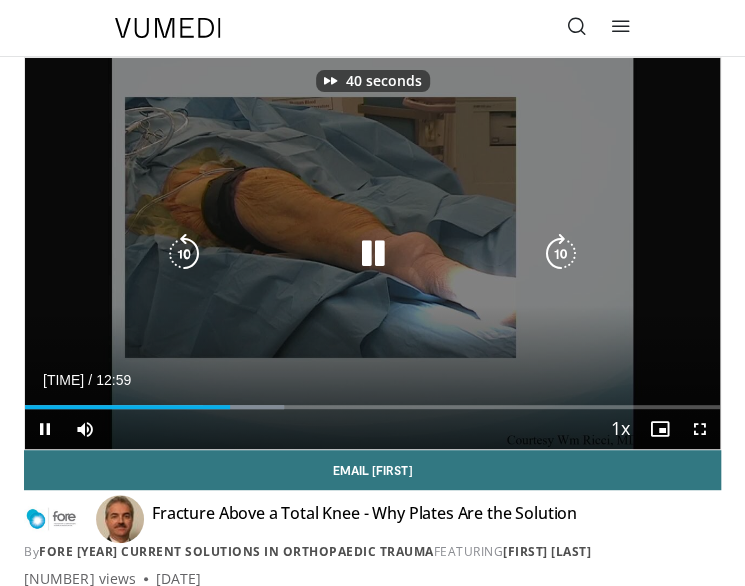 click at bounding box center [561, 254] 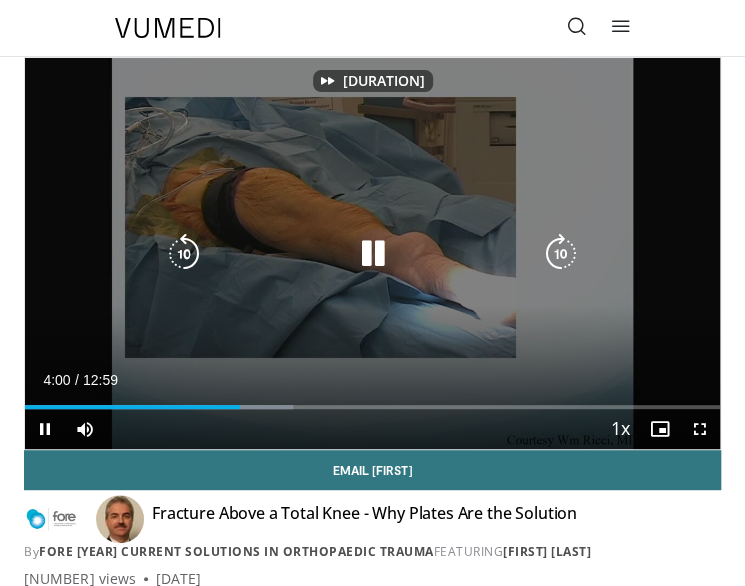 click at bounding box center (561, 254) 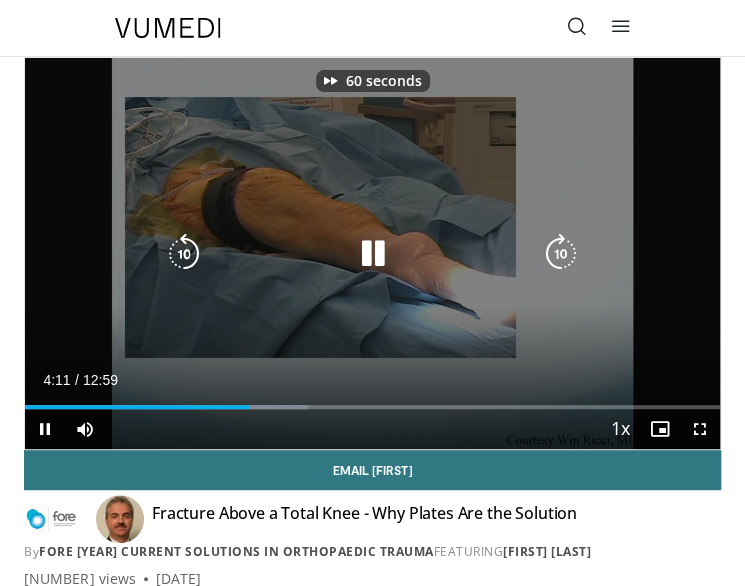 click at bounding box center [561, 254] 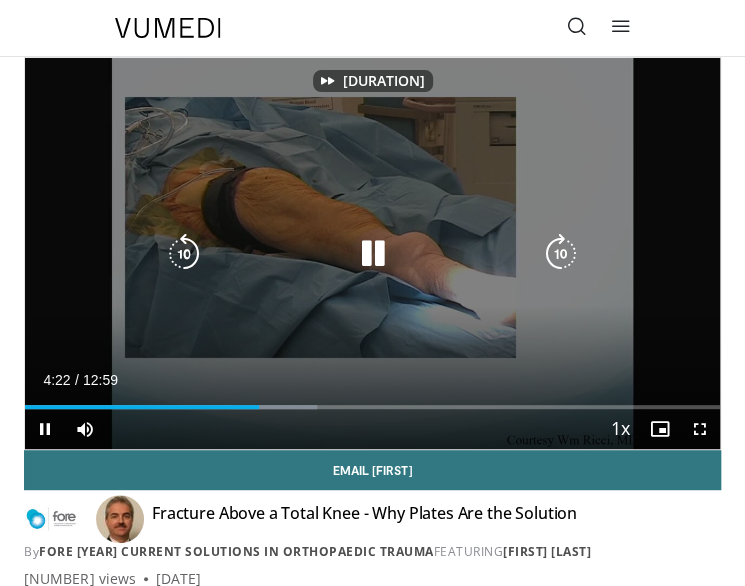 click at bounding box center (561, 254) 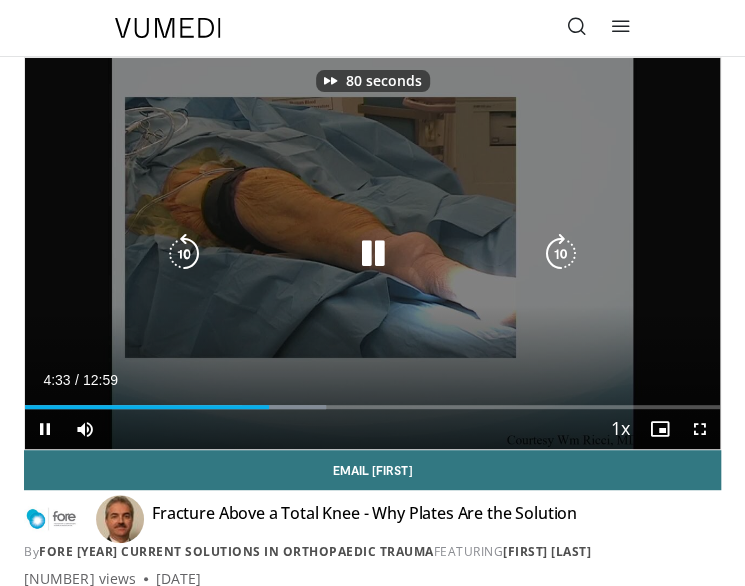 click at bounding box center [561, 254] 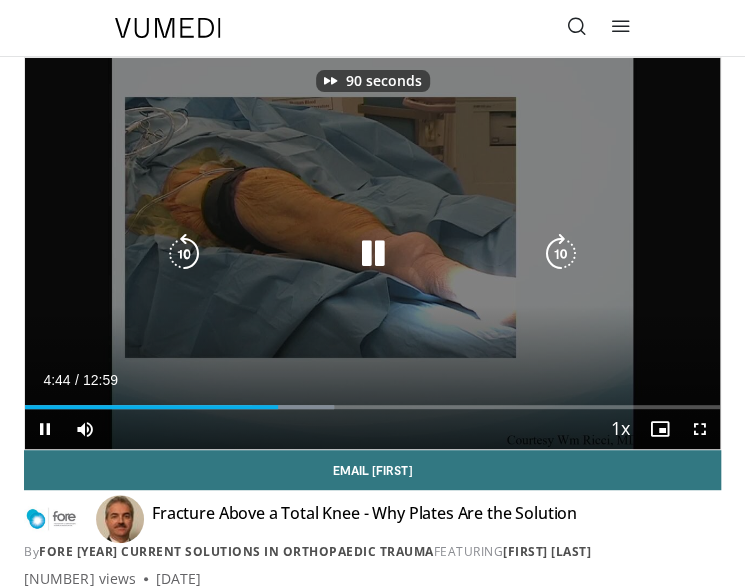click at bounding box center [561, 254] 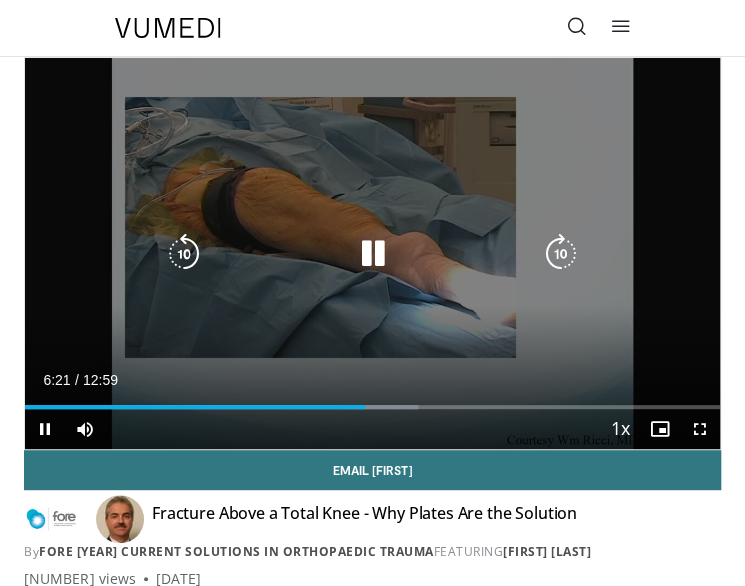 click on "100 seconds
Tap to unmute" at bounding box center (372, 253) 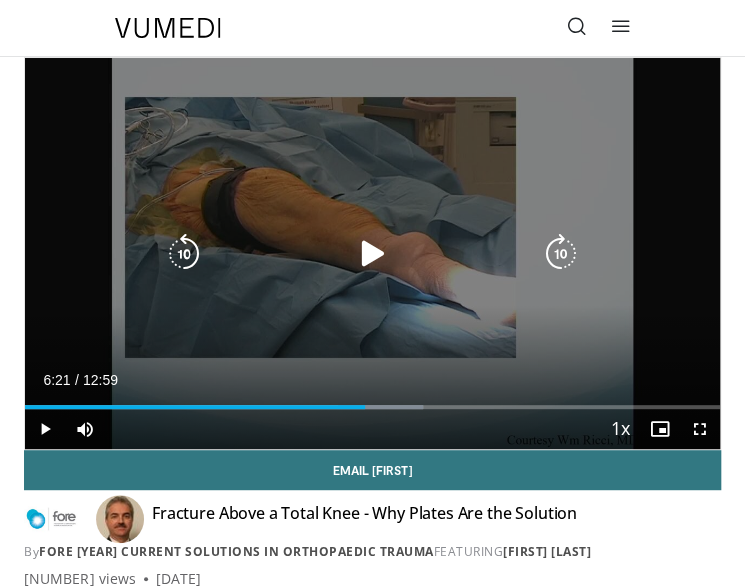 click at bounding box center (184, 254) 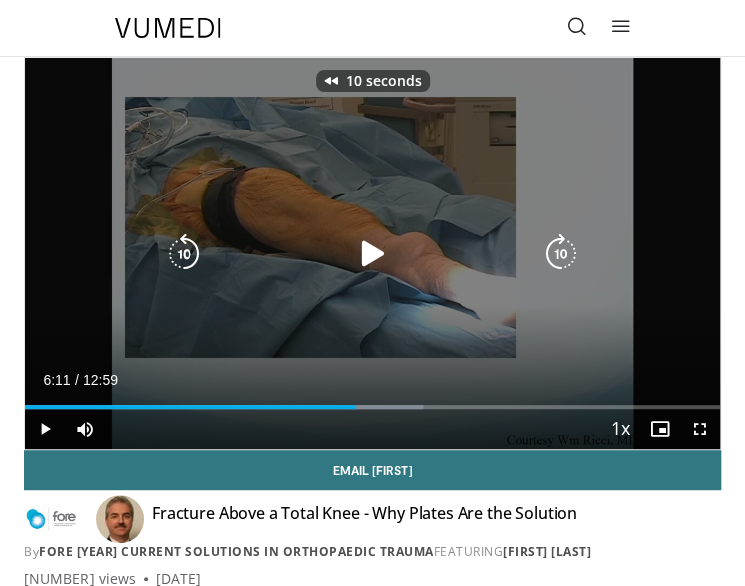 click at bounding box center [184, 254] 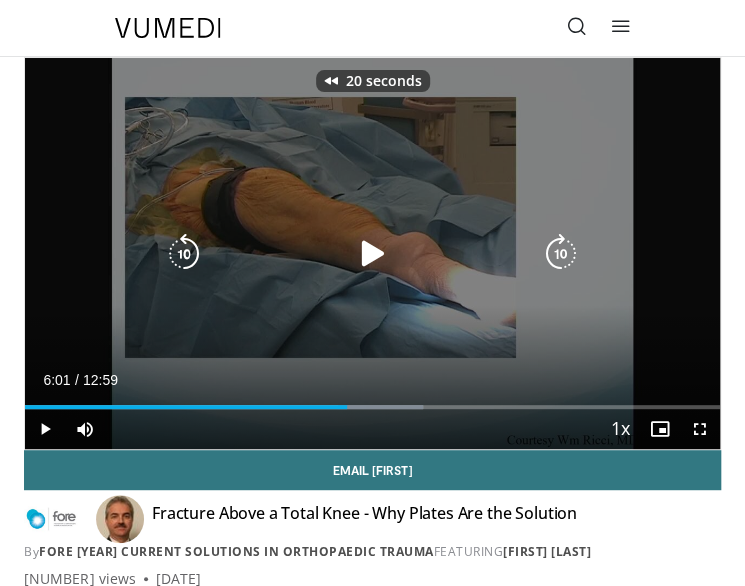 click at bounding box center [184, 254] 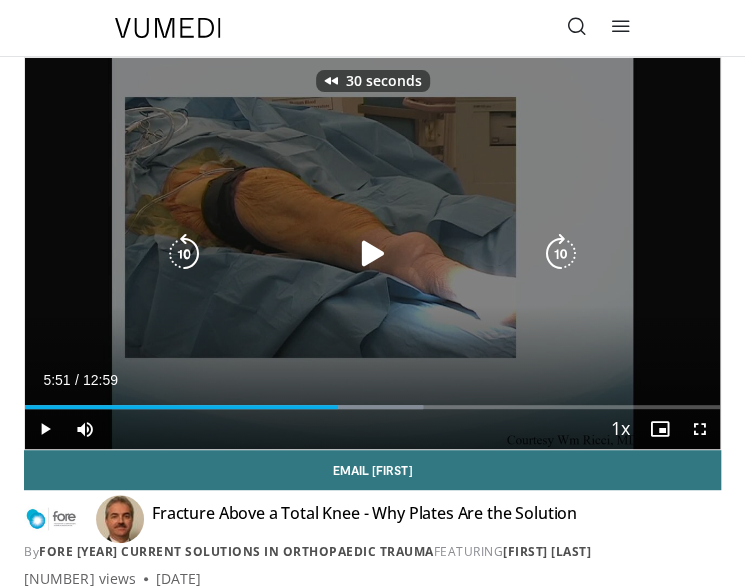 click at bounding box center [184, 254] 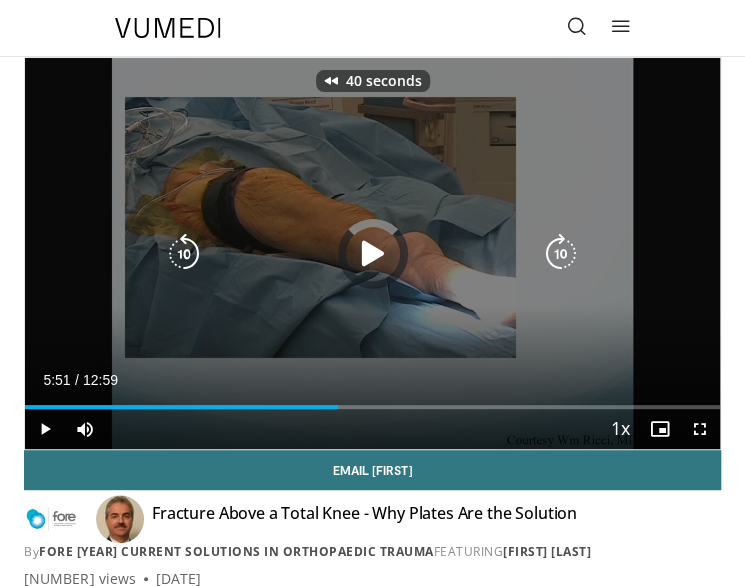click at bounding box center (184, 254) 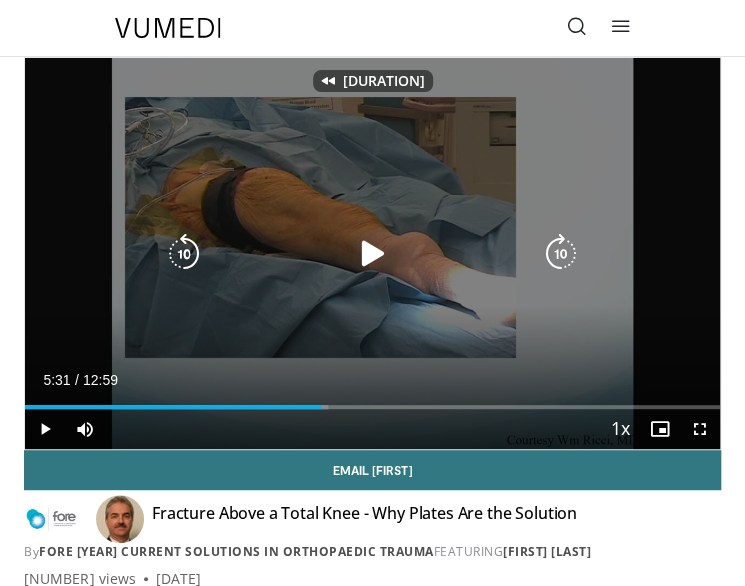 click at bounding box center [184, 254] 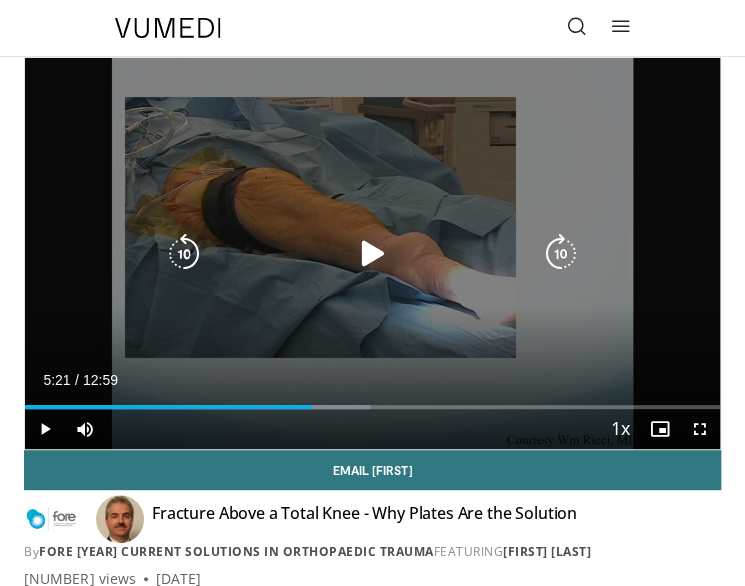 click on "[NUMBER] seconds
Tap to unmute" at bounding box center [372, 253] 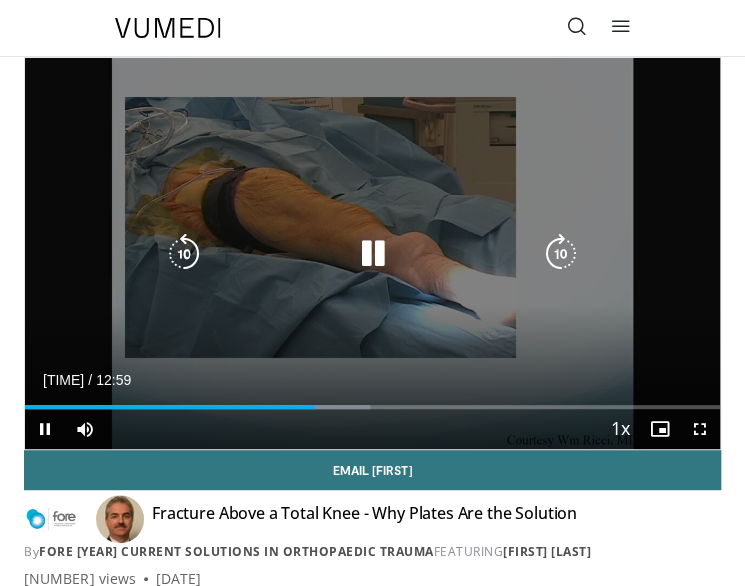 click at bounding box center [184, 254] 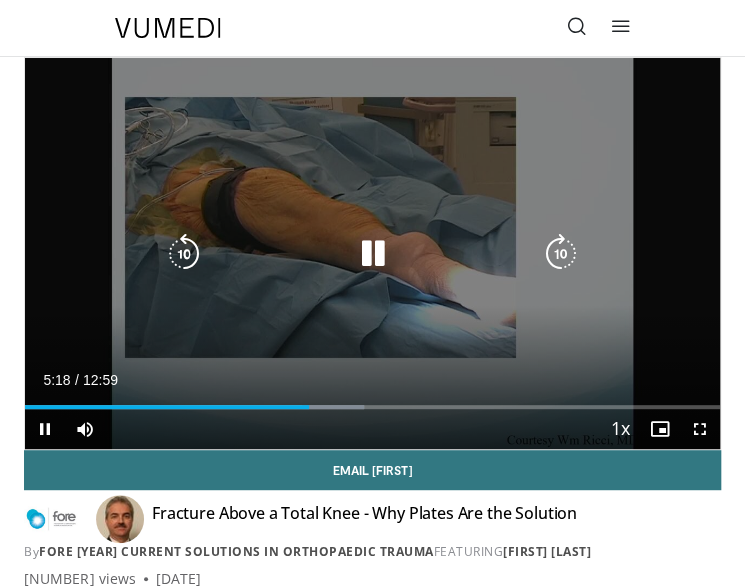 click at bounding box center (184, 254) 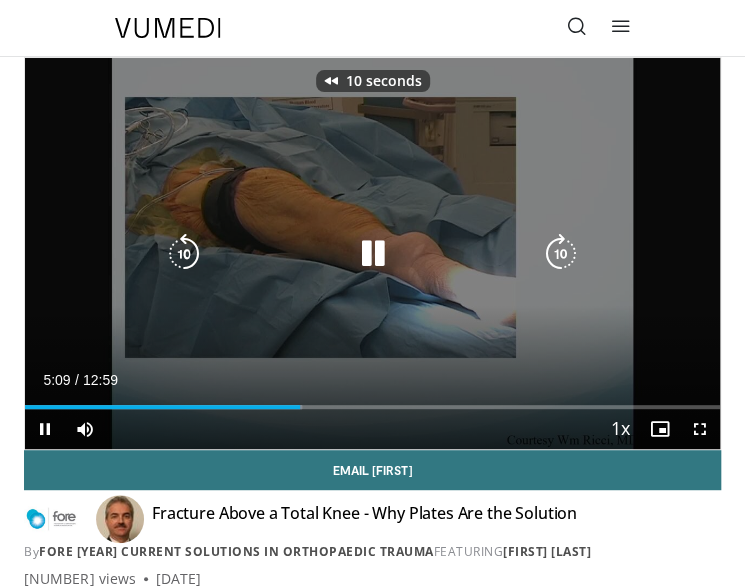 click at bounding box center (184, 254) 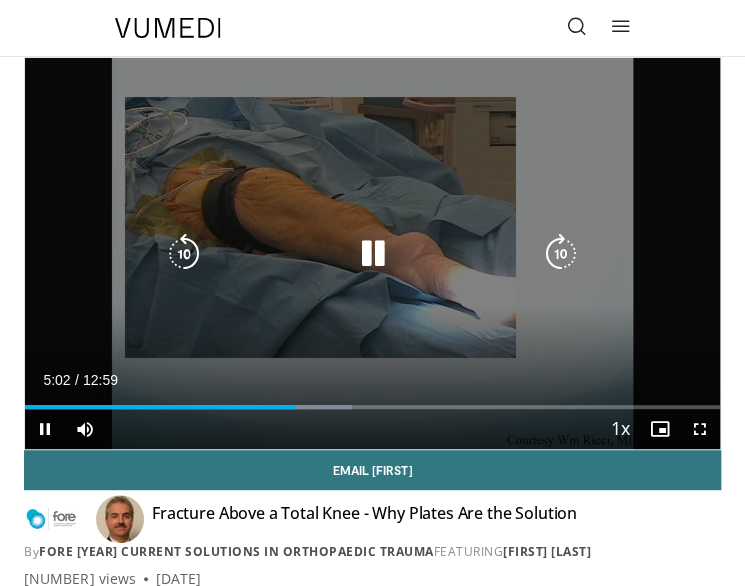 click at bounding box center [561, 254] 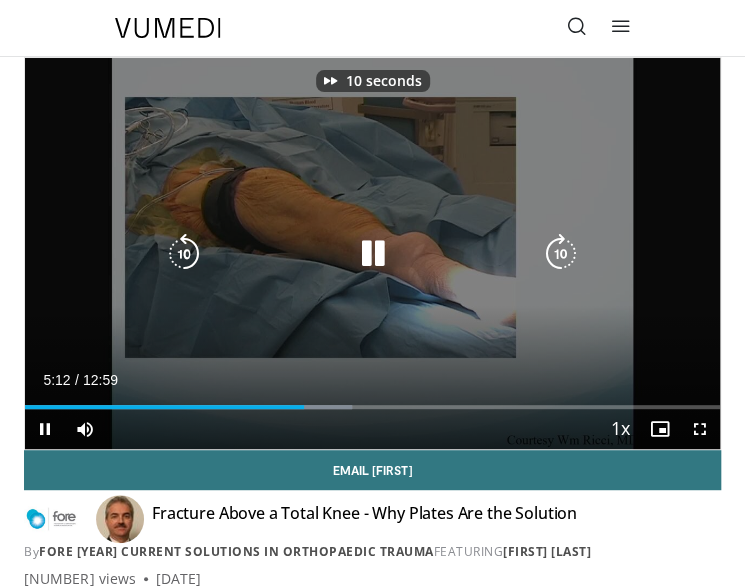 click at bounding box center (561, 254) 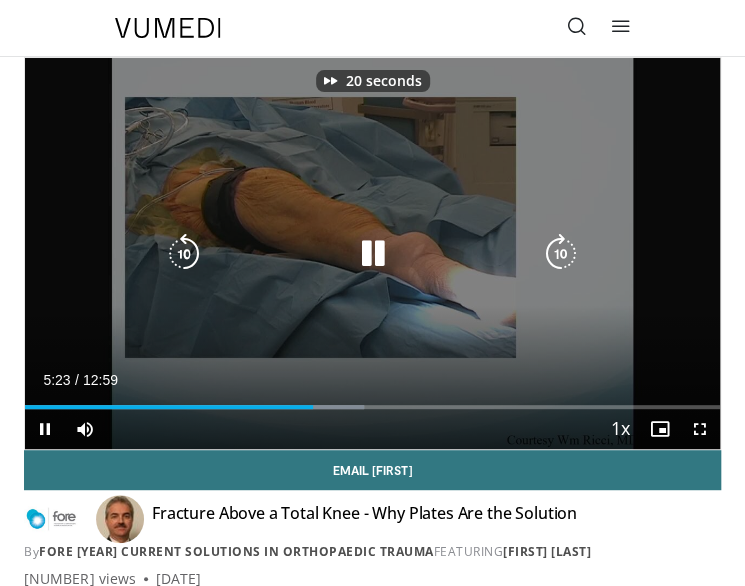 click at bounding box center (561, 254) 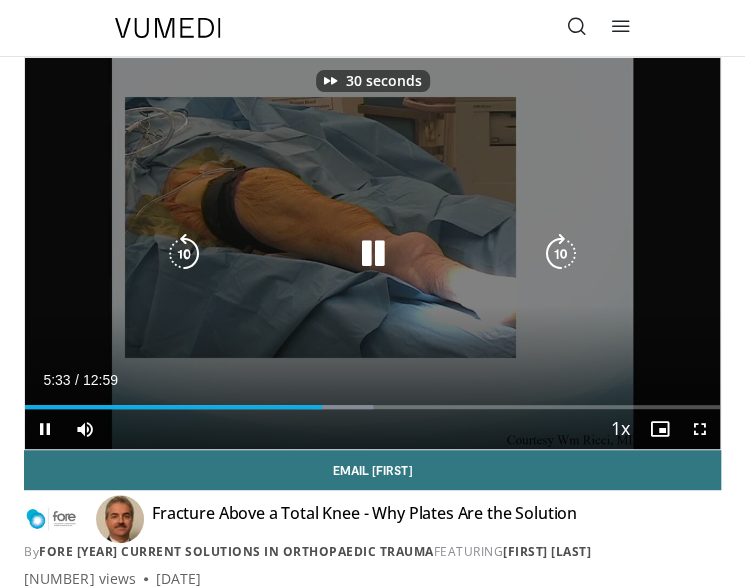 click at bounding box center [561, 254] 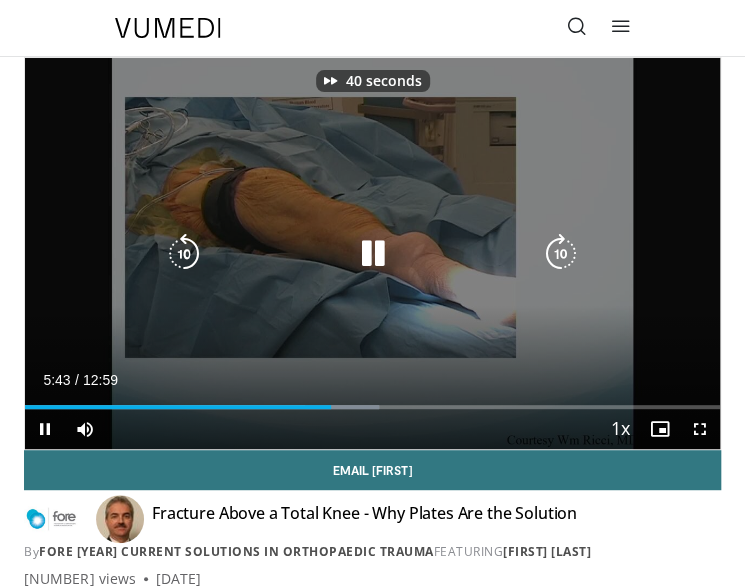 click at bounding box center (561, 254) 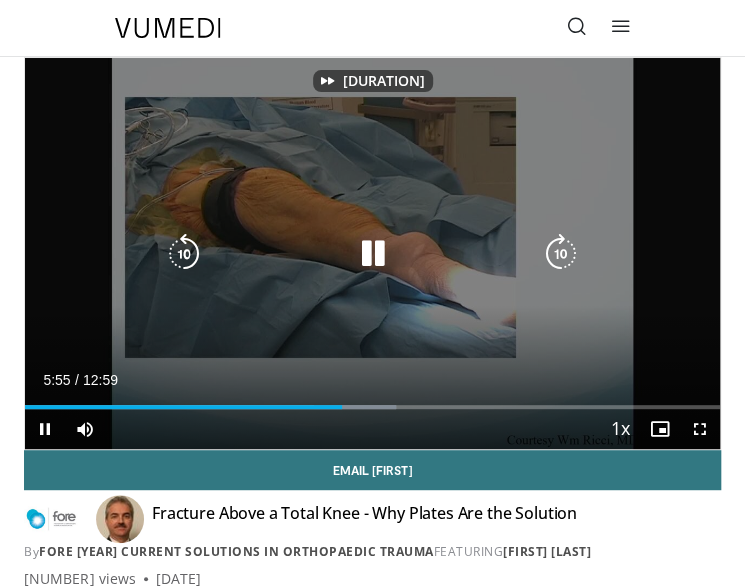 click on "50 seconds
Tap to unmute" at bounding box center [372, 253] 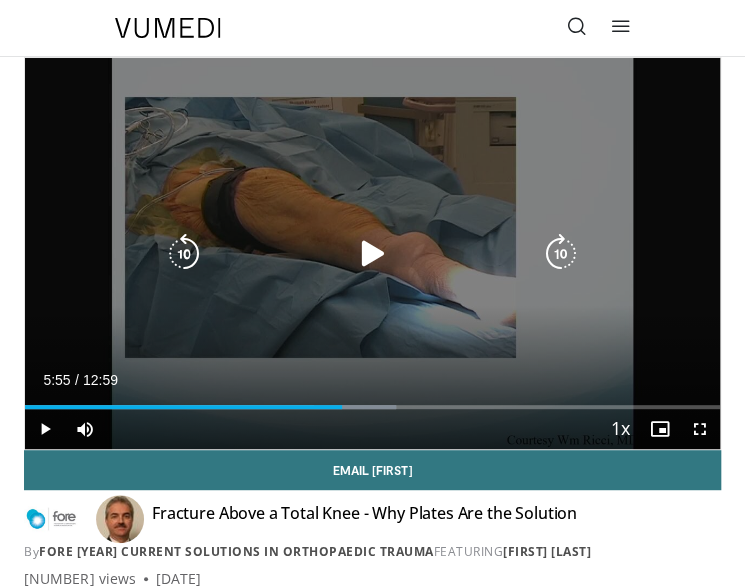 click at bounding box center (373, 254) 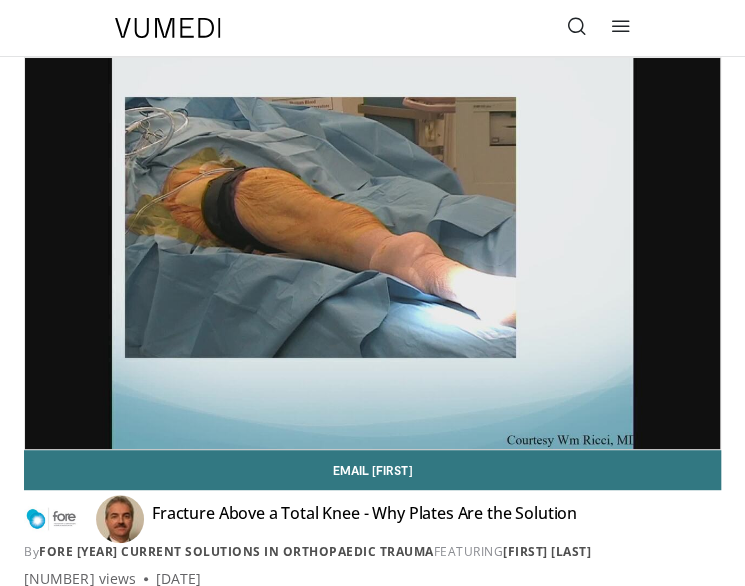 click on "Specialties
Adult & Family Medicine
Allergy, Asthma, Immunology
Anesthesiology
Cardiology
Dental
Dermatology
Endocrinology
Gastroenterology & Hepatology
General Surgery
Hematology & Oncology
Infectious Disease
Nephrology
Neurology
Neurosurgery
Obstetrics & Gynecology
Ophthalmology
Oral Maxillofacial
Orthopaedics
Otolaryngology
Pediatrics
Plastic Surgery
Podiatry
Psychiatry
Pulmonology
Radiation Oncology
Radiology
Rheumatology
Urology
Browse
Videos" at bounding box center [373, 28] 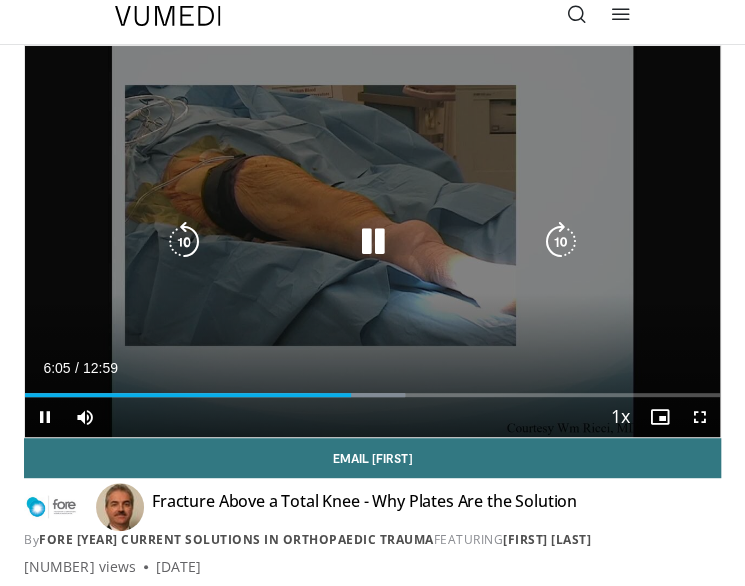 scroll, scrollTop: 7, scrollLeft: 0, axis: vertical 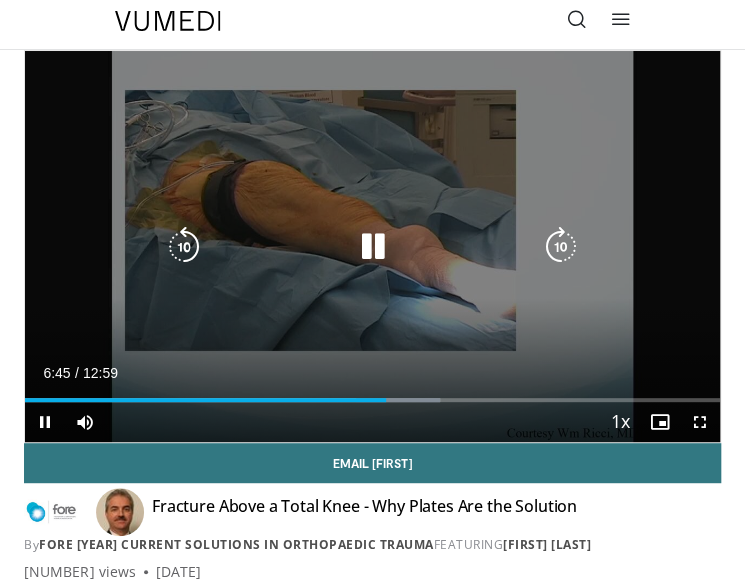 click on "50 seconds
Tap to unmute" at bounding box center [372, 246] 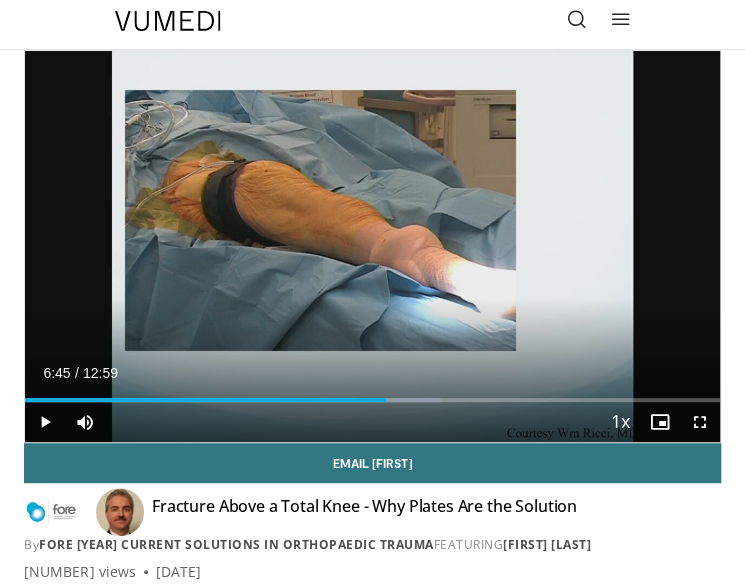 click on "Specialties
Adult & Family Medicine
Allergy, Asthma, Immunology
Anesthesiology
Cardiology
Dental
Dermatology
Endocrinology
Gastroenterology & Hepatology
General Surgery
Hematology & Oncology
Infectious Disease
Nephrology
Neurology
Neurosurgery
Obstetrics & Gynecology
Ophthalmology
Oral Maxillofacial
Orthopaedics
Otolaryngology
Pediatrics
Plastic Surgery
Podiatry
Psychiatry
Pulmonology
Radiation Oncology
Radiology
Rheumatology
Urology
Browse
Videos" at bounding box center (373, 21) 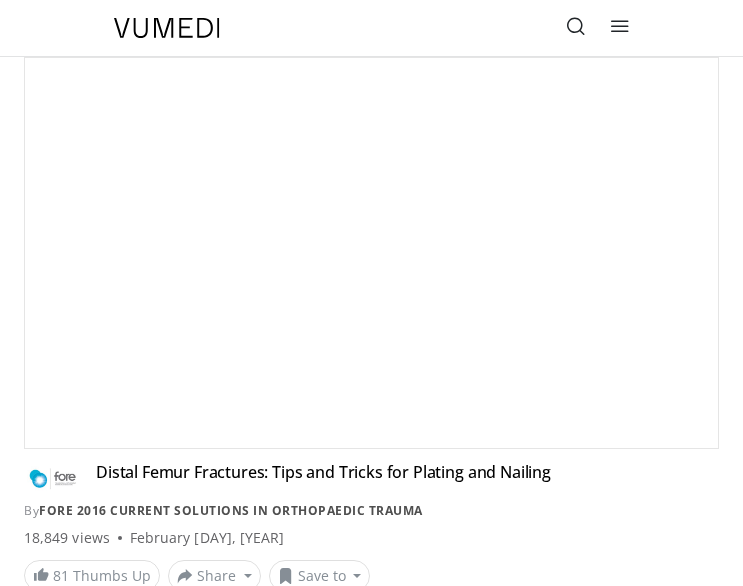 scroll, scrollTop: 0, scrollLeft: 0, axis: both 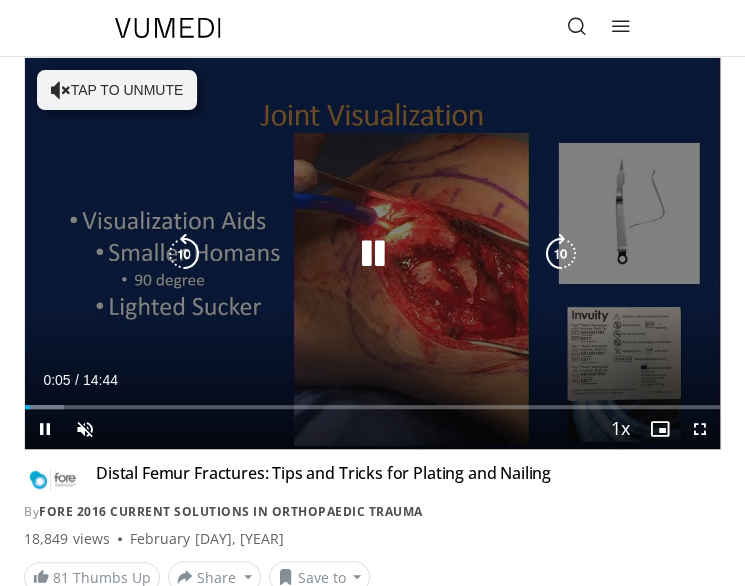 click at bounding box center [373, 254] 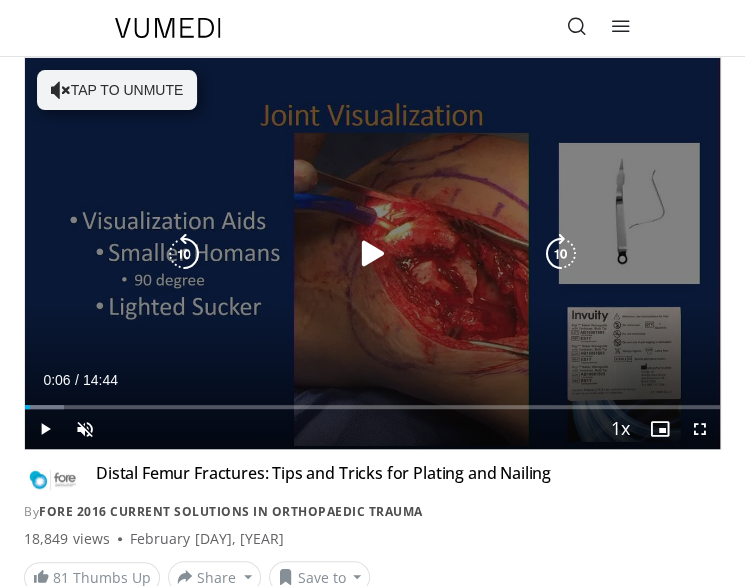 click at bounding box center [373, 254] 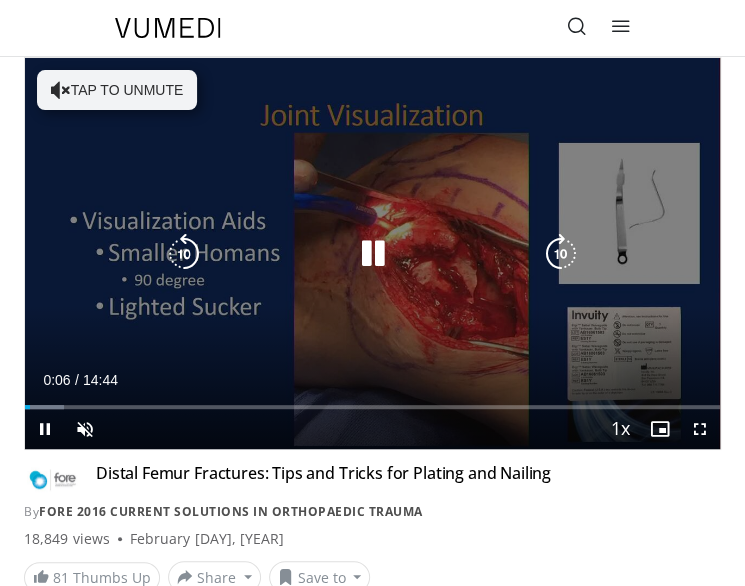 click on "Tap to unmute" at bounding box center [117, 90] 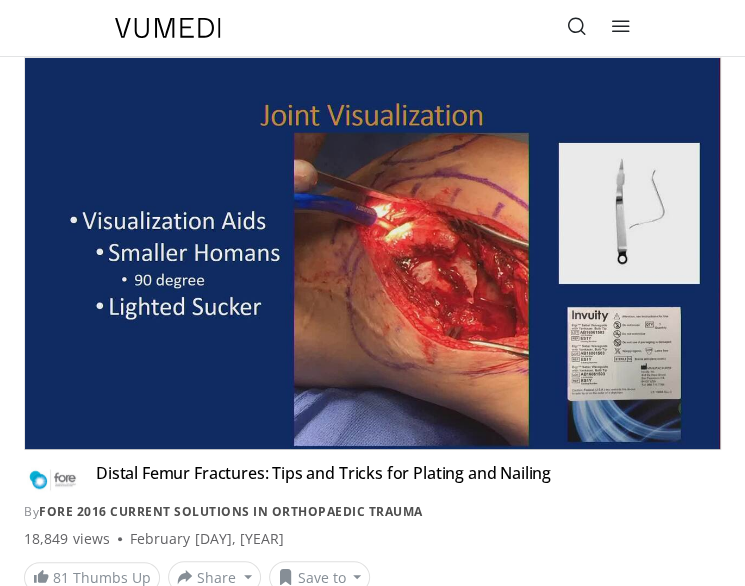 click on "Specialties
Adult & Family Medicine
Allergy, Asthma, Immunology
Anesthesiology
Cardiology
Dental
Dermatology
Endocrinology
Gastroenterology & Hepatology
General Surgery
Hematology & Oncology
Infectious Disease
Nephrology
Neurology
Neurosurgery
Obstetrics & Gynecology
Ophthalmology
Oral Maxillofacial
Orthopaedics
Otolaryngology
Pediatrics
Plastic Surgery
Podiatry
Psychiatry
Pulmonology
Radiation Oncology
Radiology
Rheumatology
Urology
Browse
Videos" at bounding box center (373, 28) 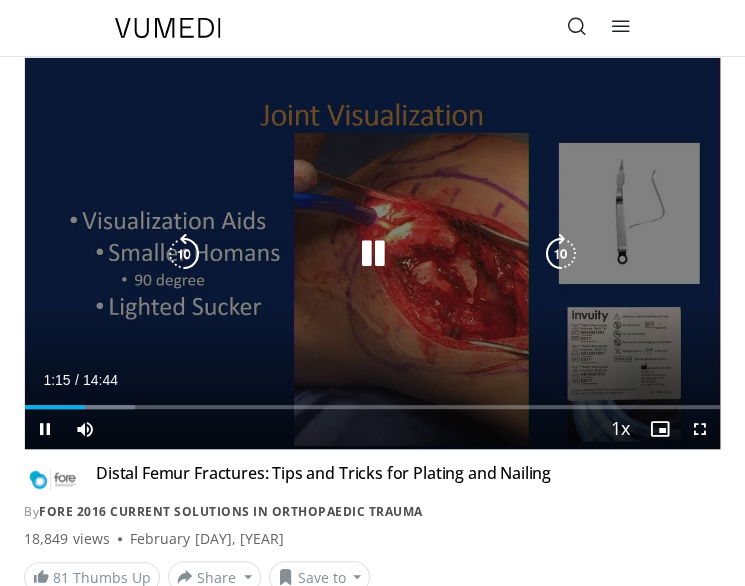 click on "10 seconds
Tap to unmute" at bounding box center (372, 253) 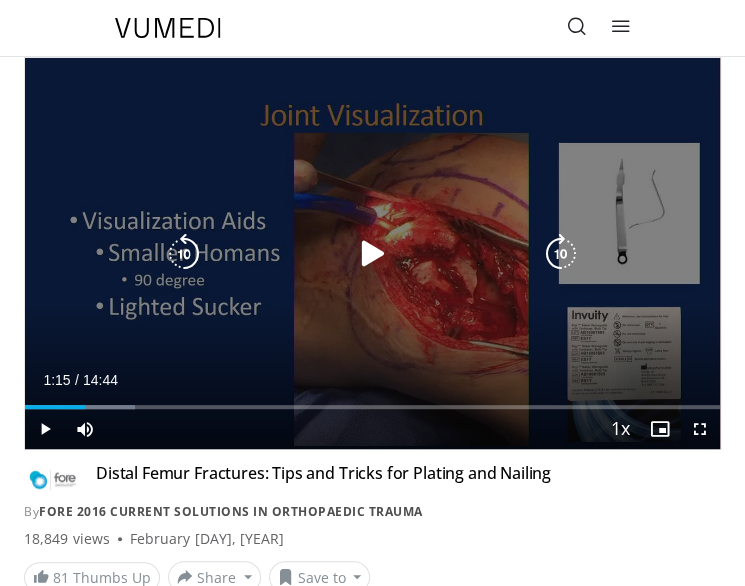 click at bounding box center [373, 254] 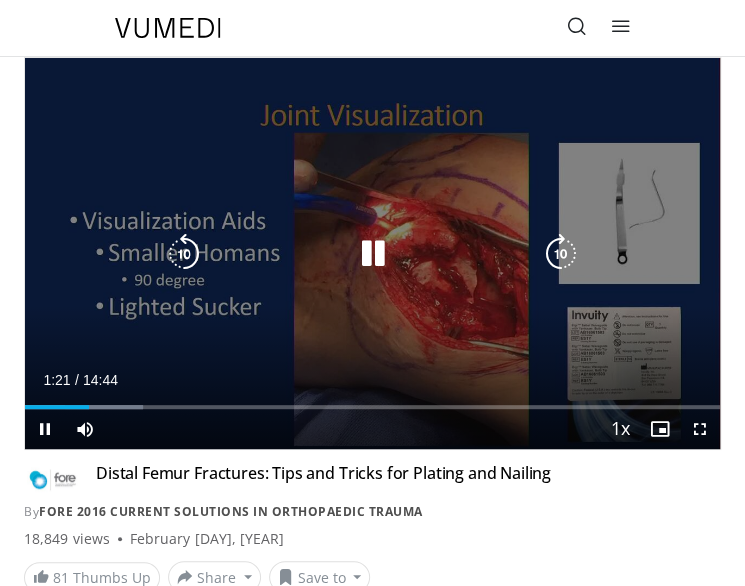 click on "[DURATION]
Tap to unmute" at bounding box center [372, 253] 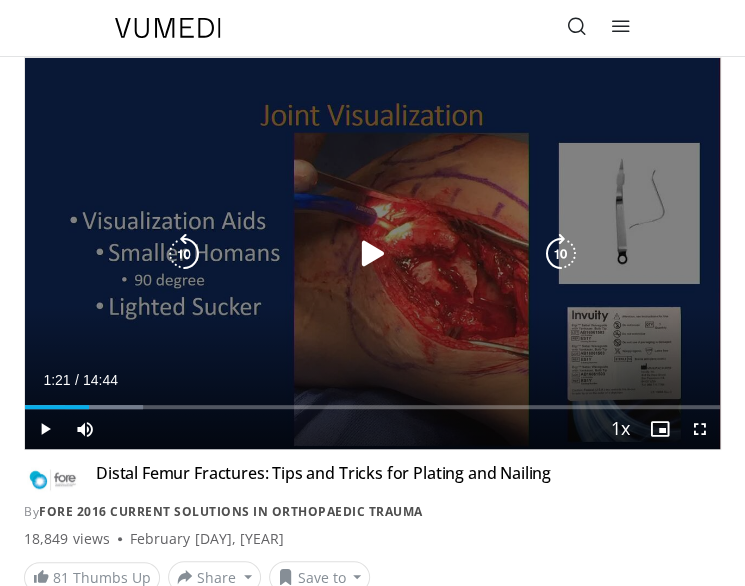 click on "[DURATION]
Tap to unmute" at bounding box center [372, 253] 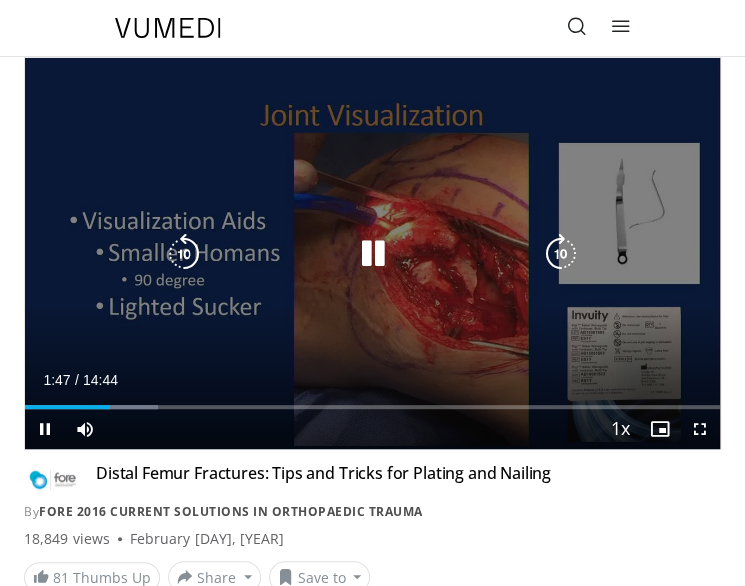 click on "[DURATION]
Tap to unmute" at bounding box center [372, 253] 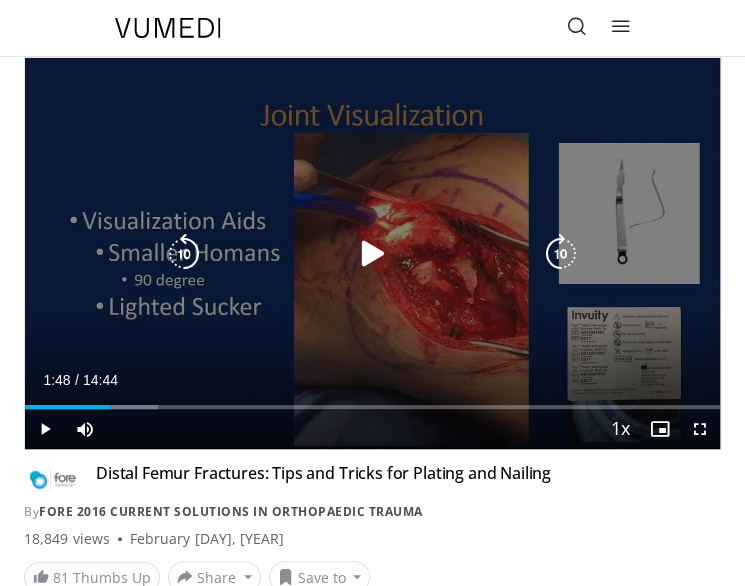 click at bounding box center [561, 254] 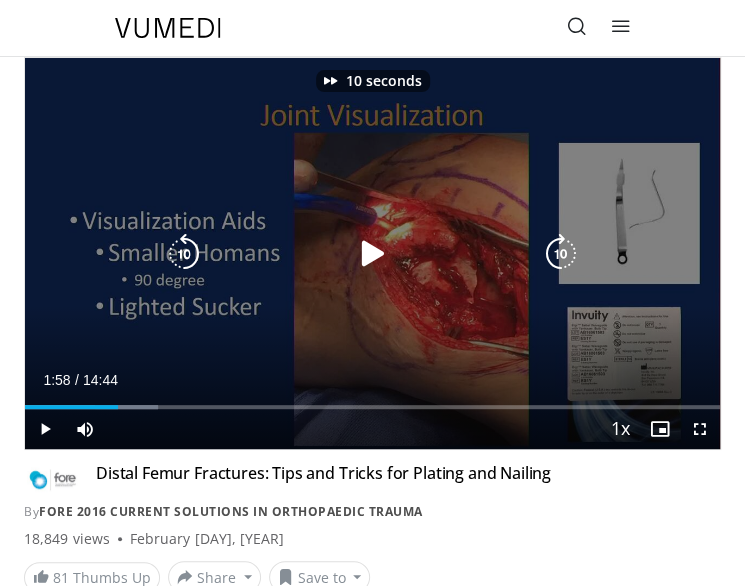 click at bounding box center [561, 254] 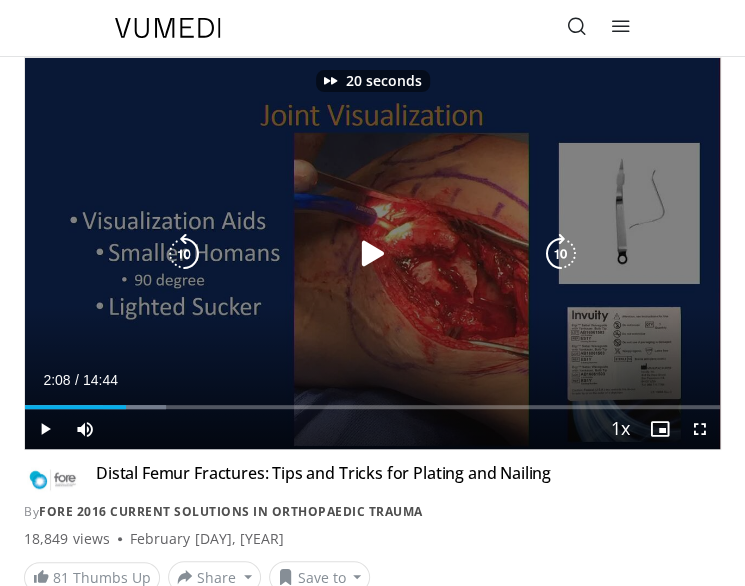 click at bounding box center (561, 254) 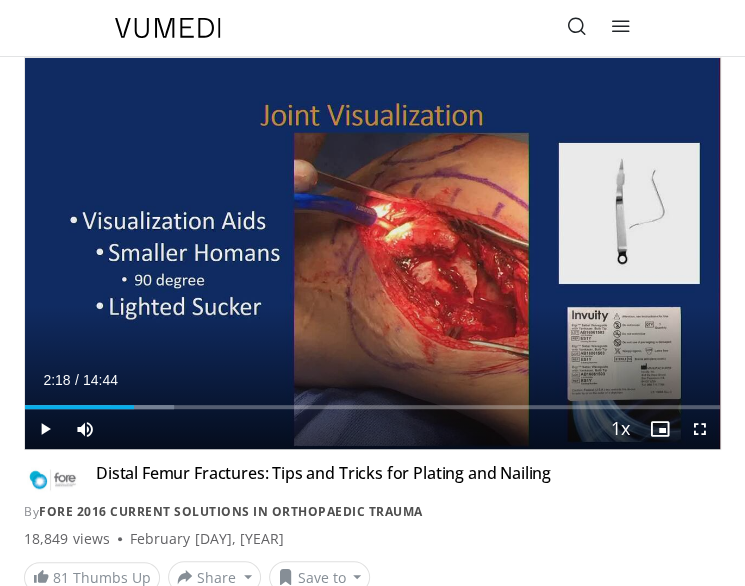 click on "30 seconds
Tap to unmute" at bounding box center (372, 253) 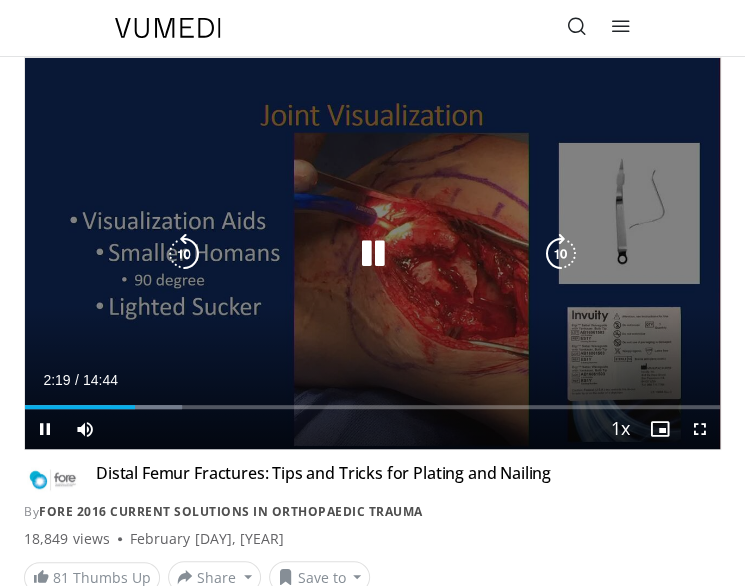click at bounding box center (561, 254) 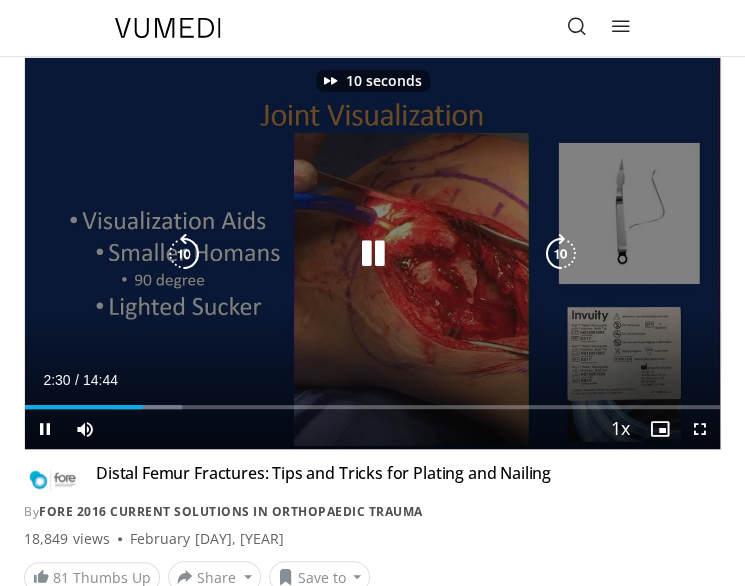 click at bounding box center [561, 254] 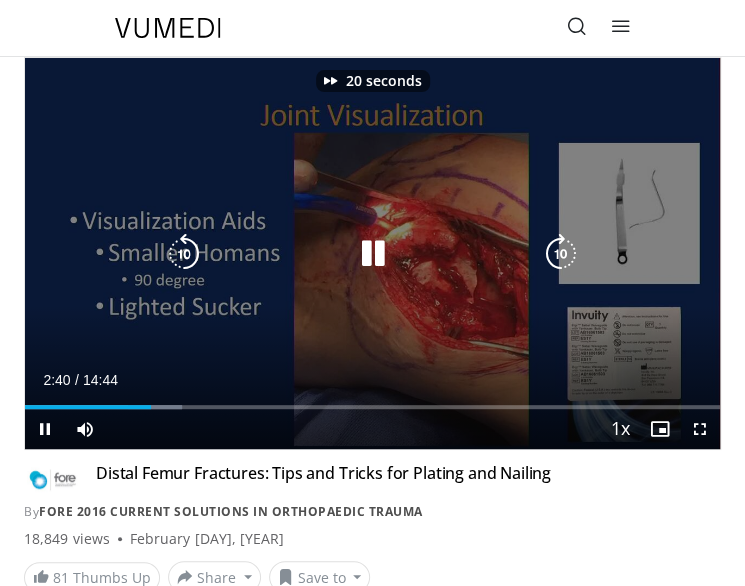 click at bounding box center (561, 254) 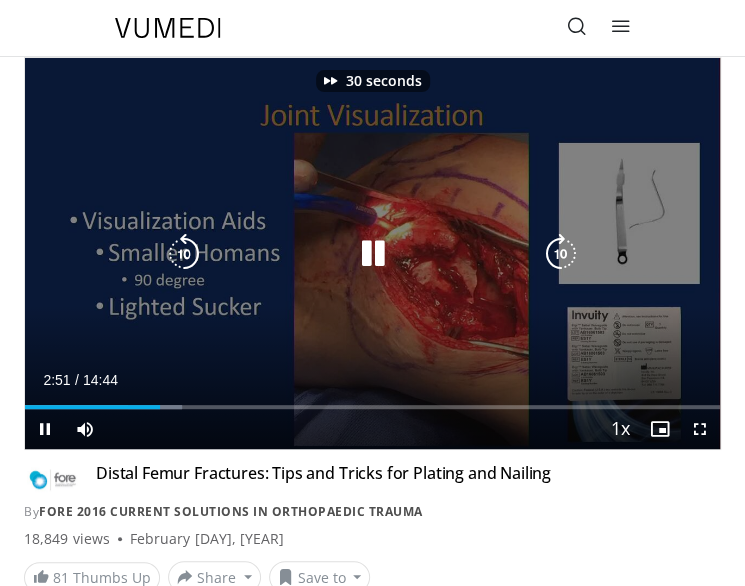 click at bounding box center [561, 254] 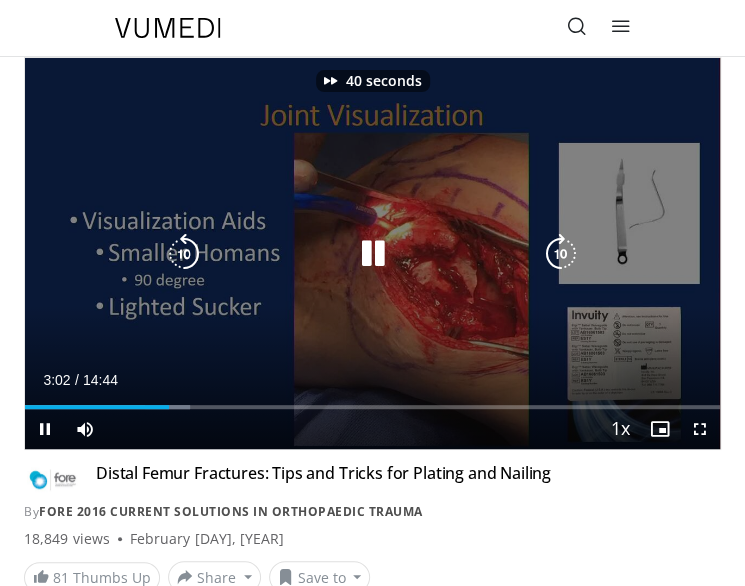 click at bounding box center (561, 254) 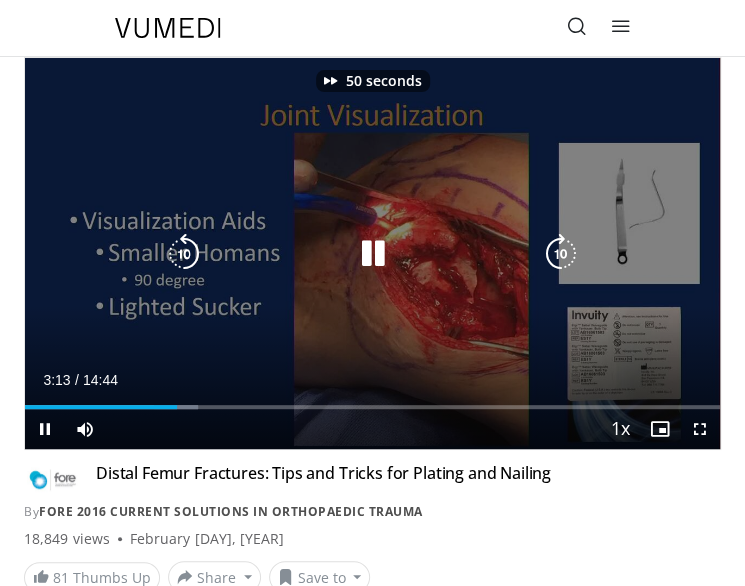 click at bounding box center [561, 254] 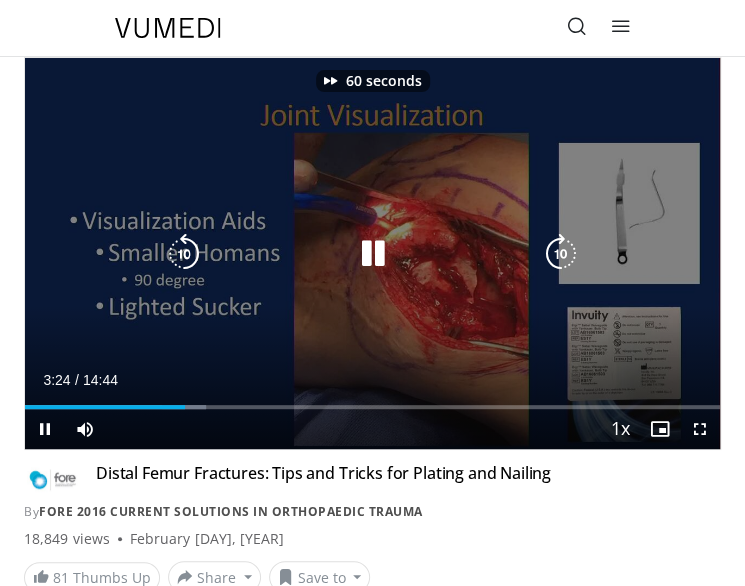 click at bounding box center [561, 254] 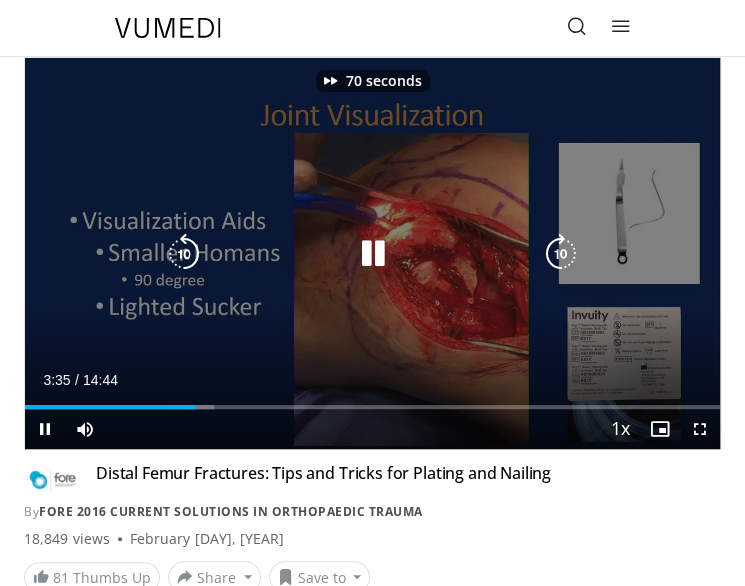 click at bounding box center [561, 254] 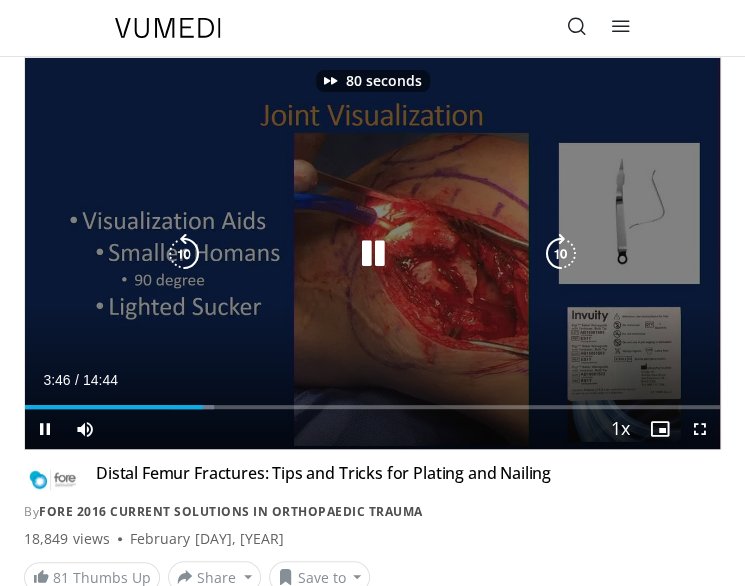 click at bounding box center [561, 254] 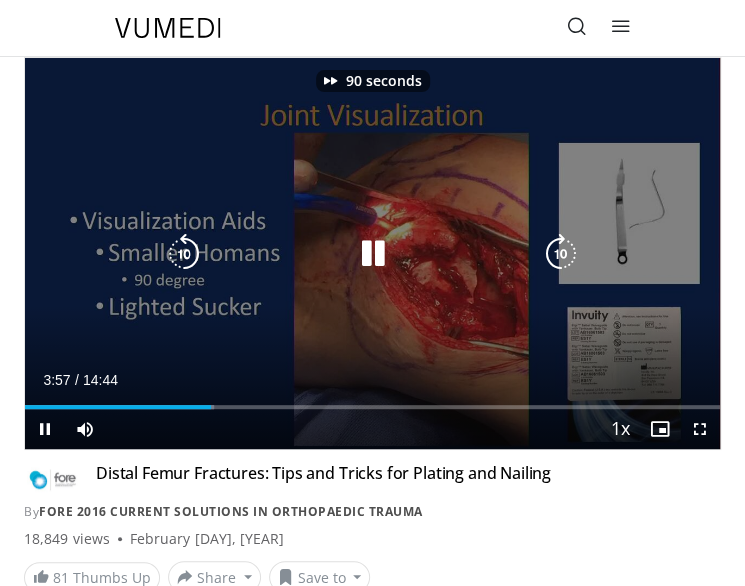 click at bounding box center [561, 254] 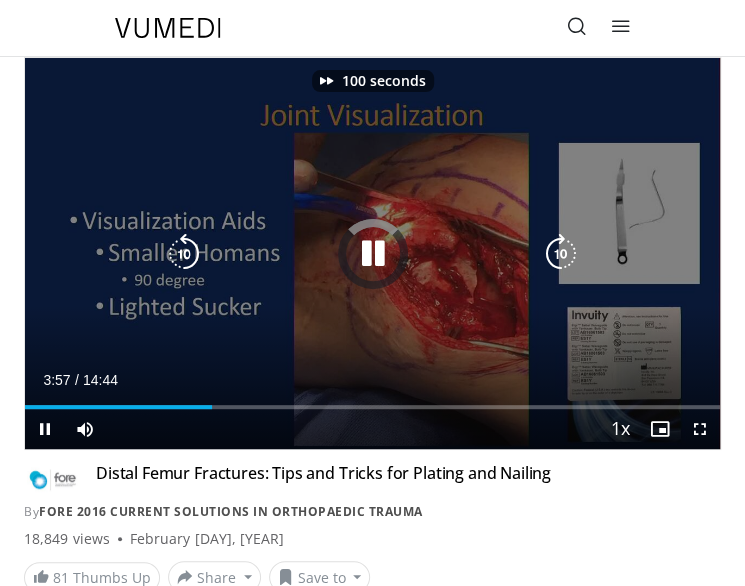 click at bounding box center (561, 254) 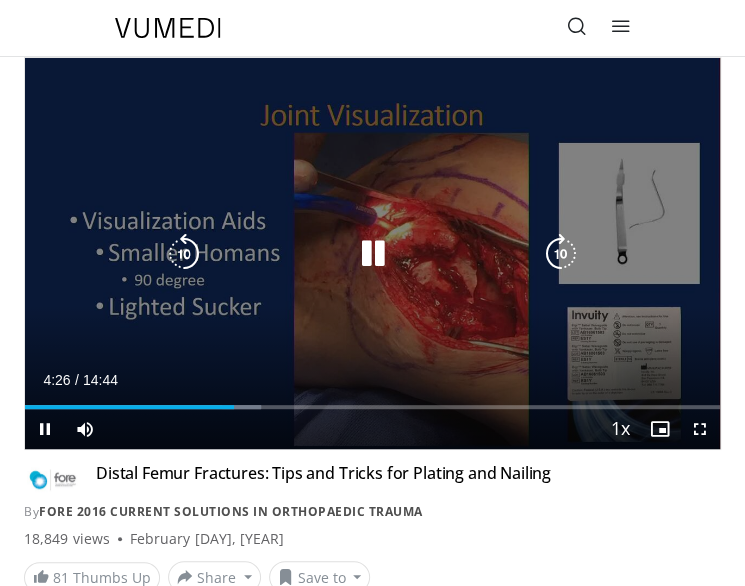 click at bounding box center [561, 254] 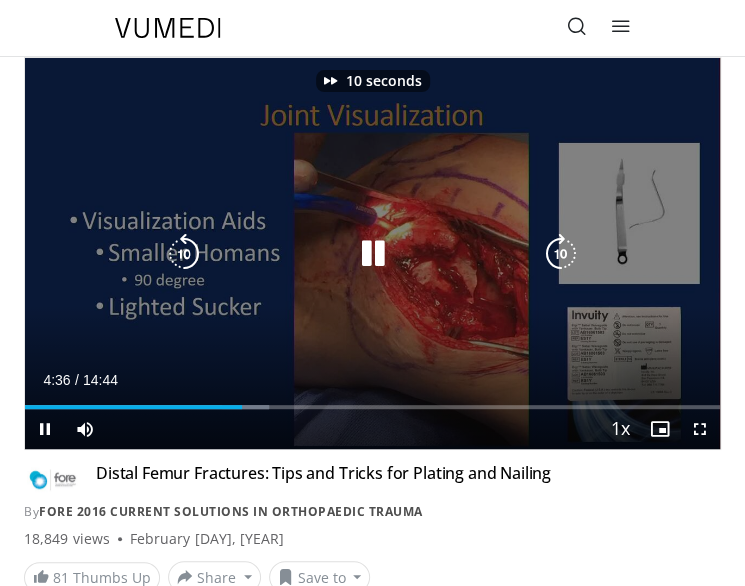 click at bounding box center [561, 254] 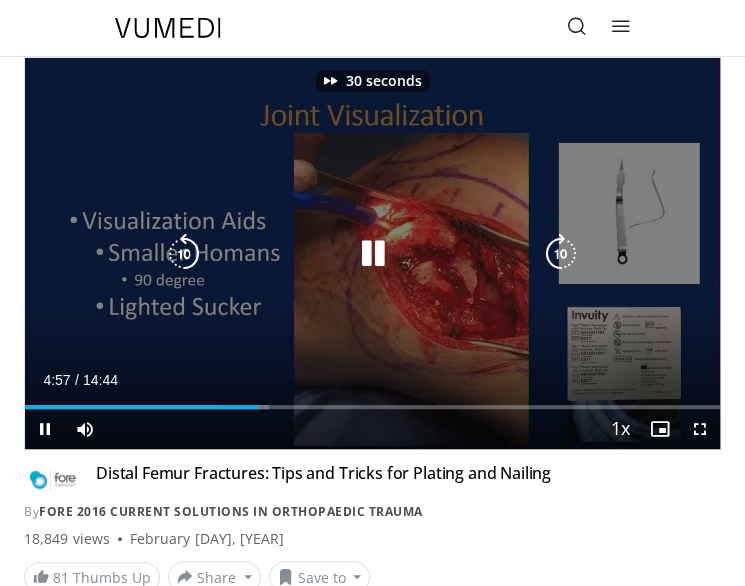 click at bounding box center [561, 254] 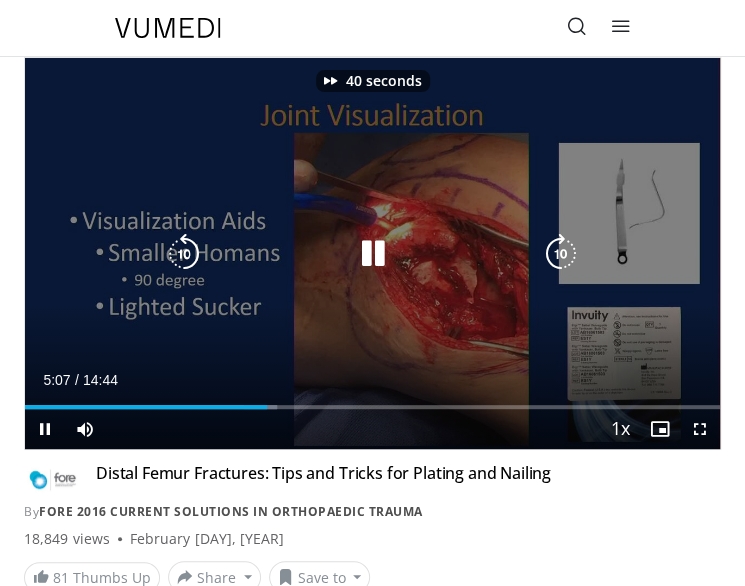 click at bounding box center (561, 254) 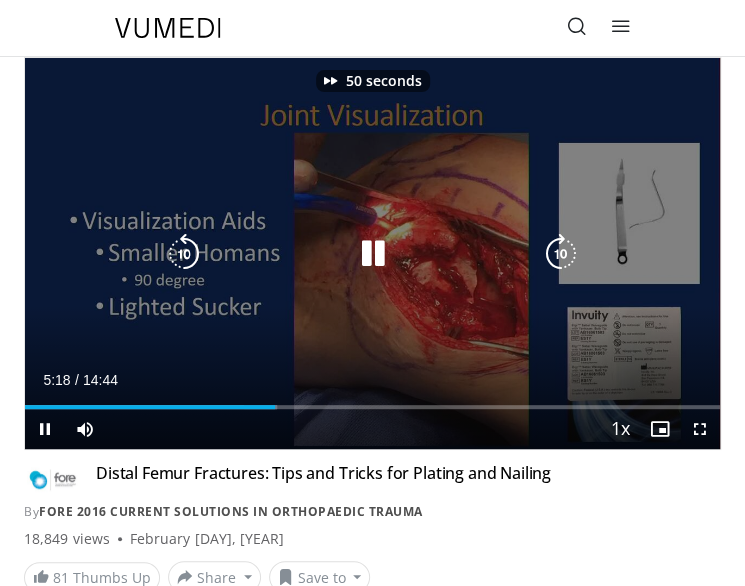 click at bounding box center [561, 254] 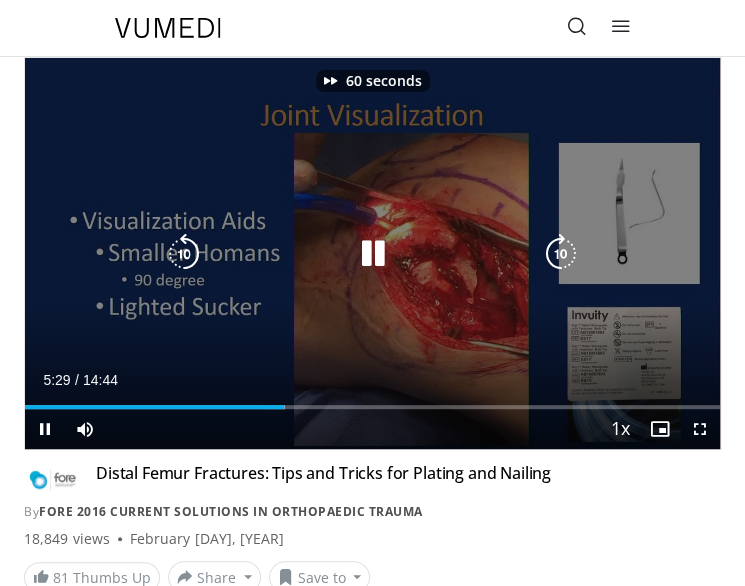 click at bounding box center [561, 254] 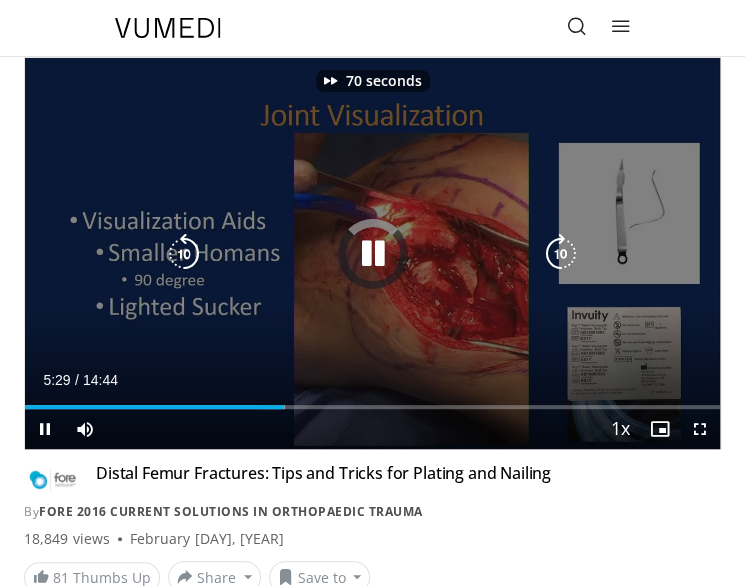 click at bounding box center (561, 254) 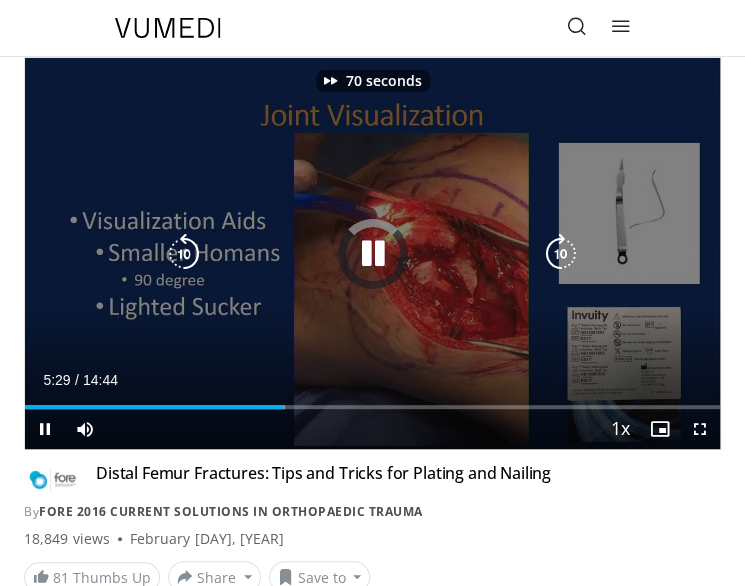 click at bounding box center [561, 254] 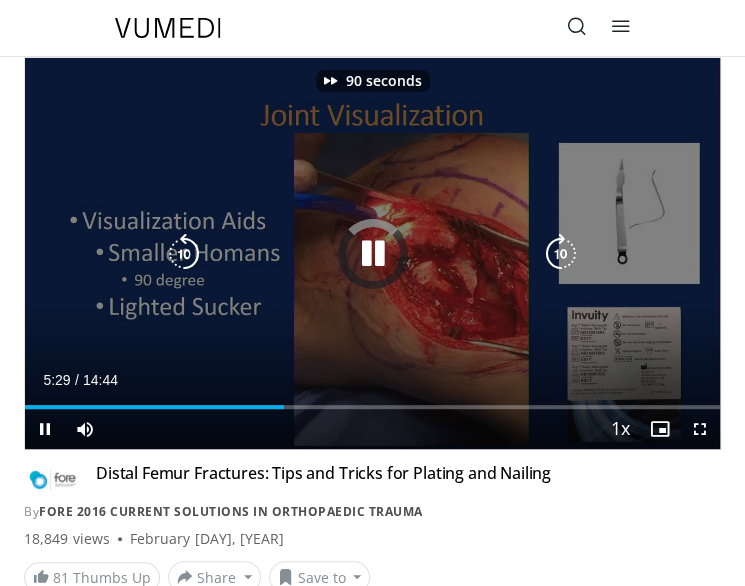 click at bounding box center (561, 254) 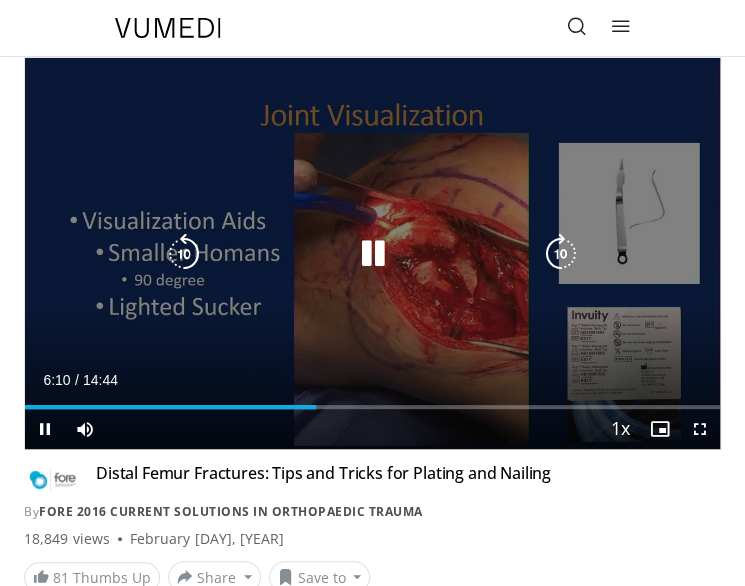 click at bounding box center (561, 254) 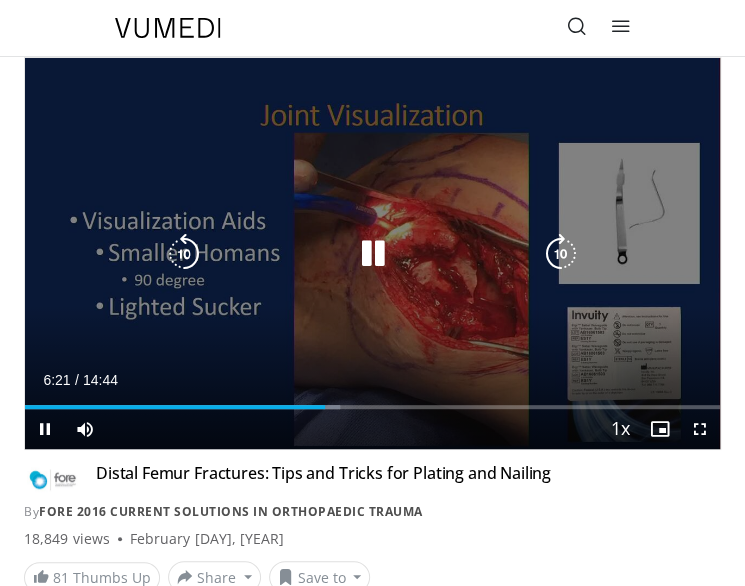 click on "[DURATION]
Tap to unmute" at bounding box center (372, 253) 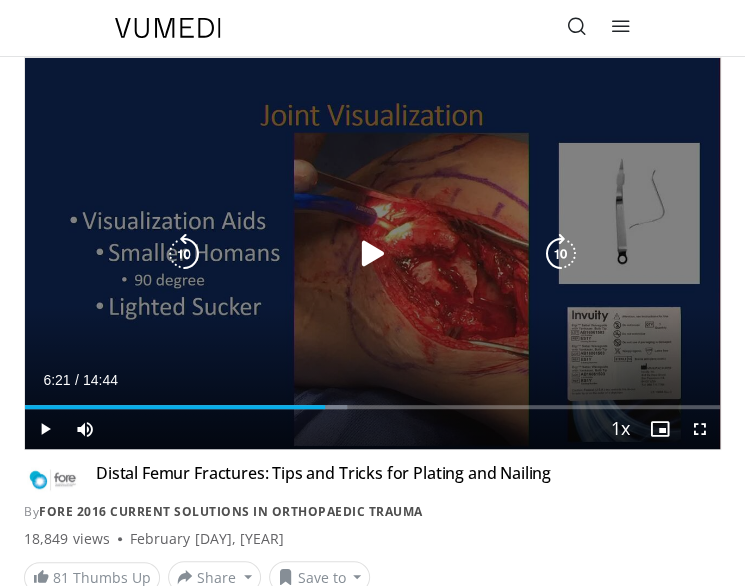click at bounding box center (561, 254) 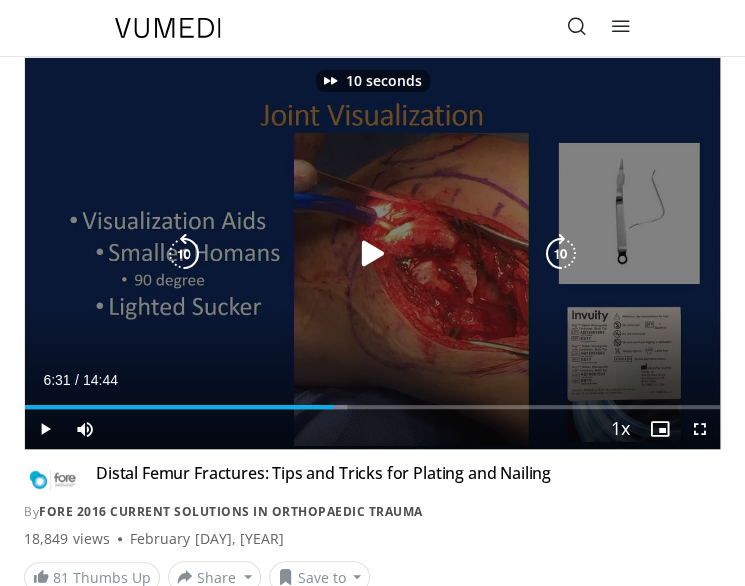 click at bounding box center (561, 254) 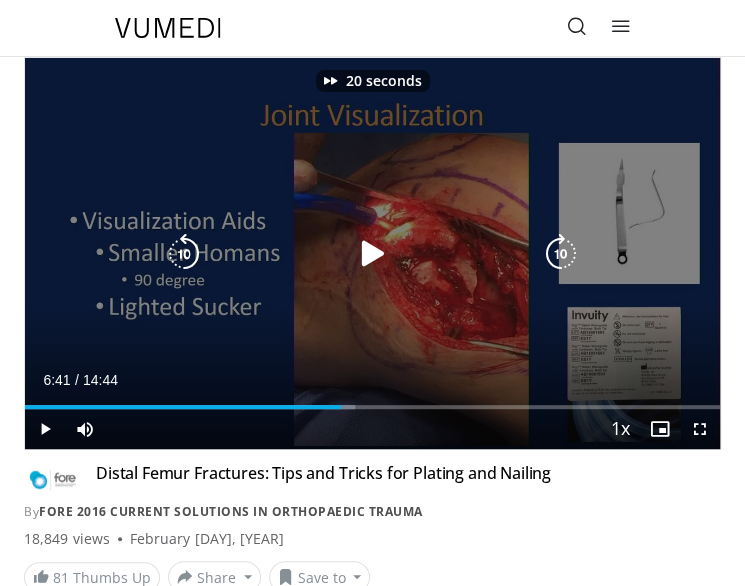 click at bounding box center (561, 254) 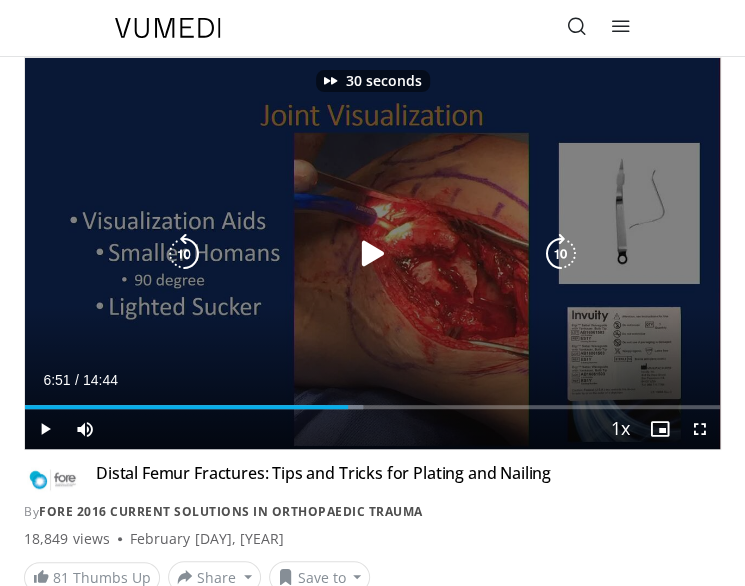 click at bounding box center (561, 254) 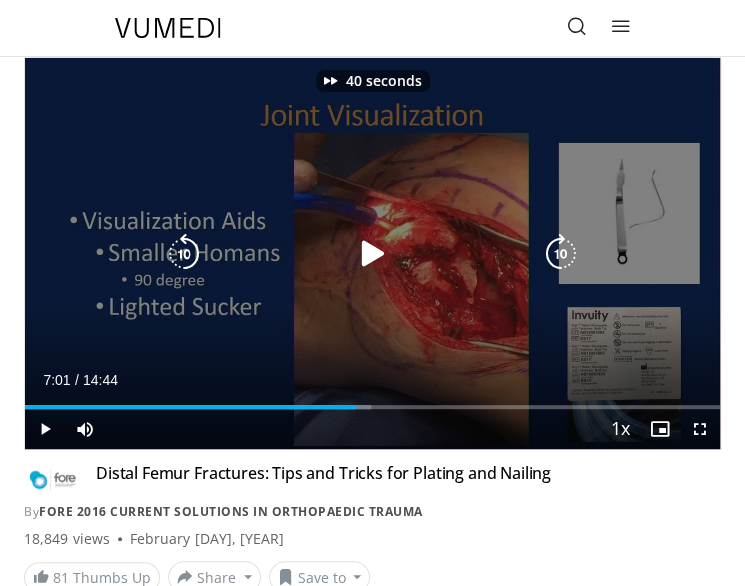 click at bounding box center [561, 254] 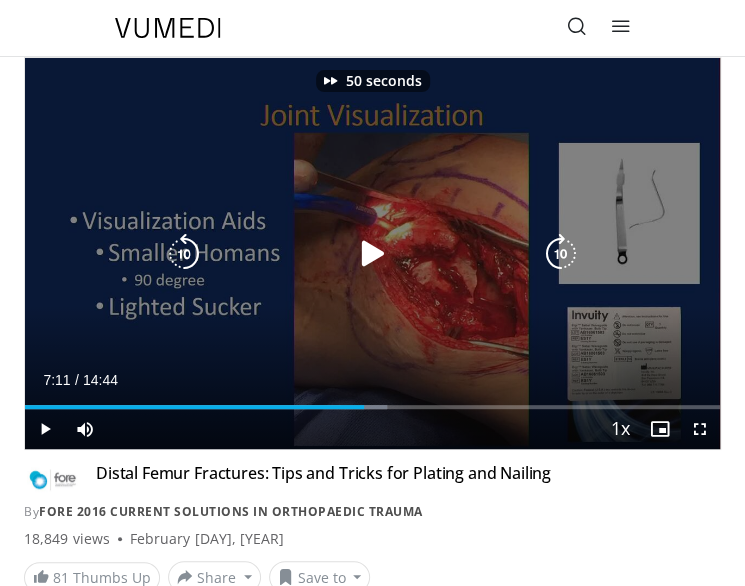 click at bounding box center [561, 254] 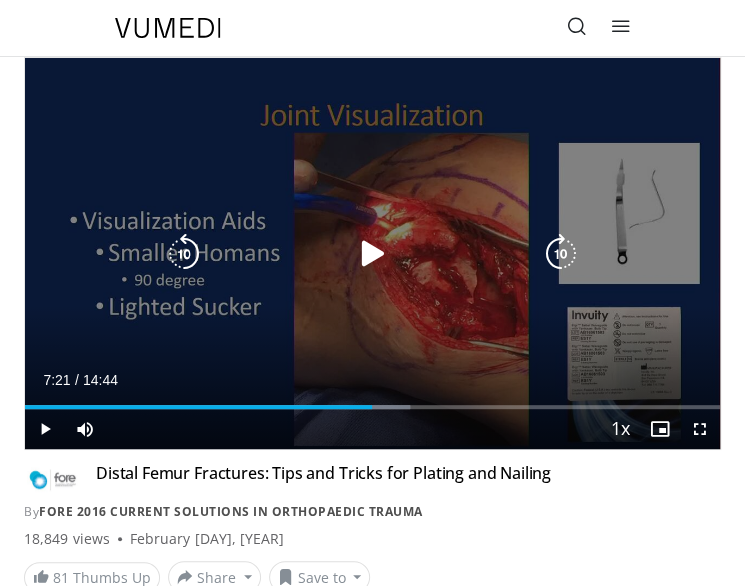 click at bounding box center (373, 254) 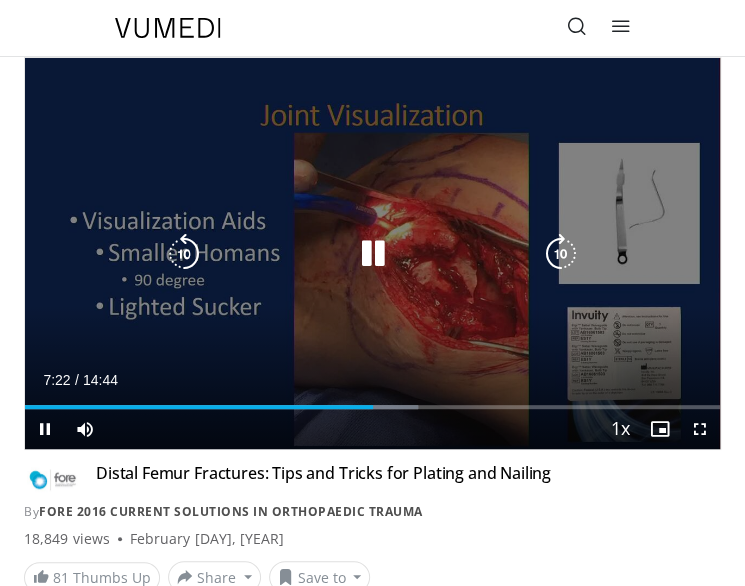 click at bounding box center (561, 254) 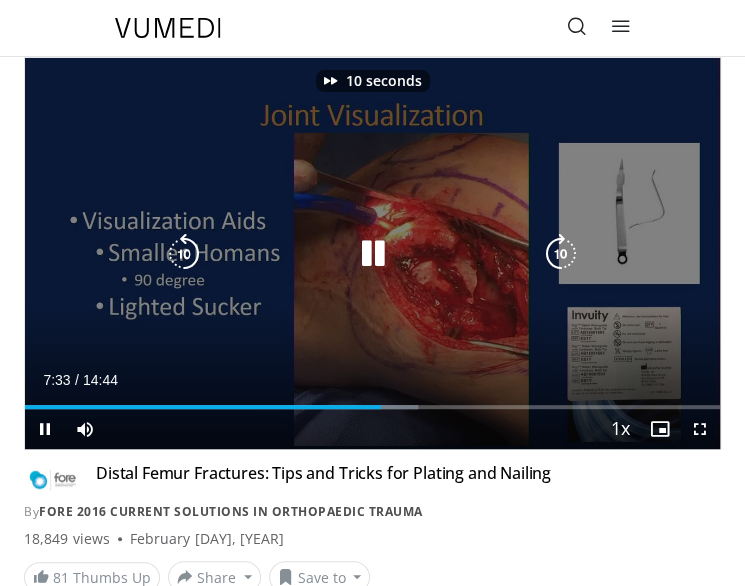click at bounding box center (561, 254) 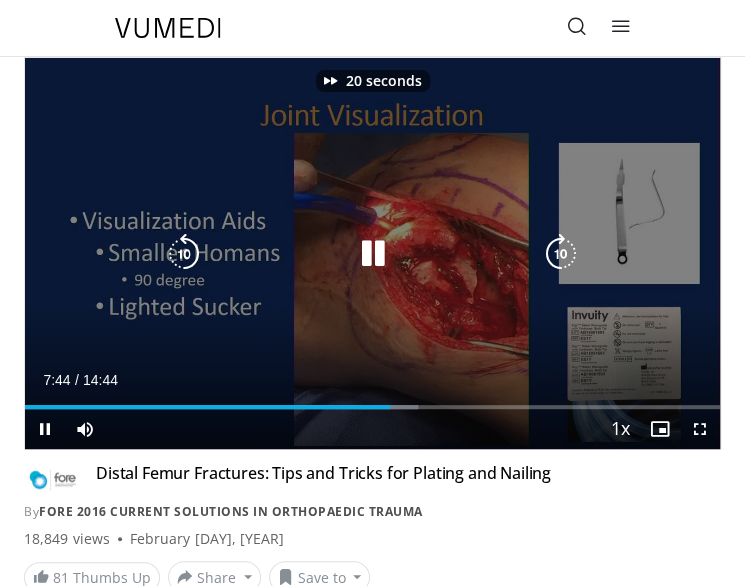 click at bounding box center (561, 254) 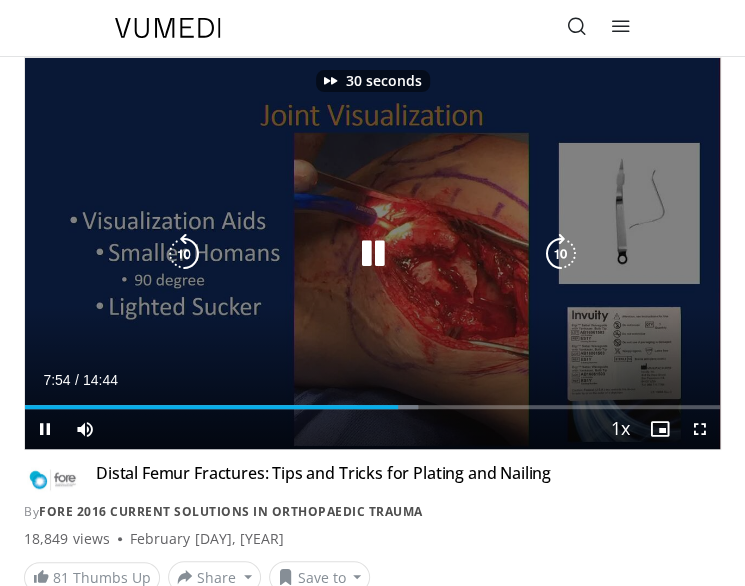 click at bounding box center (561, 254) 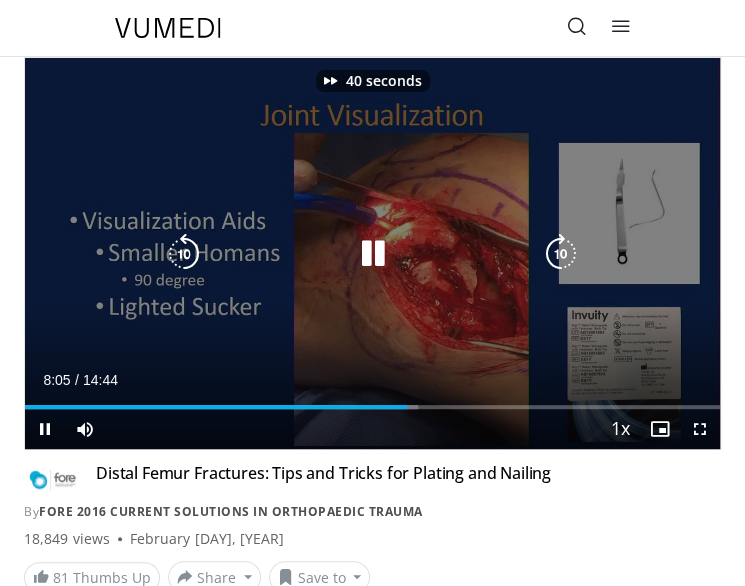 click at bounding box center (561, 254) 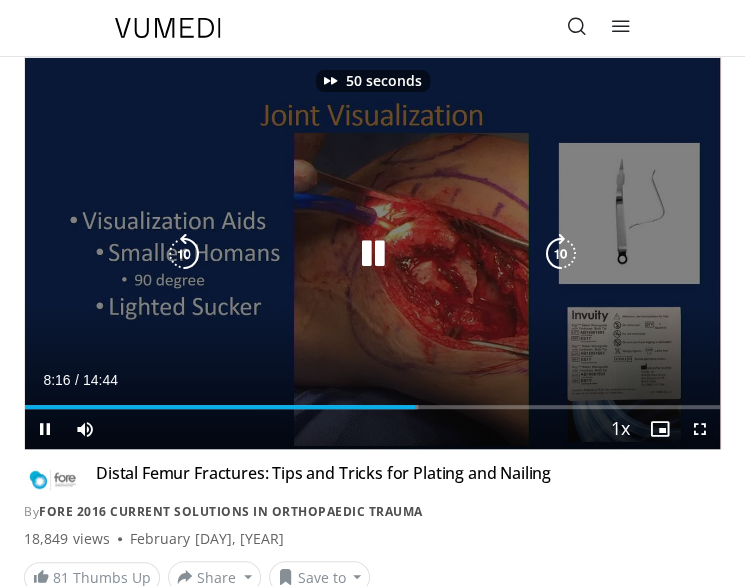 click at bounding box center (561, 254) 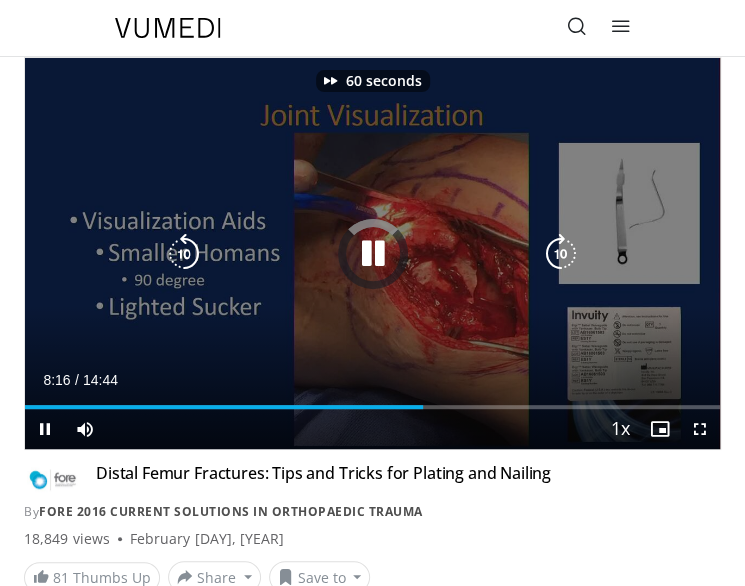 click at bounding box center (561, 254) 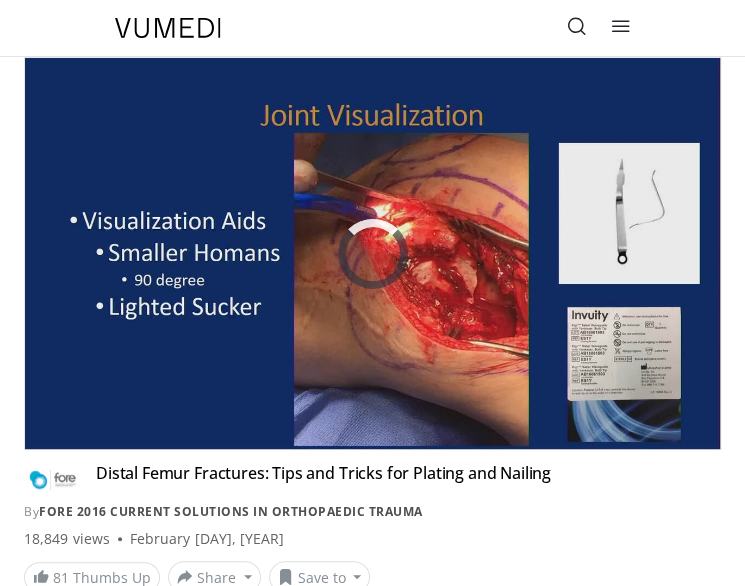 click on "70 seconds
Tap to unmute" at bounding box center (372, 253) 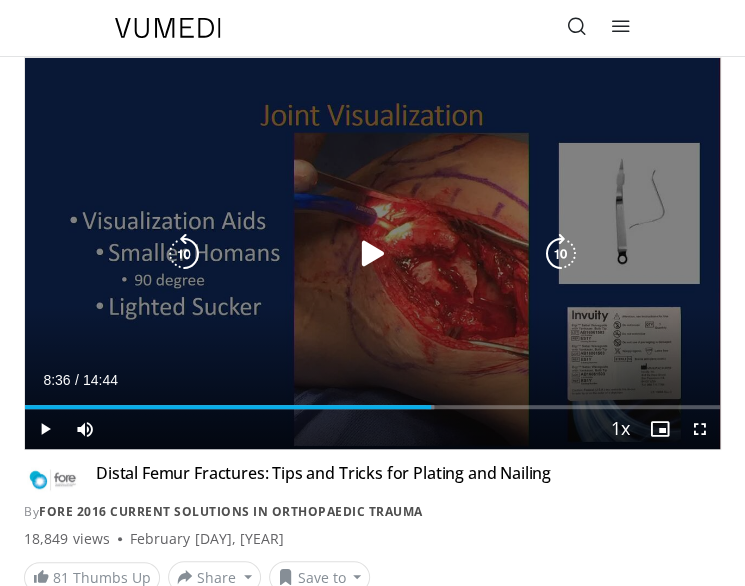 click at bounding box center (561, 254) 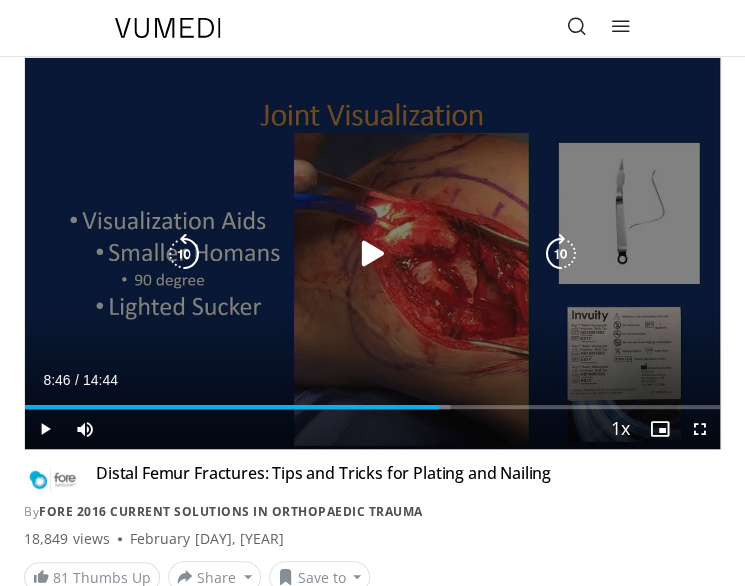 click at bounding box center [561, 254] 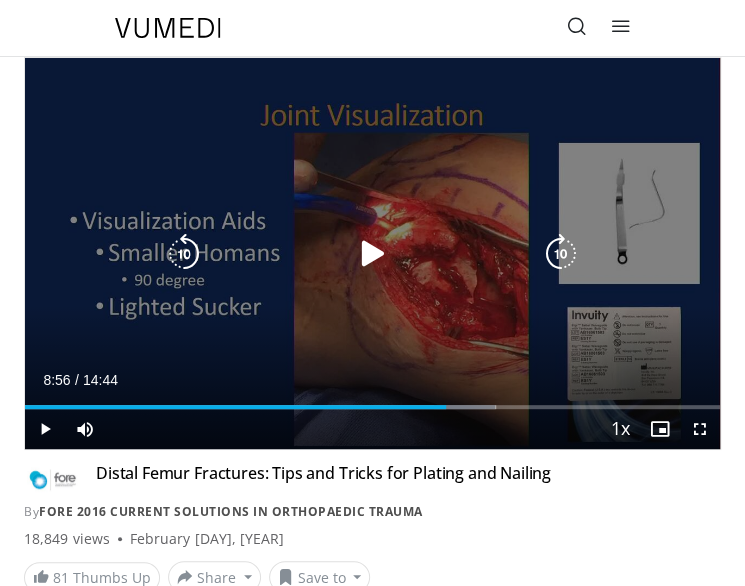 click at bounding box center [373, 254] 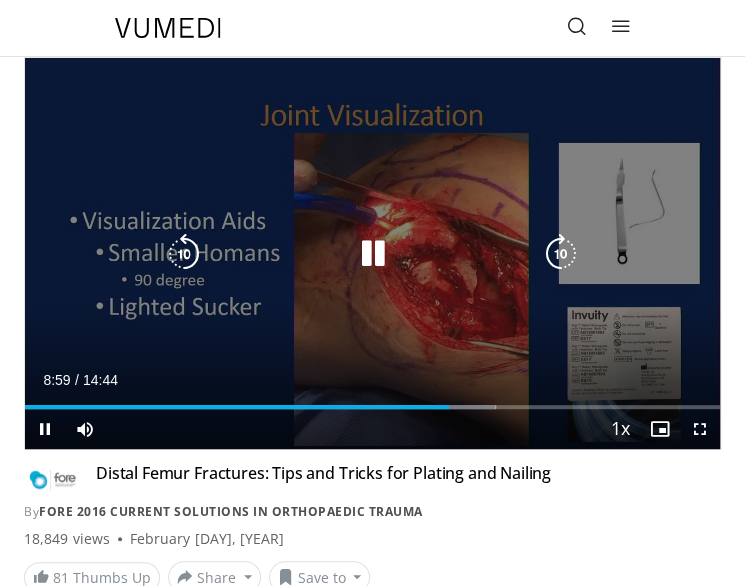 click at bounding box center (561, 254) 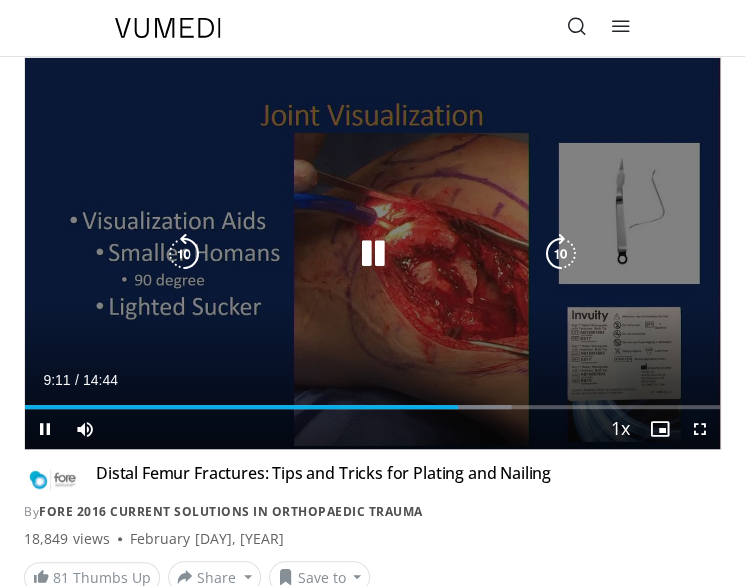 click at bounding box center [561, 254] 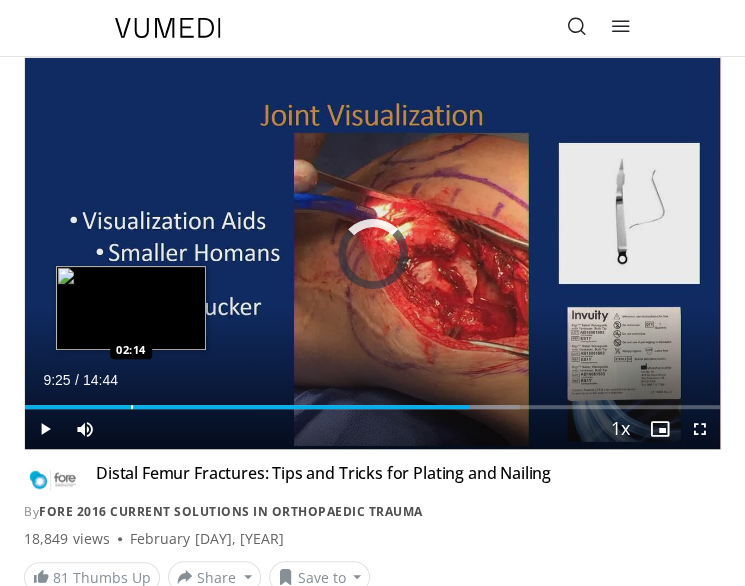 click on "Loaded :  71.09% 09:25 02:14" at bounding box center [372, 399] 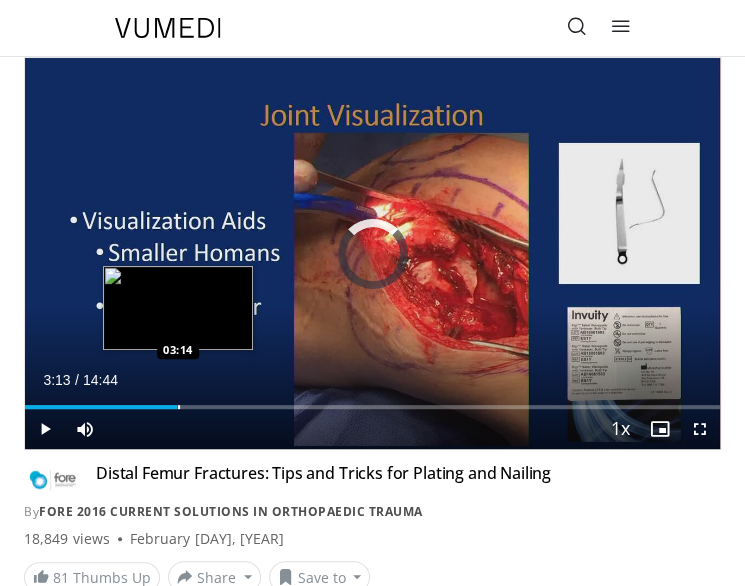click on "Loaded :  0.00% 03:13 03:14" at bounding box center [372, 407] 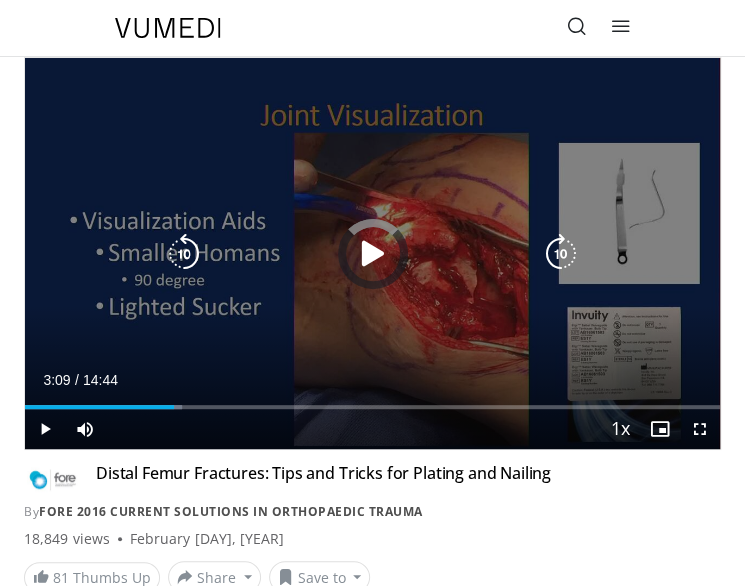 click at bounding box center (0, 0) 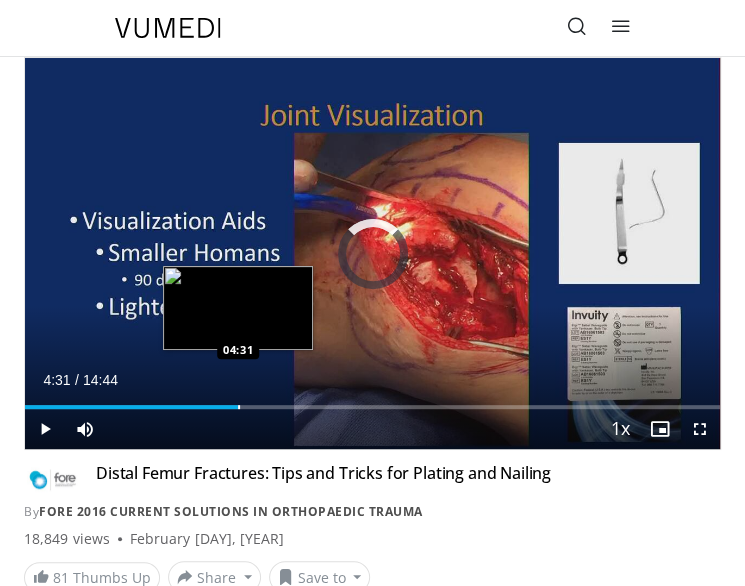 click at bounding box center (239, 407) 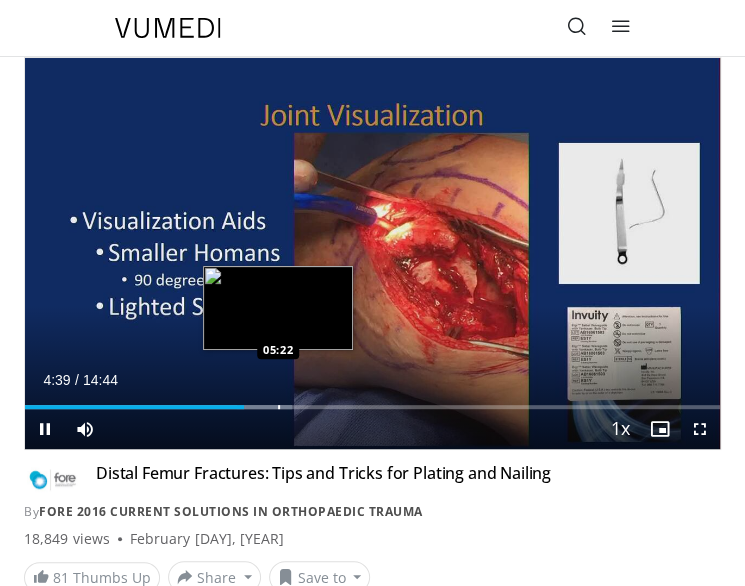 click at bounding box center [279, 407] 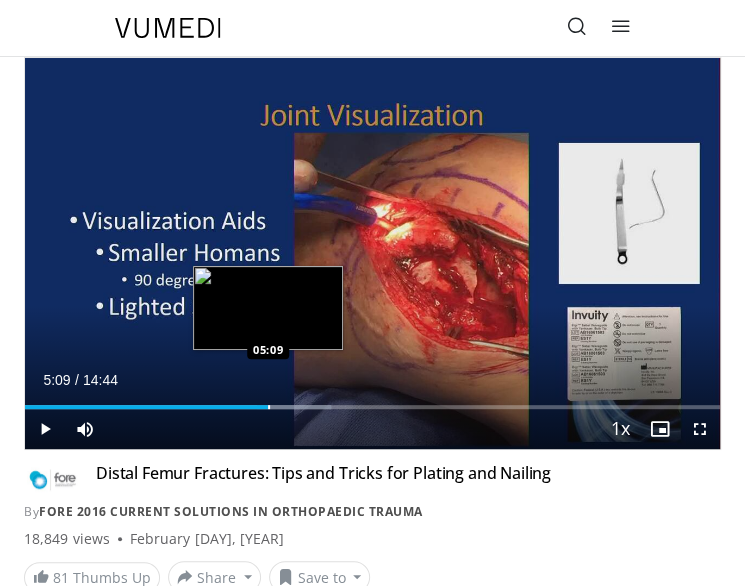 click at bounding box center [269, 407] 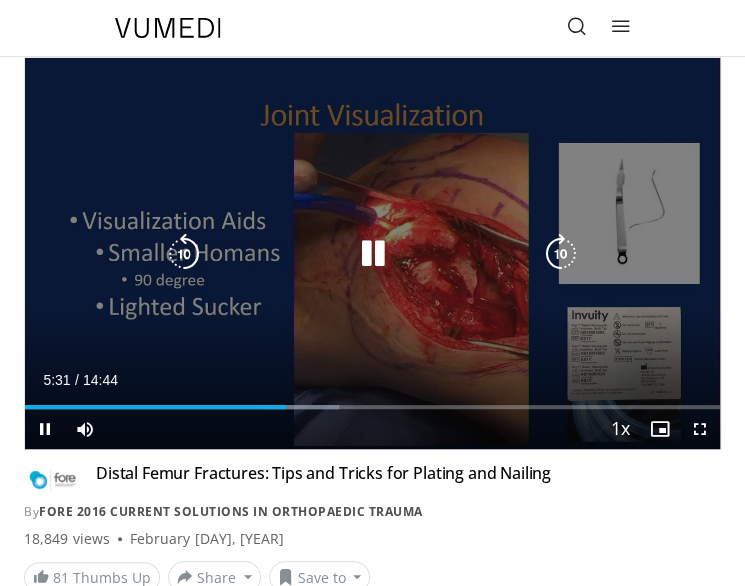 click at bounding box center (561, 254) 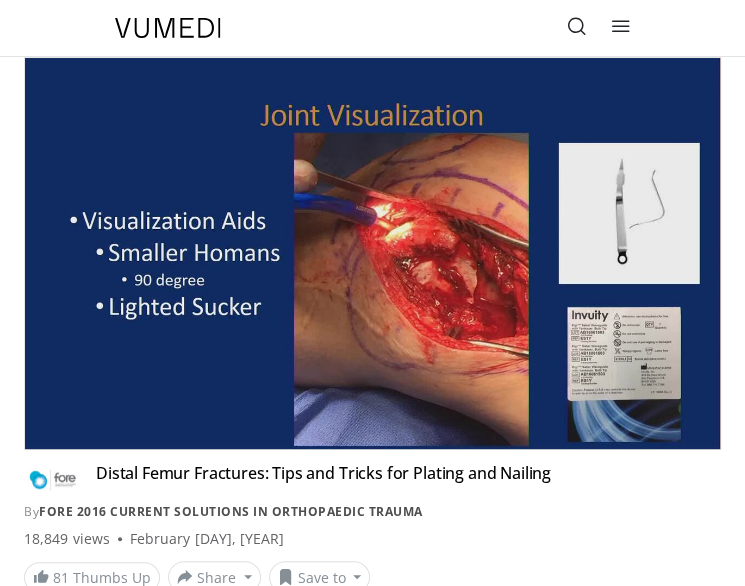 type 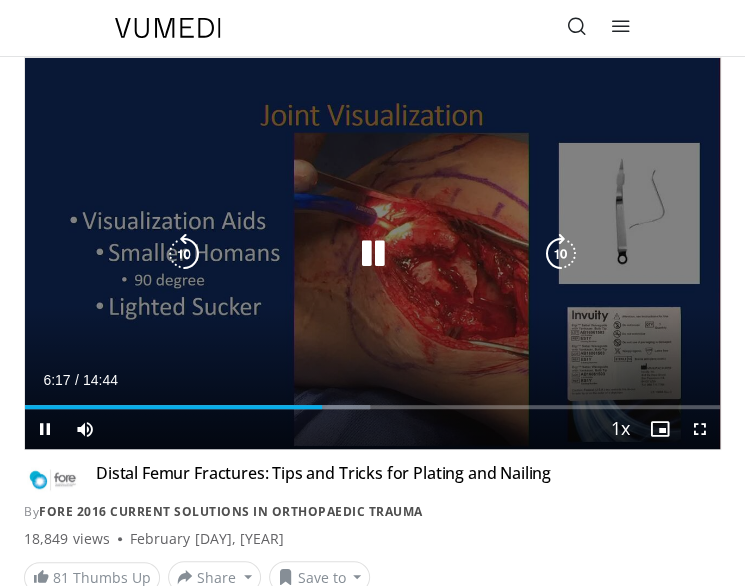 click at bounding box center (561, 254) 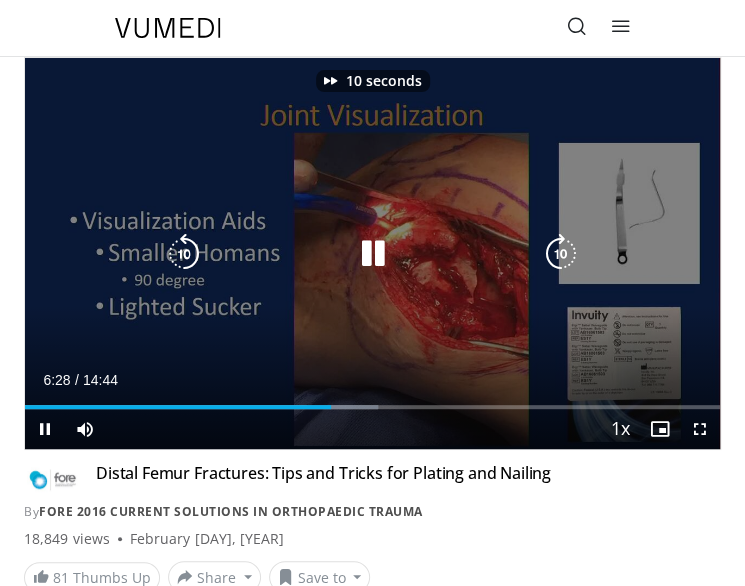 click at bounding box center (561, 254) 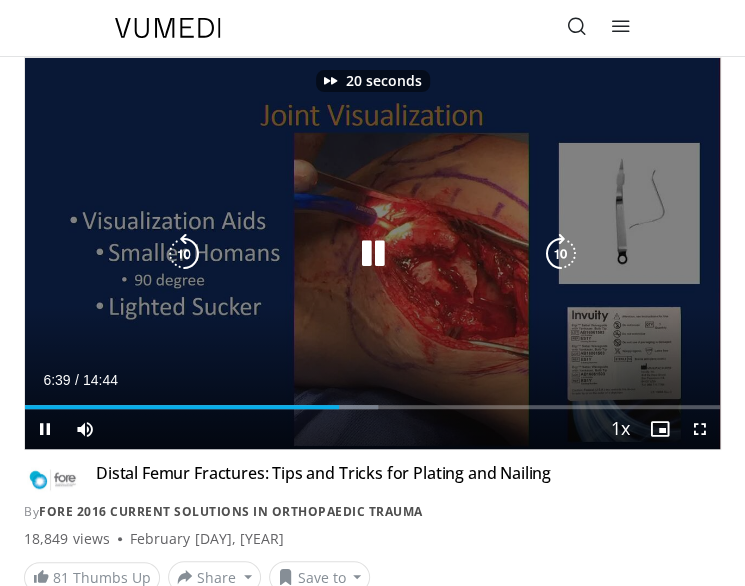 click at bounding box center (561, 254) 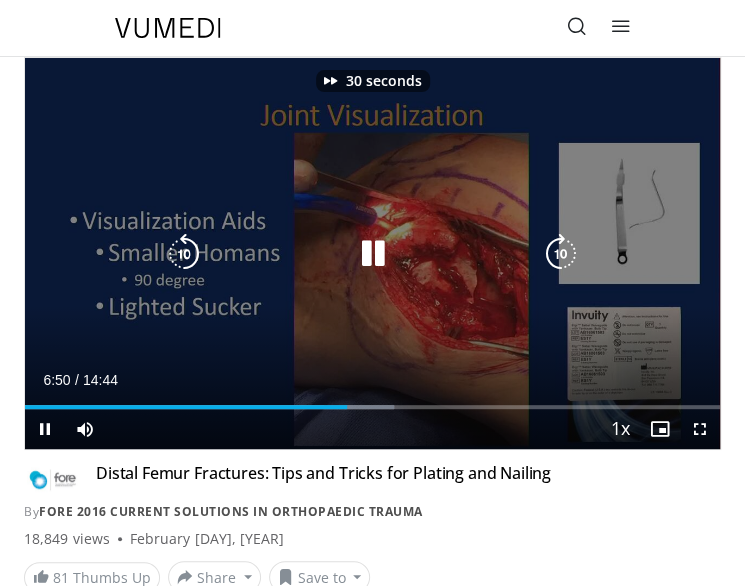 click at bounding box center [561, 254] 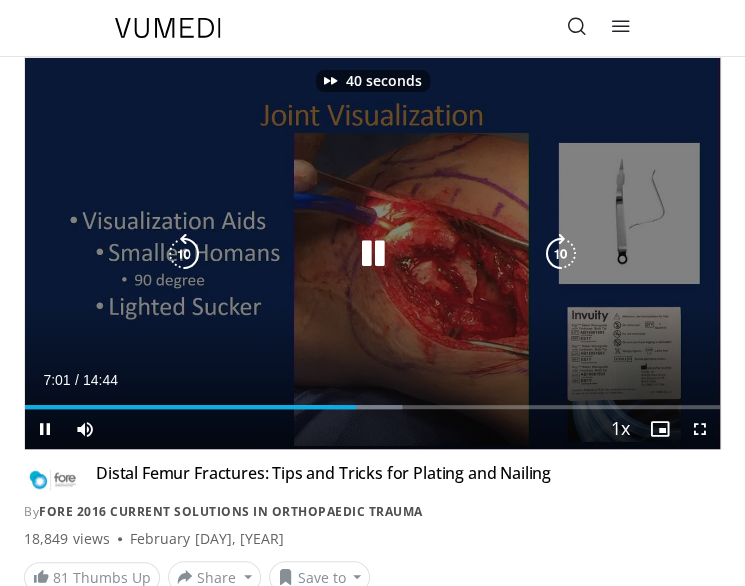 click at bounding box center (561, 254) 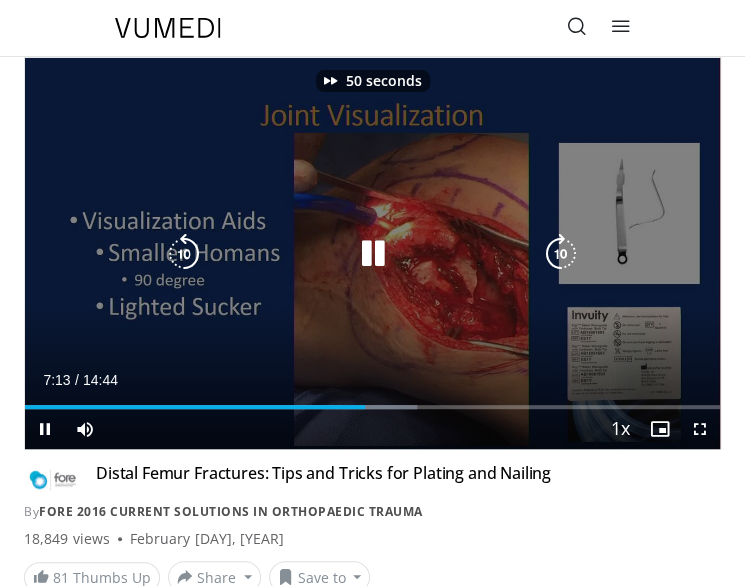 click at bounding box center [561, 254] 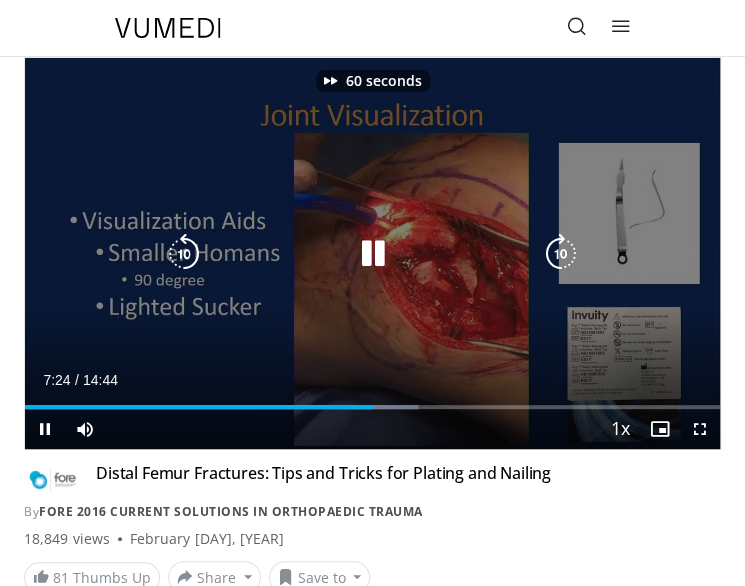 click at bounding box center [561, 254] 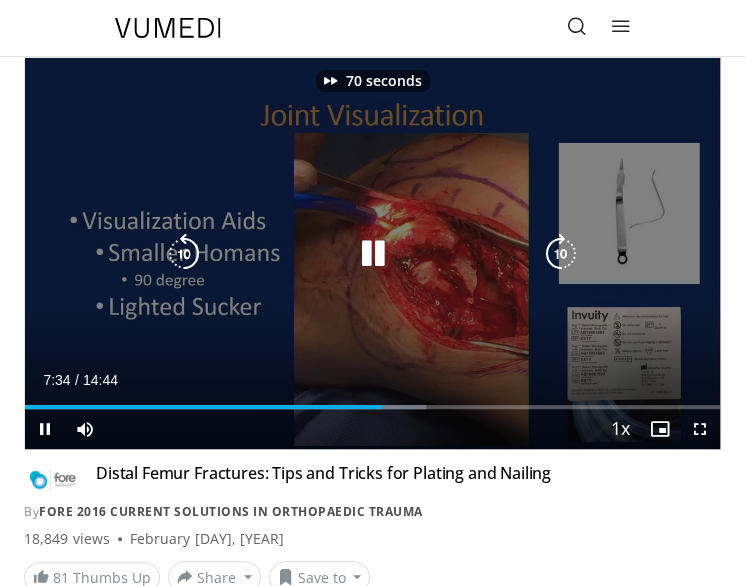 click at bounding box center [561, 254] 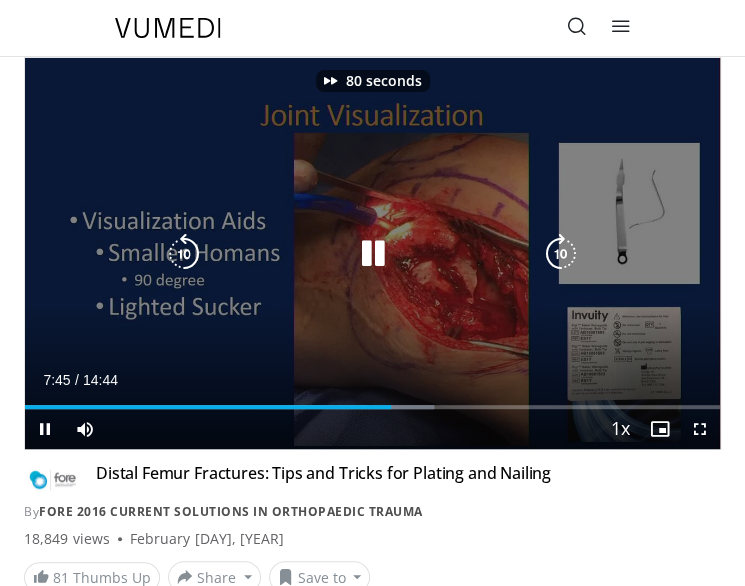 click at bounding box center (561, 254) 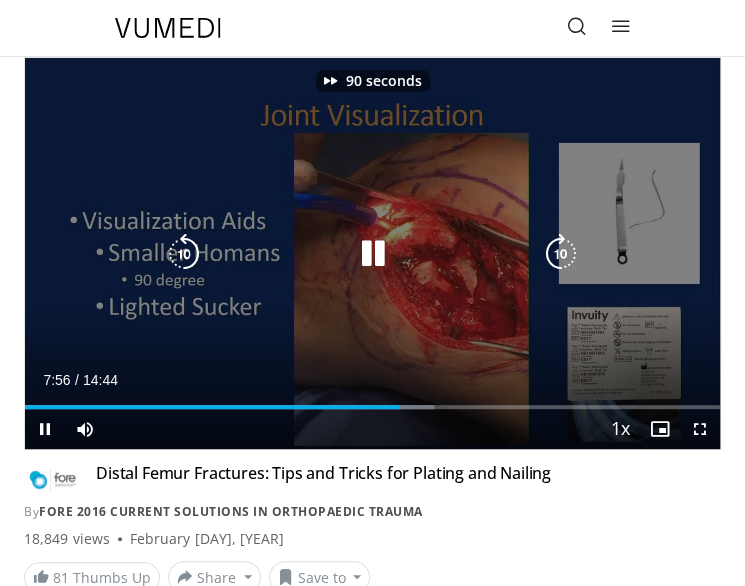 click at bounding box center (561, 254) 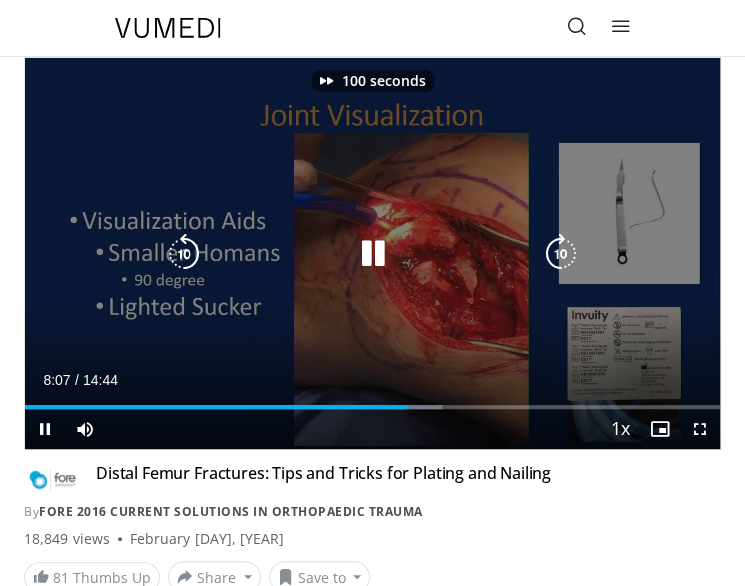 click at bounding box center (561, 254) 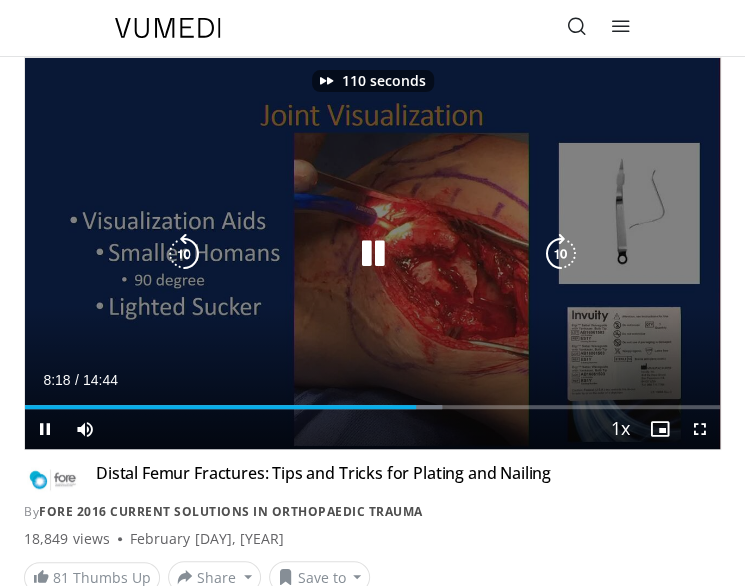 click at bounding box center [561, 254] 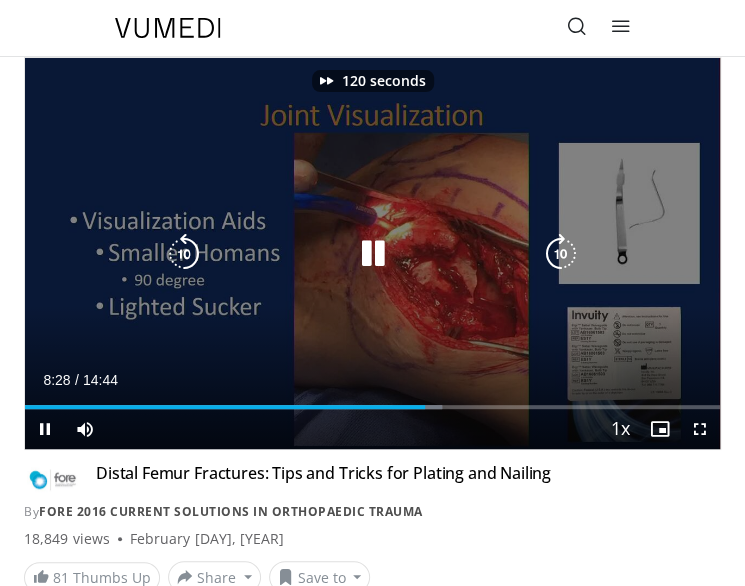 click at bounding box center [561, 254] 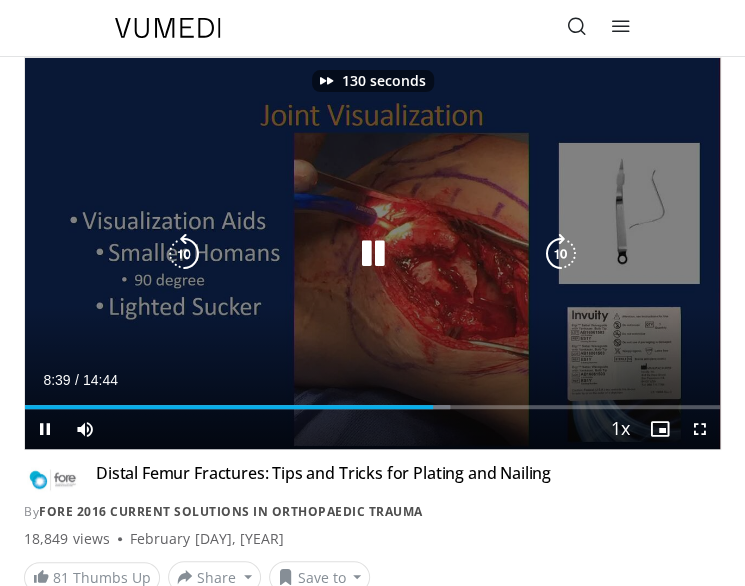 click at bounding box center [561, 254] 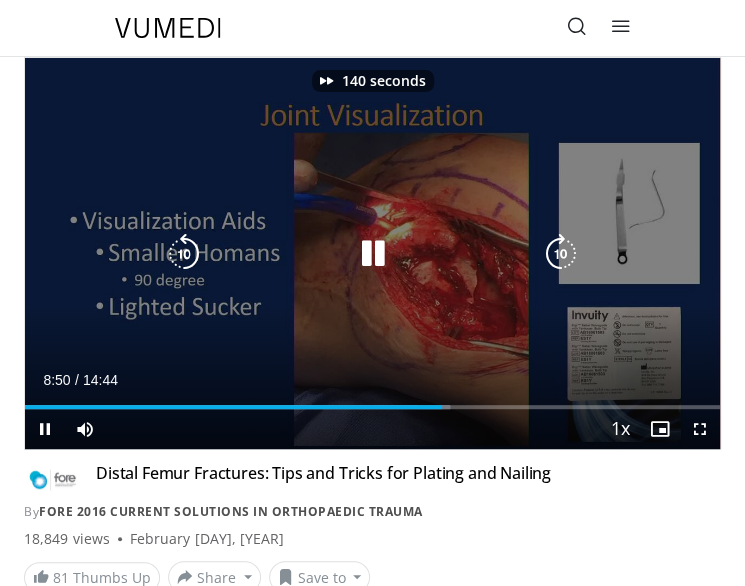 click at bounding box center [561, 254] 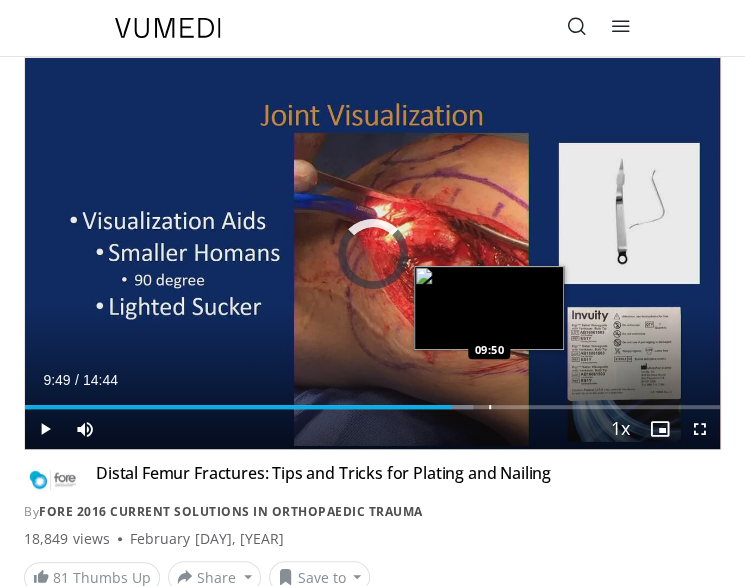 click on "Loaded :  64.49% 09:04 09:50" at bounding box center [372, 399] 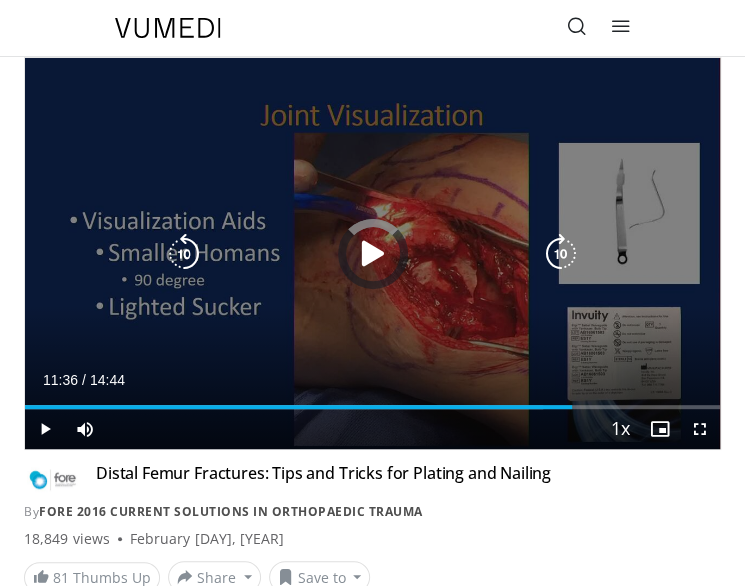click on "Loaded :  74.47% 09:57 11:28" at bounding box center [372, 399] 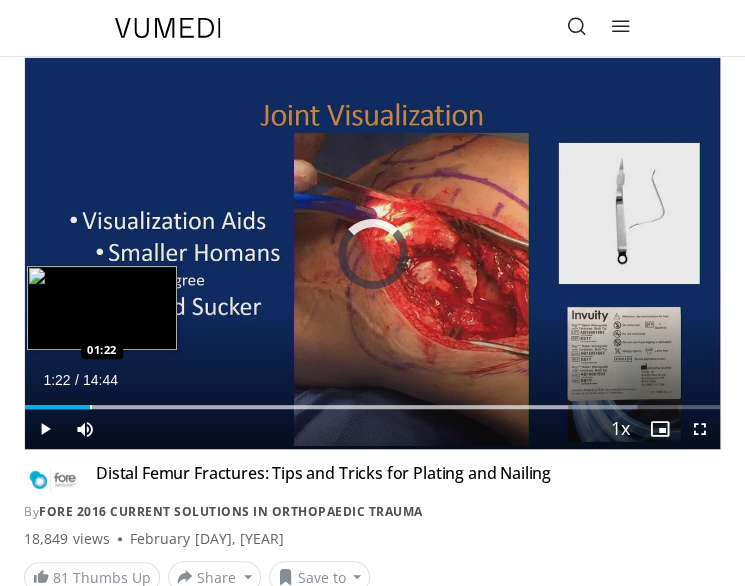 click on "Loaded :  88.02% 01:22 01:22" at bounding box center [372, 399] 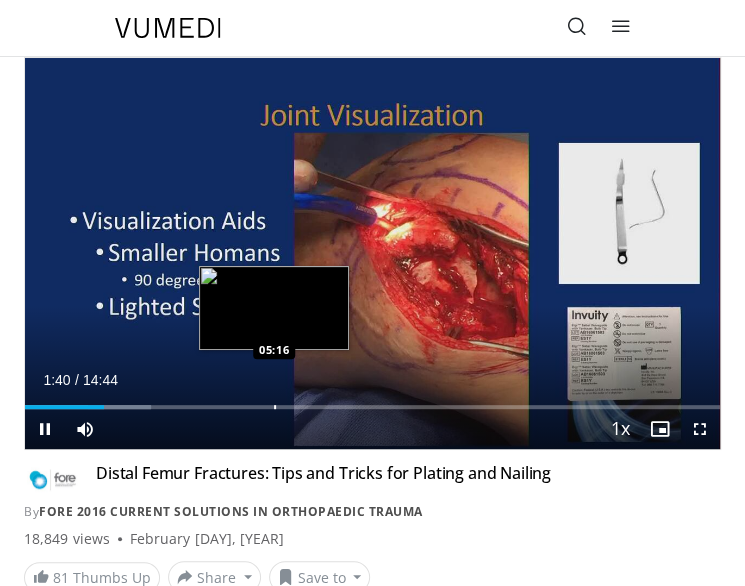 click on "**********" at bounding box center [372, 253] 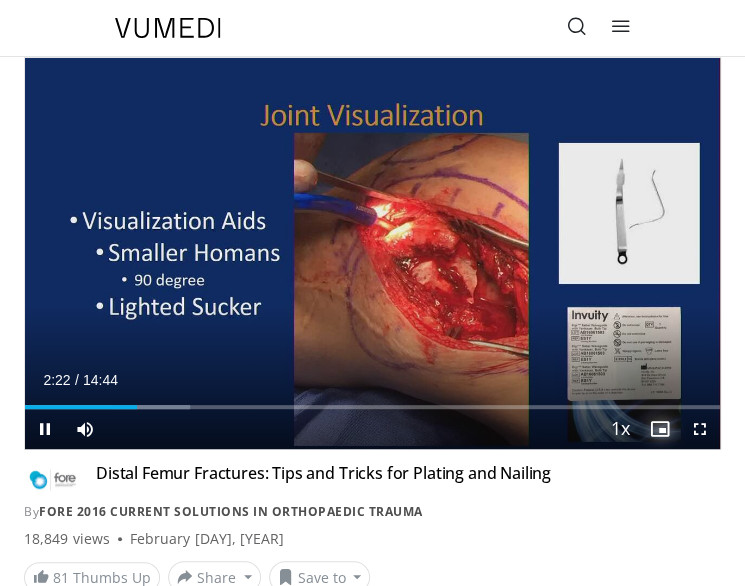 click at bounding box center (660, 429) 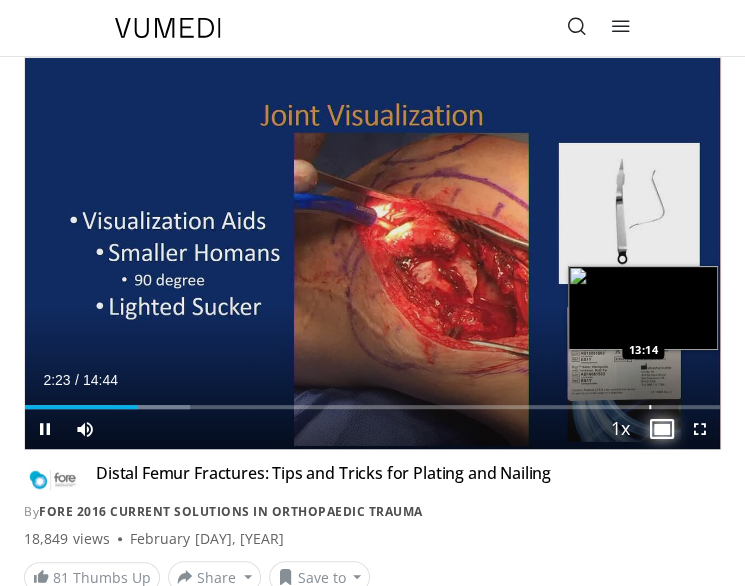 click on "Loaded :  23.69% 02:23 13:14" at bounding box center [372, 399] 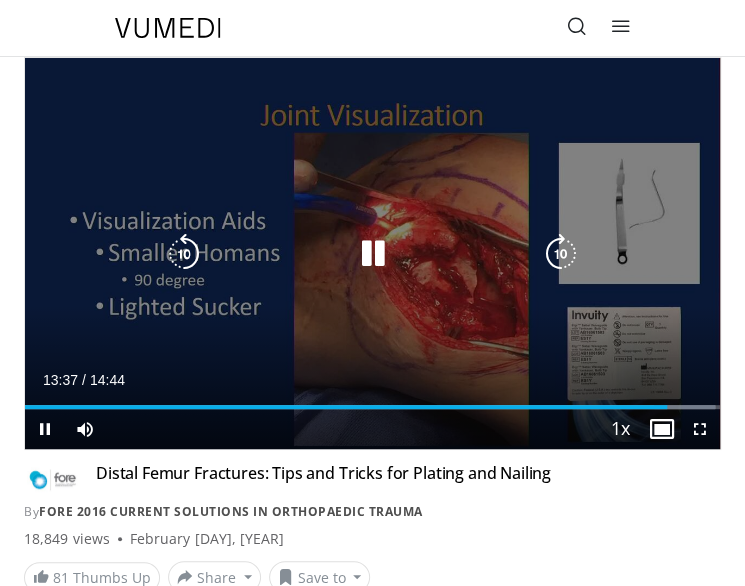 click at bounding box center (372, 254) 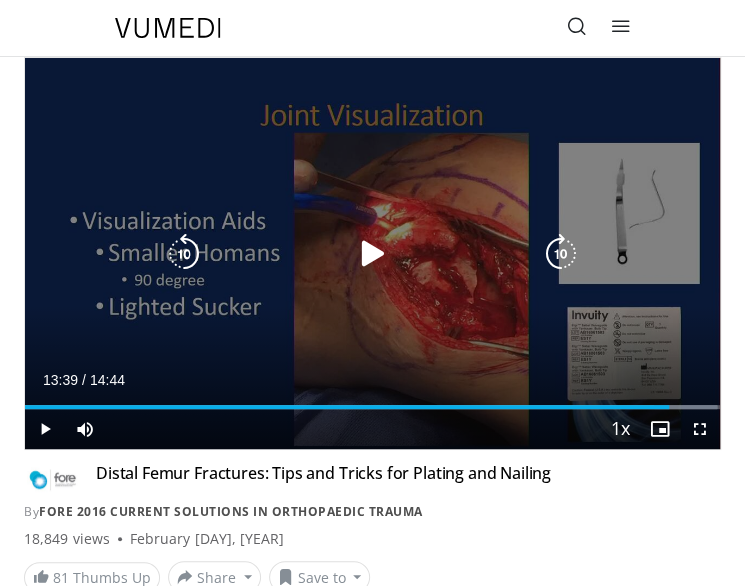 drag, startPoint x: 400, startPoint y: 253, endPoint x: 376, endPoint y: 243, distance: 26 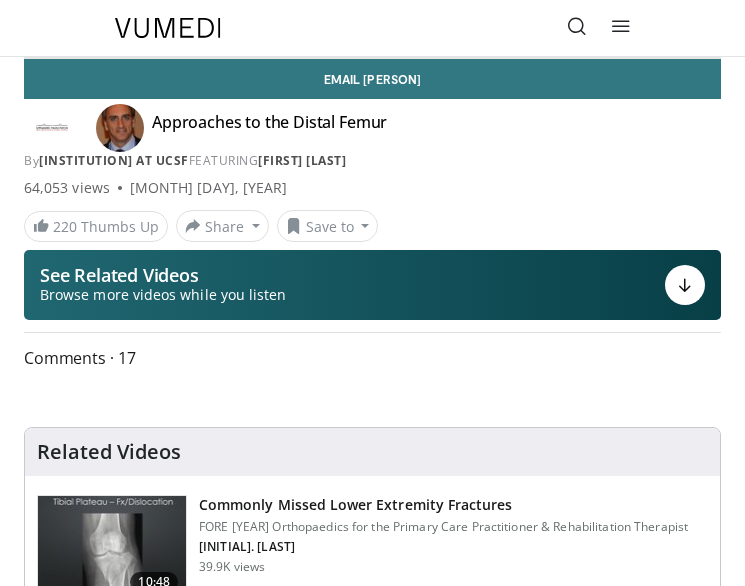 scroll, scrollTop: 0, scrollLeft: 0, axis: both 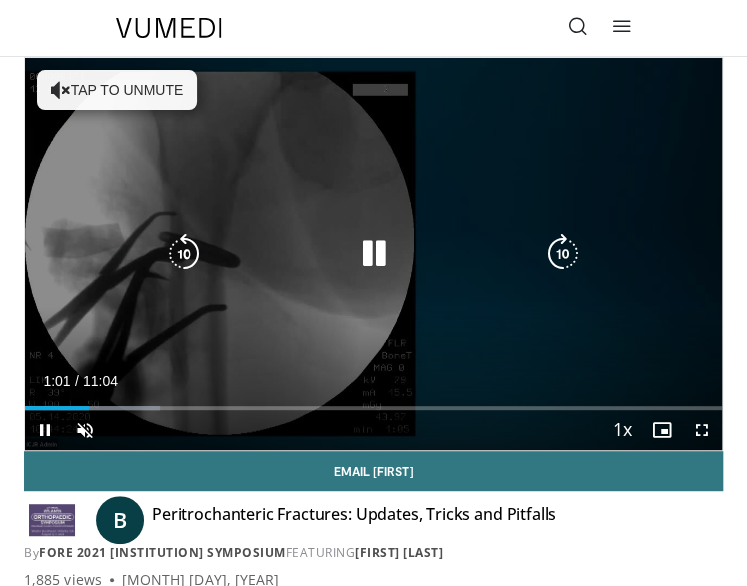 click at bounding box center (374, 254) 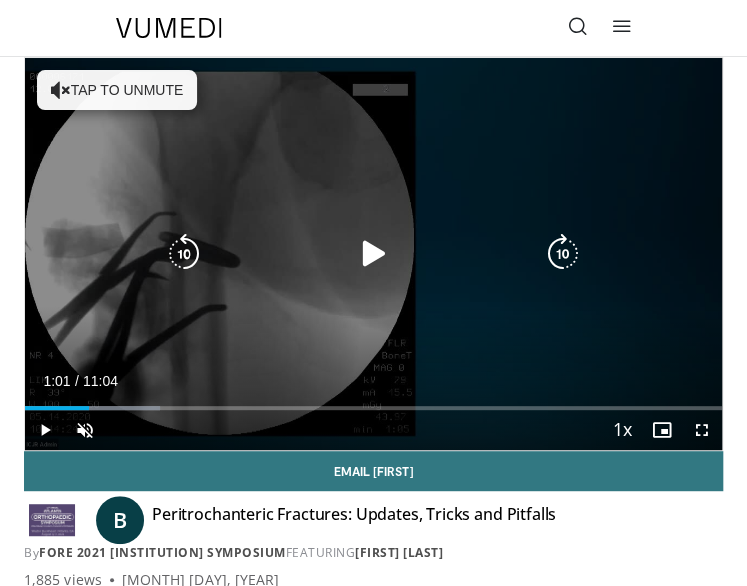 click at bounding box center [374, 254] 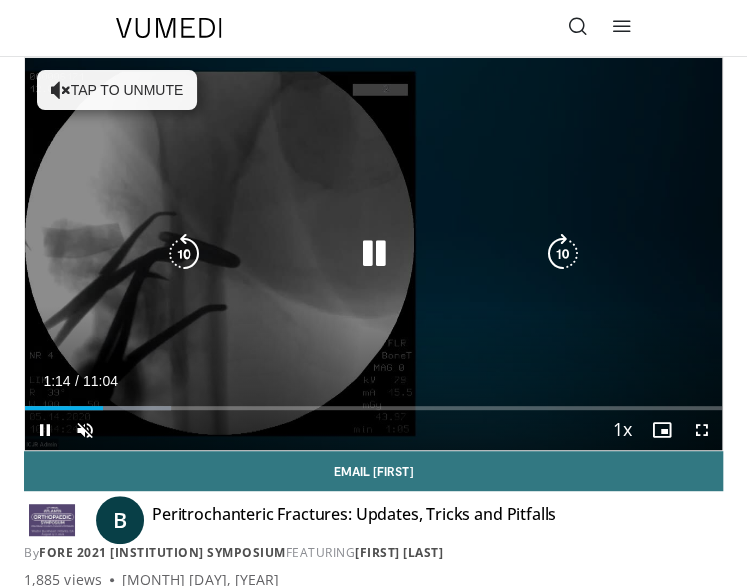 click on "Tap to unmute" at bounding box center (117, 90) 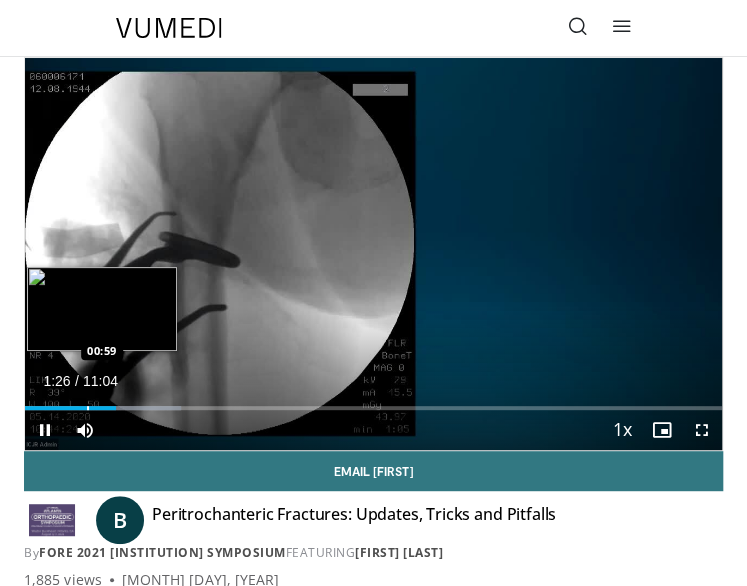 click on "Loaded : 22.40% 01:26 00:59" at bounding box center (373, 400) 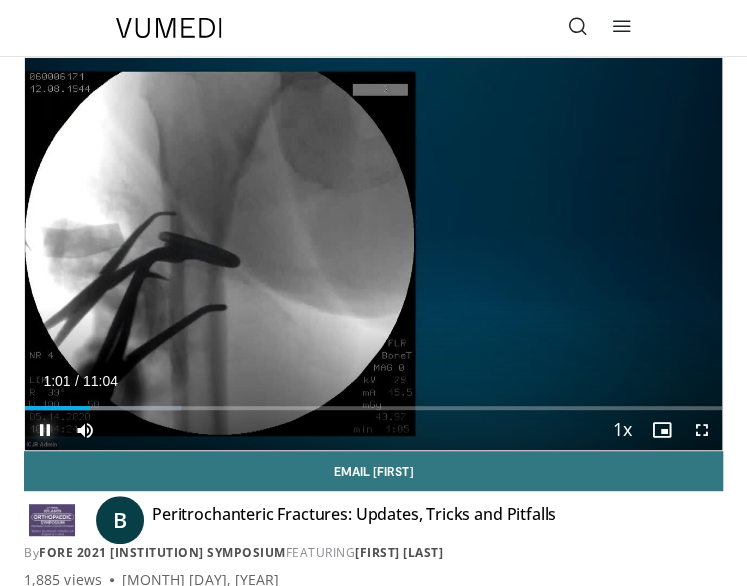 click at bounding box center [45, 430] 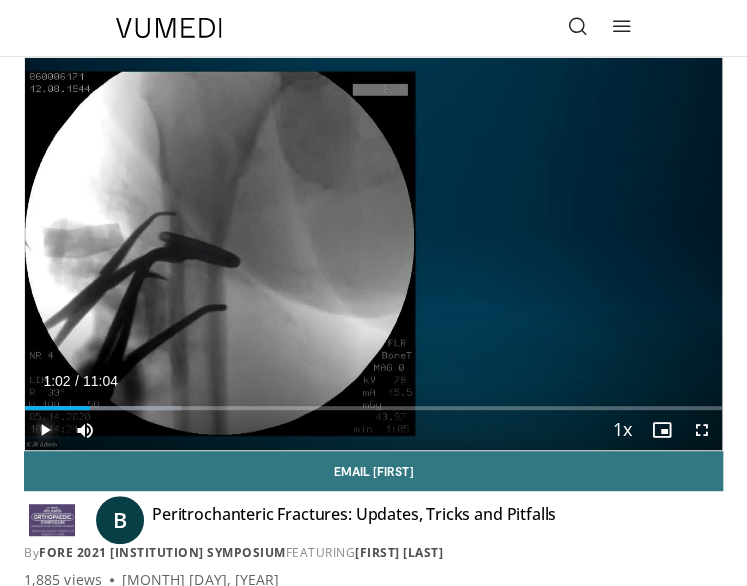 click at bounding box center [45, 430] 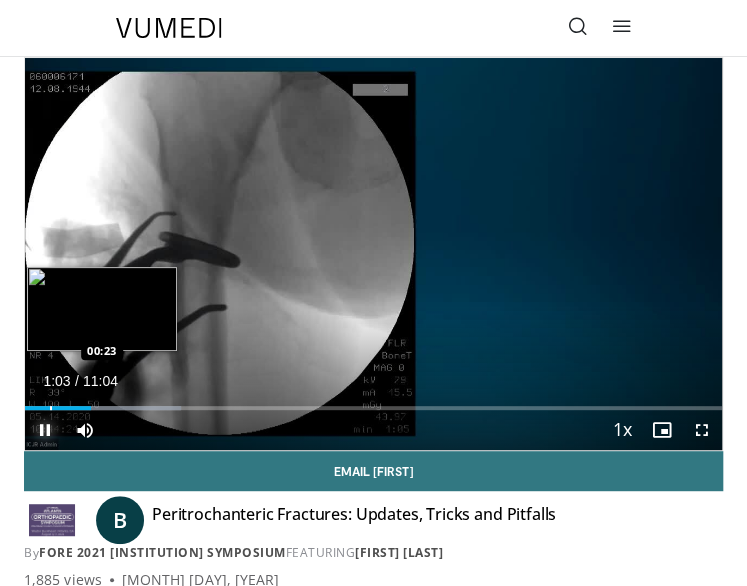 click on "Loaded :  22.40% 01:03 00:23" at bounding box center (373, 400) 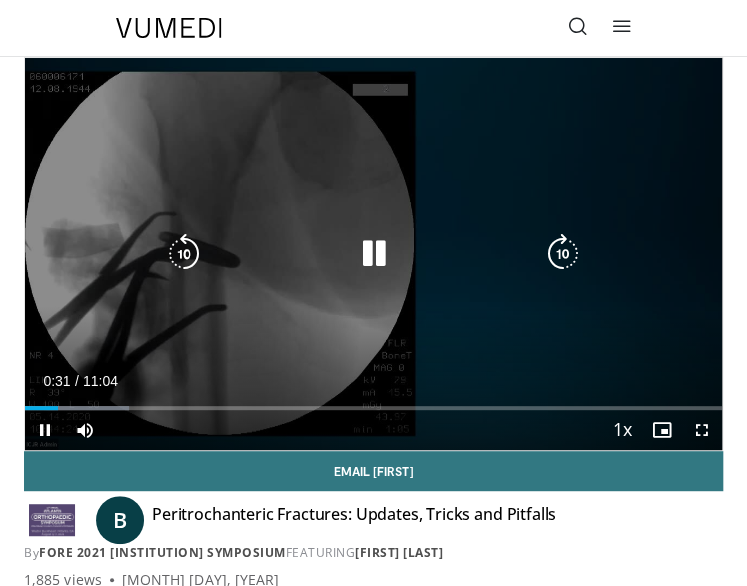 click at bounding box center [563, 254] 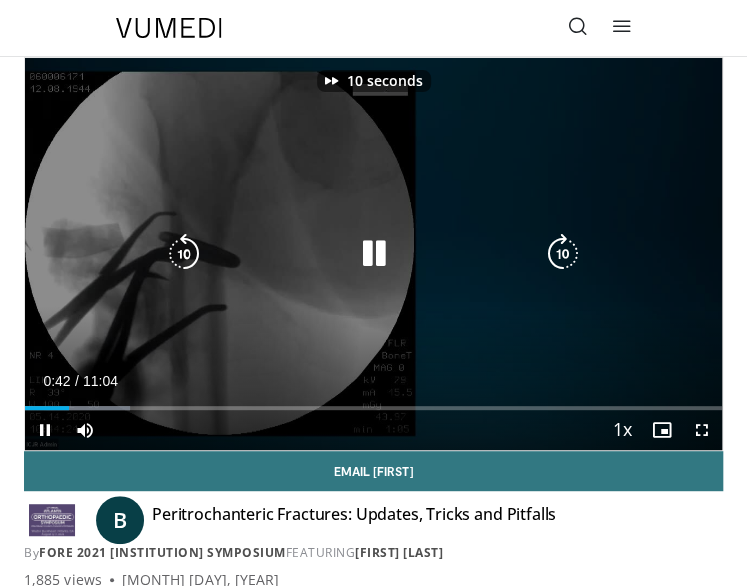 click at bounding box center [563, 254] 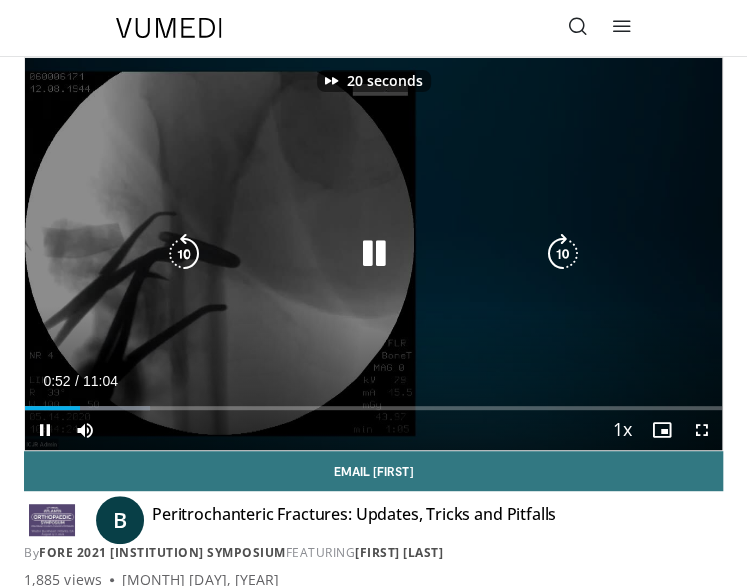 click at bounding box center [563, 254] 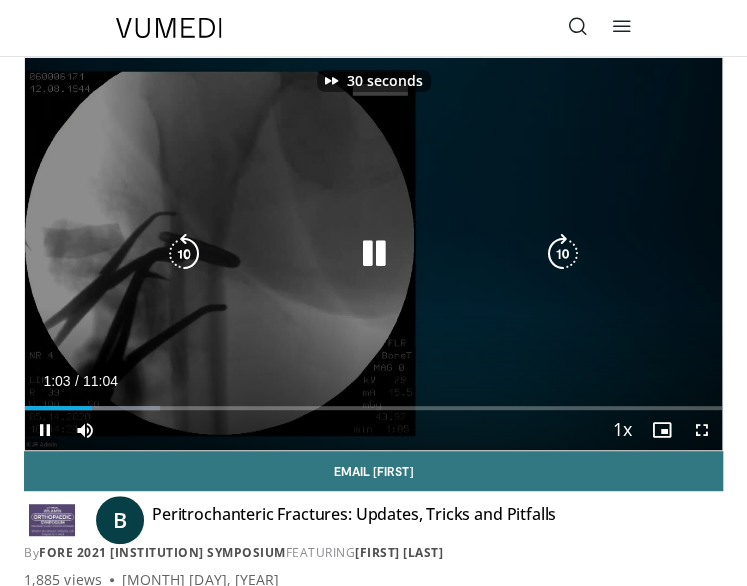 click at bounding box center [563, 254] 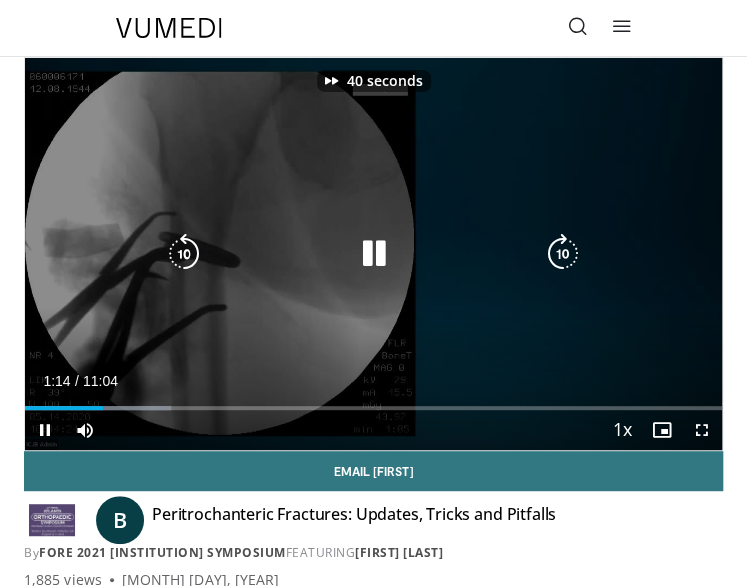 click at bounding box center [563, 254] 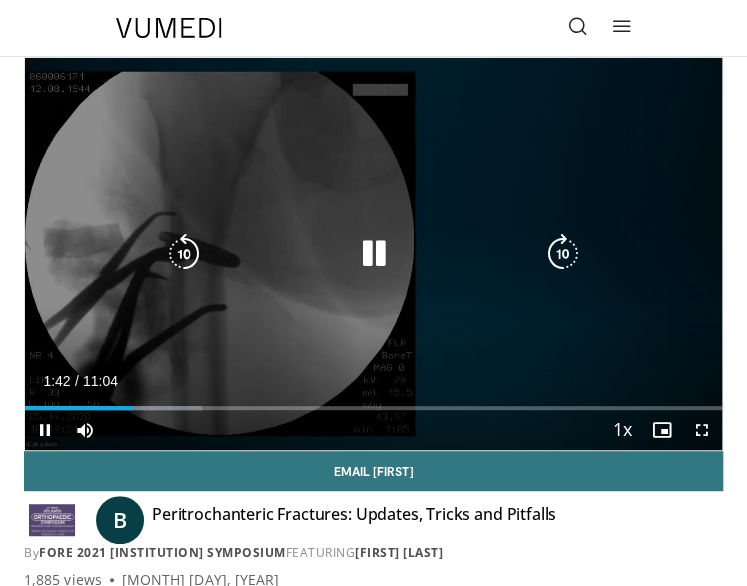click at bounding box center (563, 254) 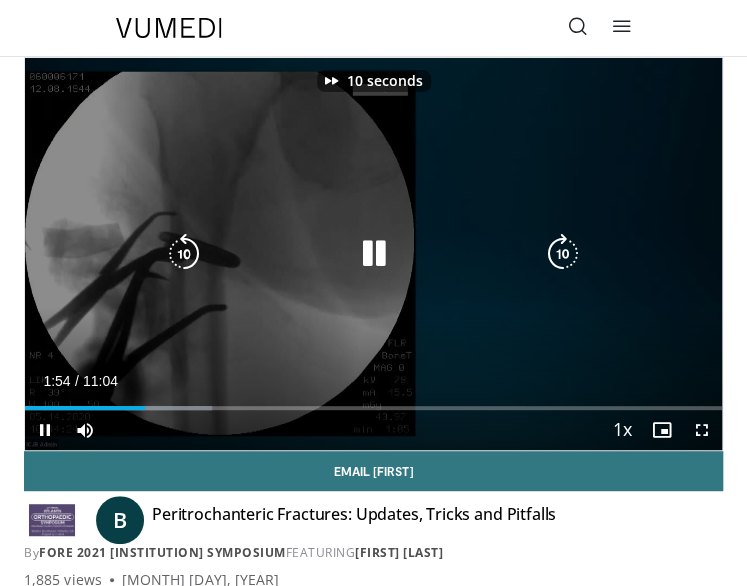 click at bounding box center [563, 254] 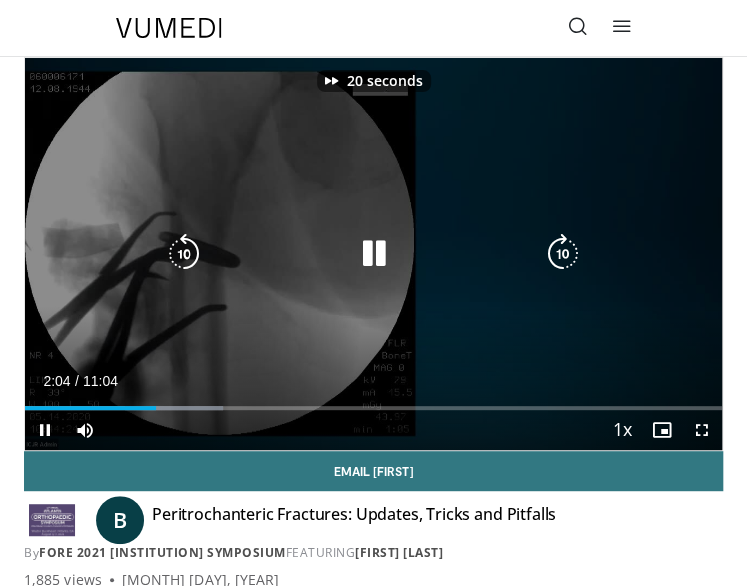 click at bounding box center [563, 254] 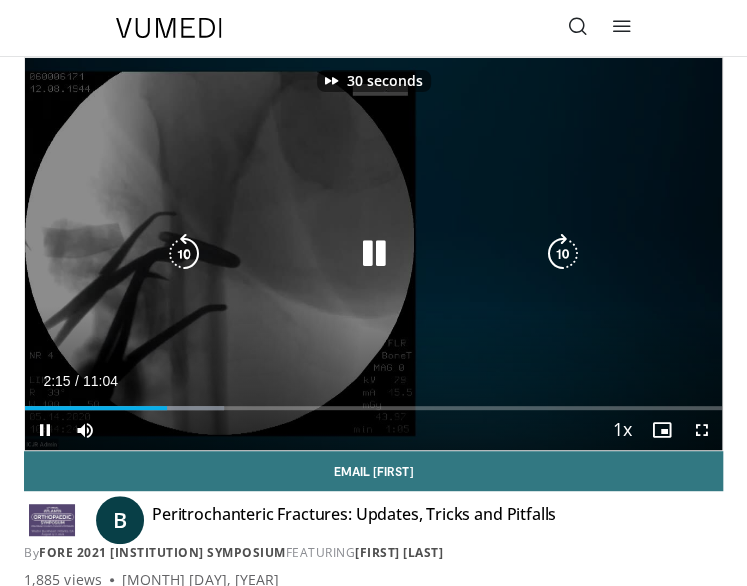 click at bounding box center (563, 254) 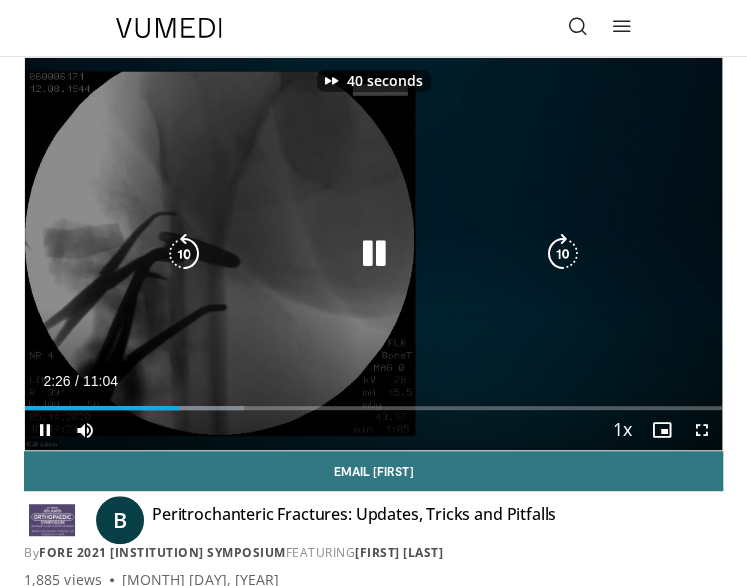 click at bounding box center [563, 254] 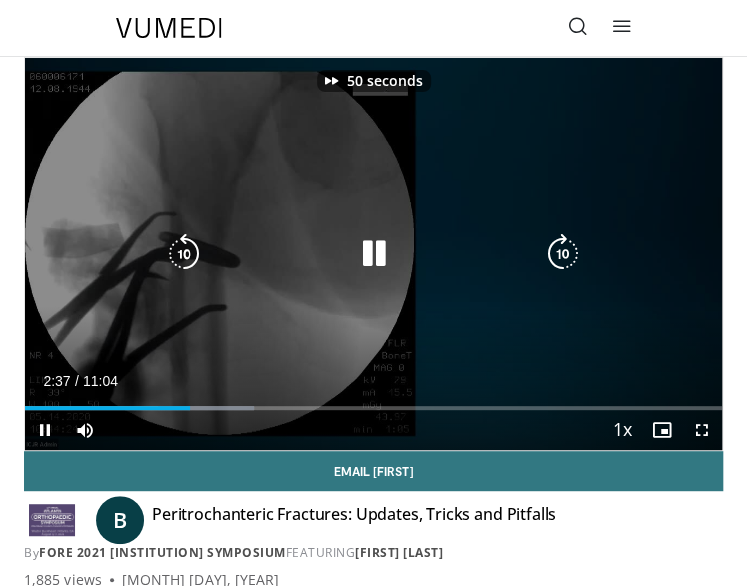 click at bounding box center (563, 254) 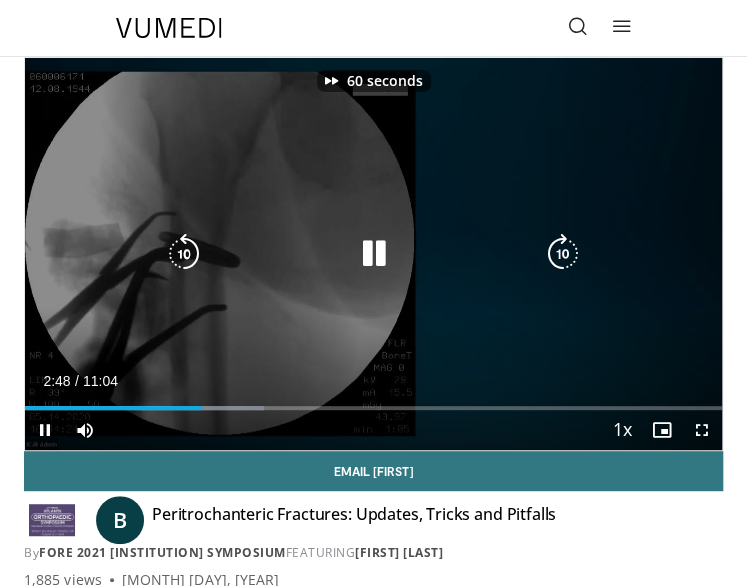 click at bounding box center [184, 254] 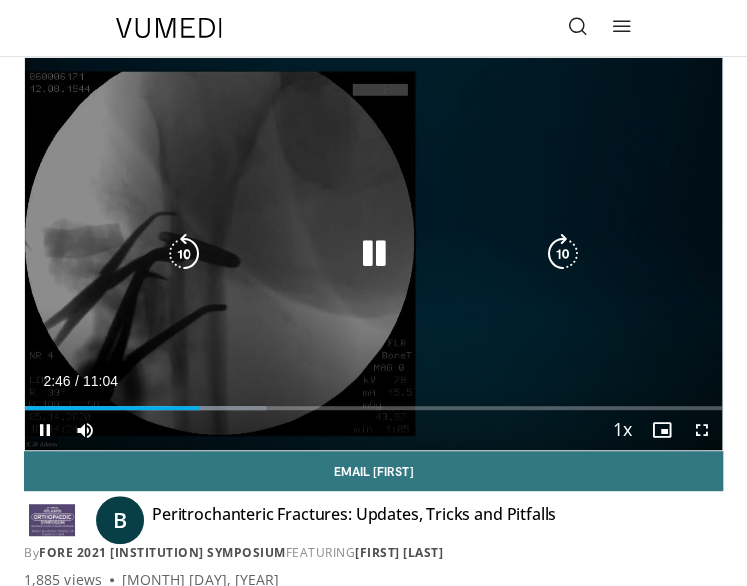 click at bounding box center [563, 254] 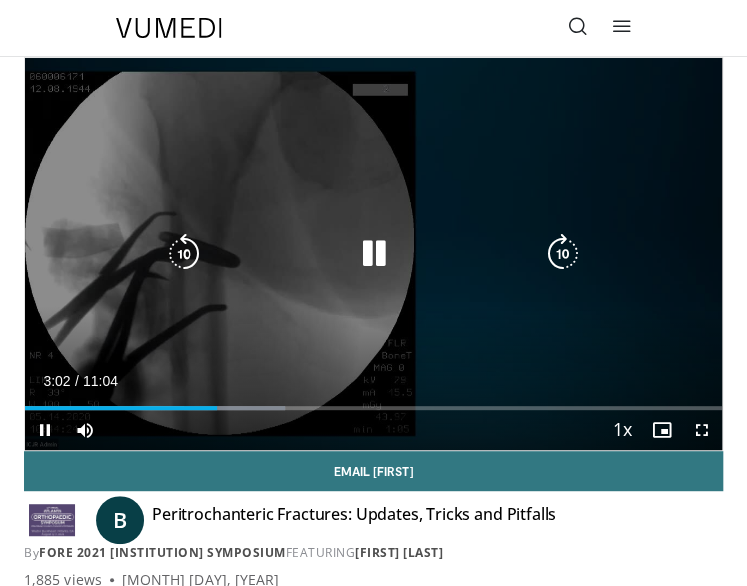 click at bounding box center (563, 254) 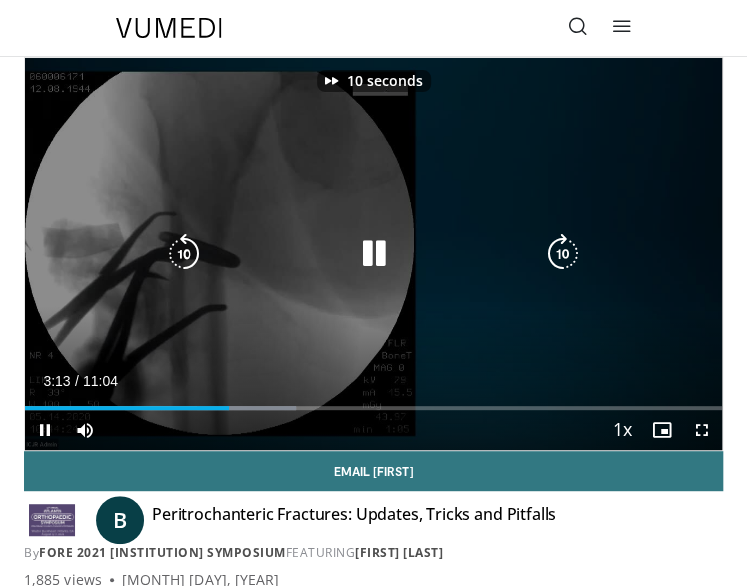 click at bounding box center [563, 254] 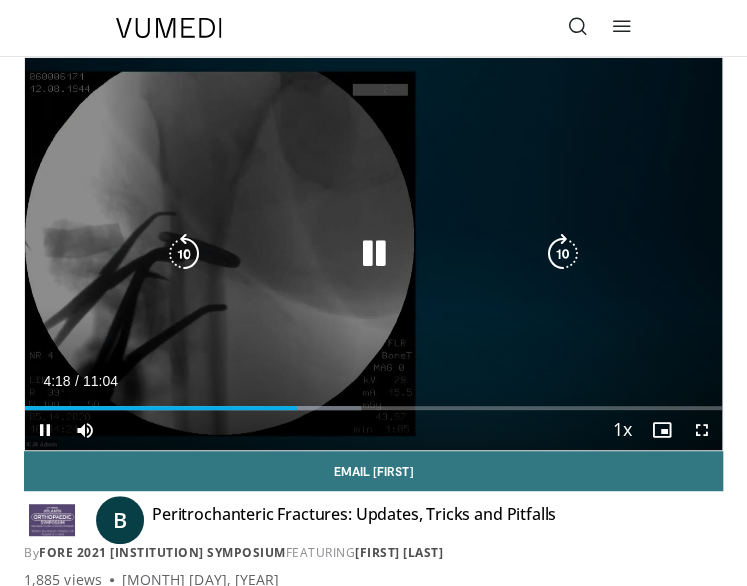 click on "20 seconds
Tap to unmute" at bounding box center (373, 254) 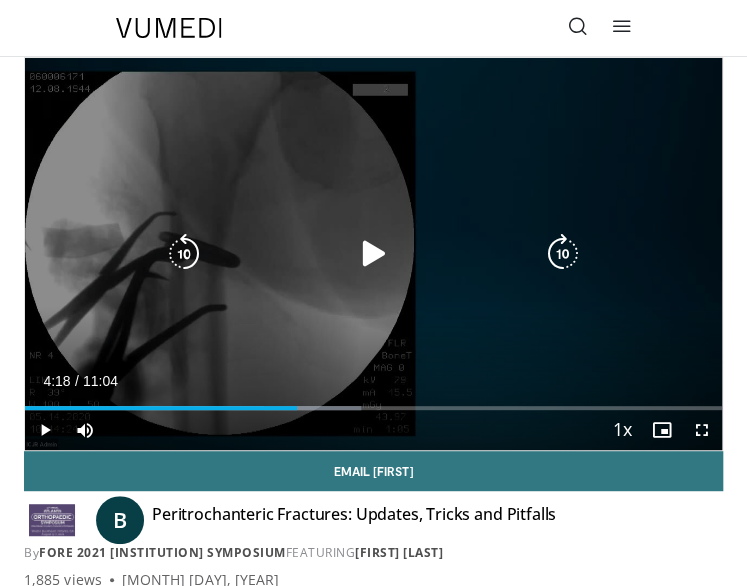 click at bounding box center (374, 254) 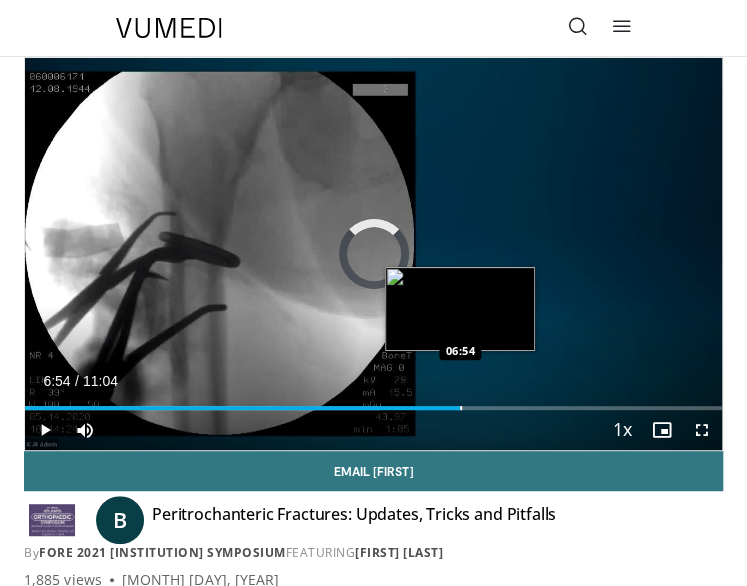 click on "Loaded :  50.78% 06:54 06:54" at bounding box center [373, 400] 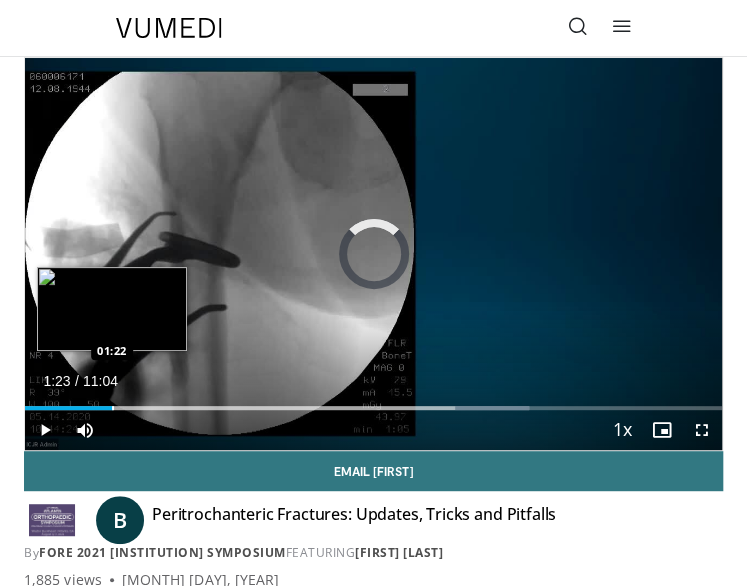 click on "Loaded :  72.29% 06:58 01:22" at bounding box center (373, 400) 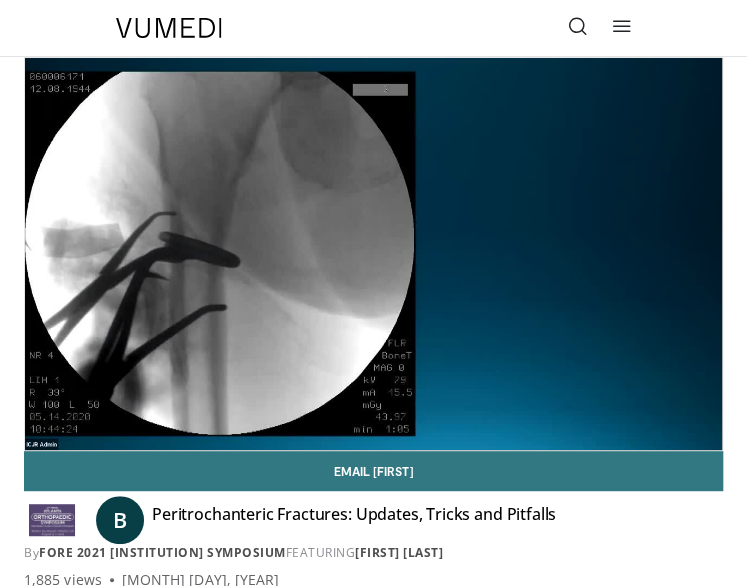 click on "**********" at bounding box center (373, 254) 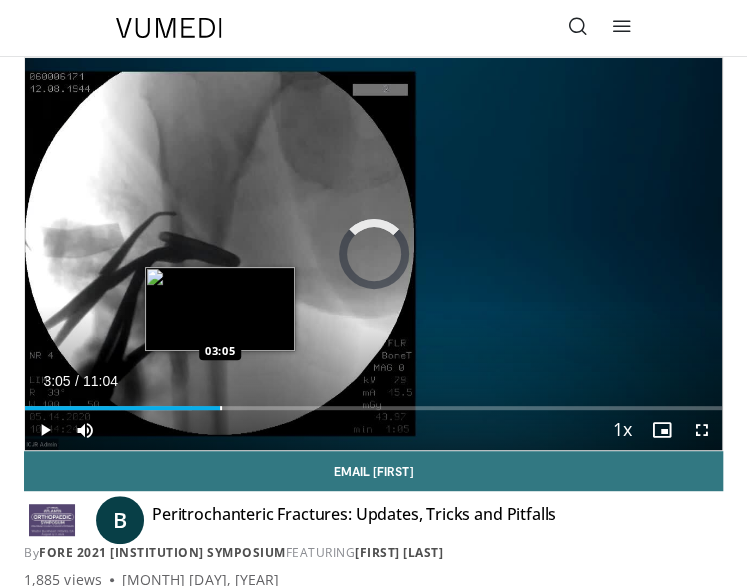 click on "Loaded :  23.89% 01:31 03:05" at bounding box center [373, 400] 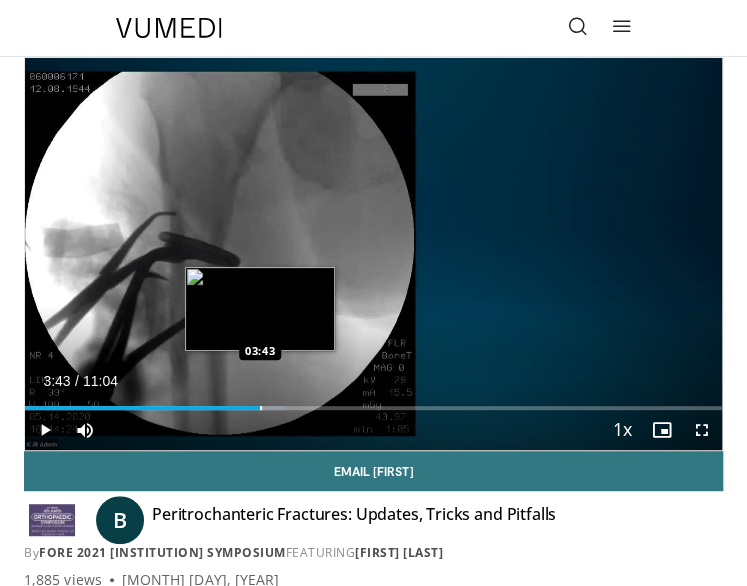 click at bounding box center (261, 408) 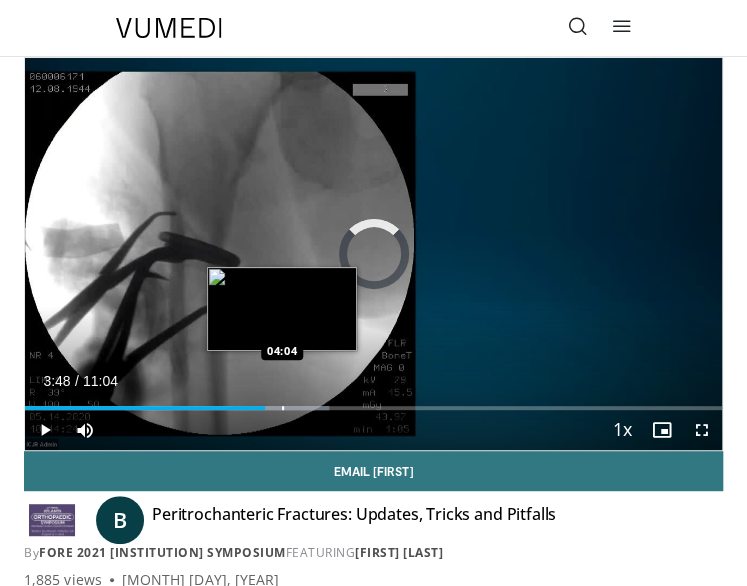 click at bounding box center (283, 408) 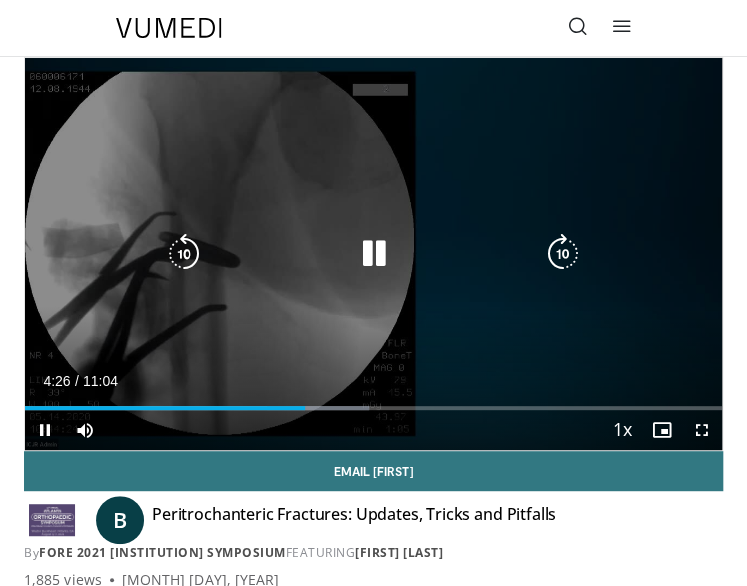 click at bounding box center (563, 254) 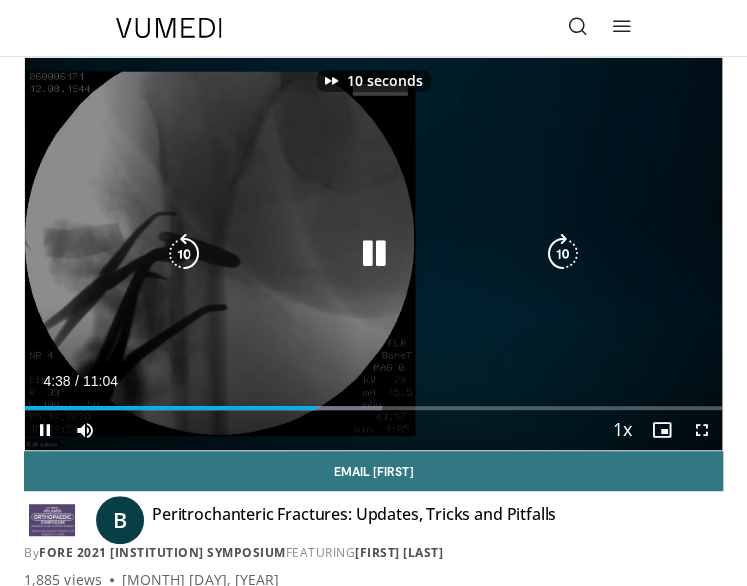 click at bounding box center (184, 254) 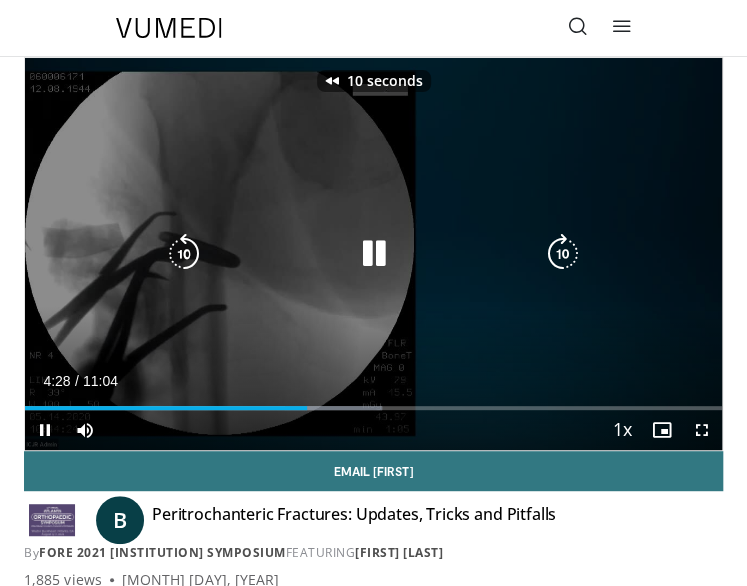 click at bounding box center (184, 254) 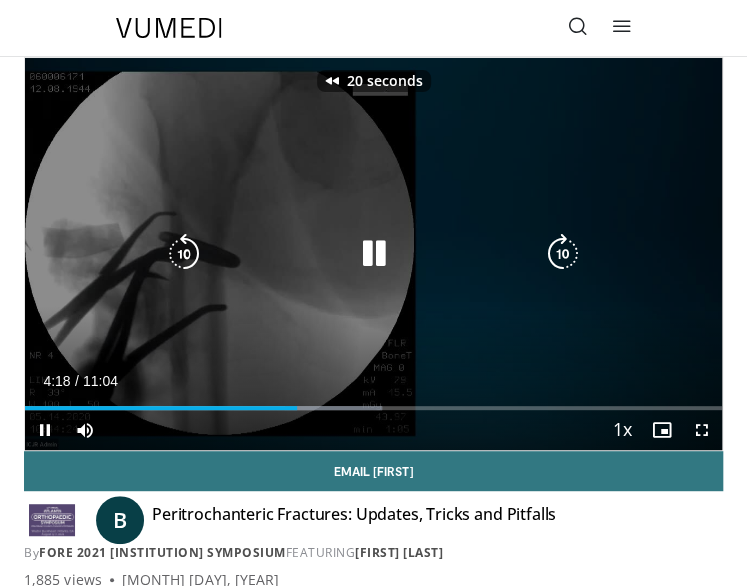 click at bounding box center [184, 254] 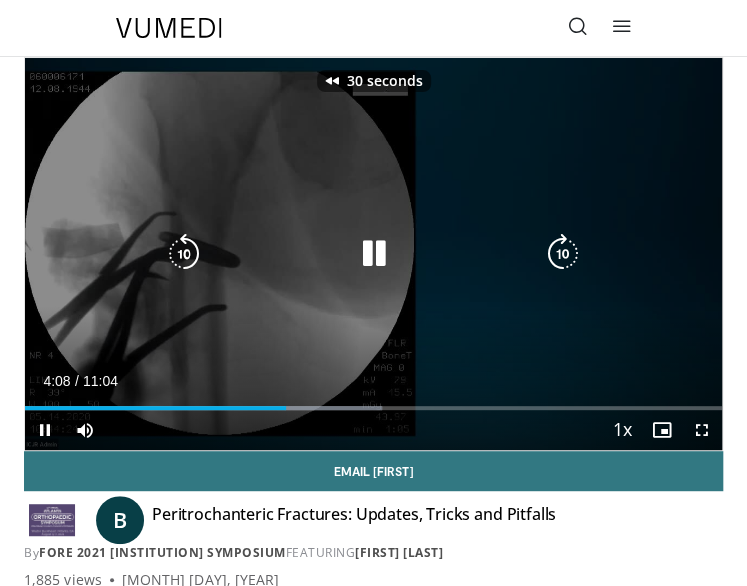 click at bounding box center (184, 254) 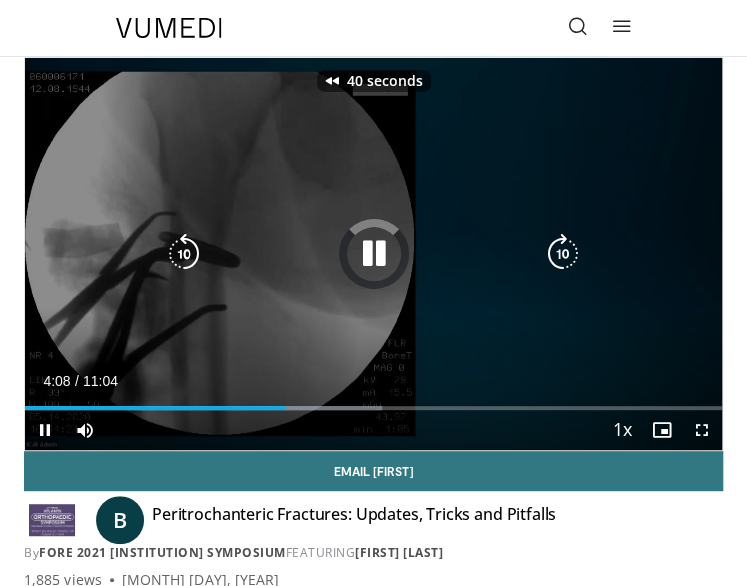 click at bounding box center [184, 254] 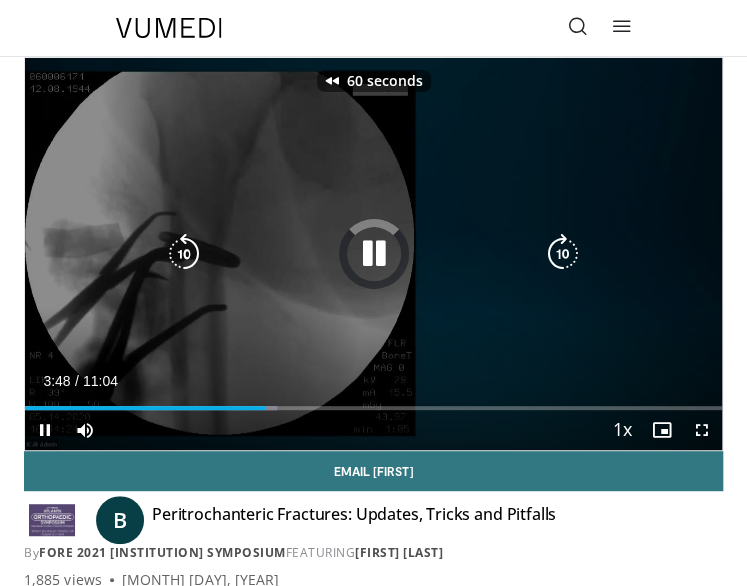 click at bounding box center (184, 254) 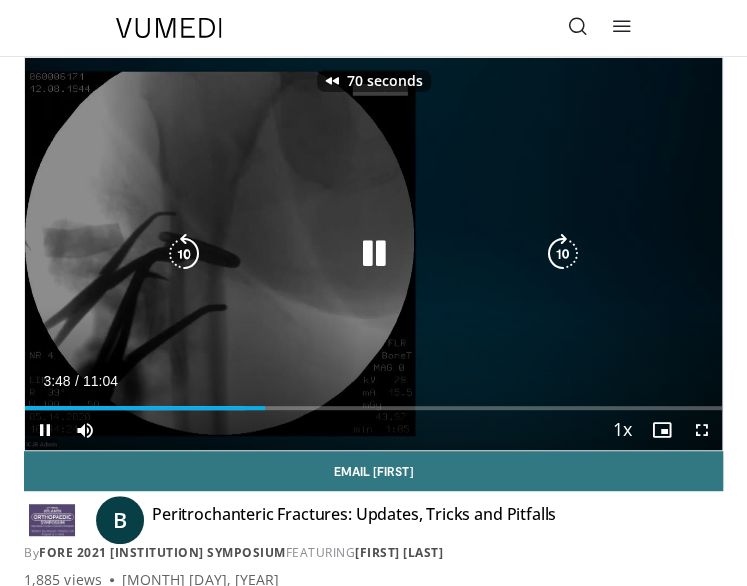 click at bounding box center [184, 254] 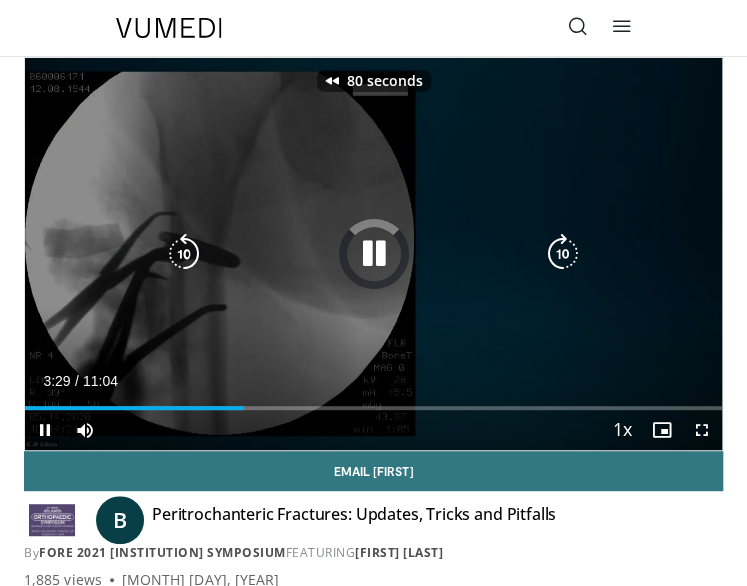 click at bounding box center (184, 254) 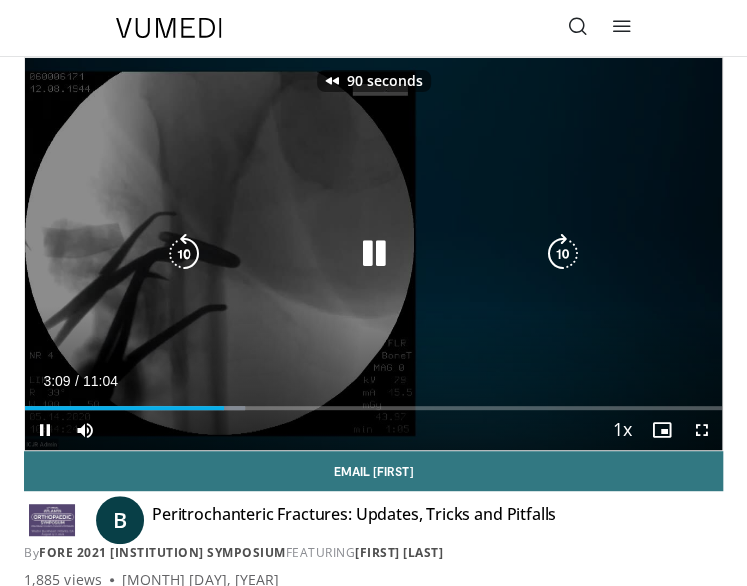 click at bounding box center (184, 254) 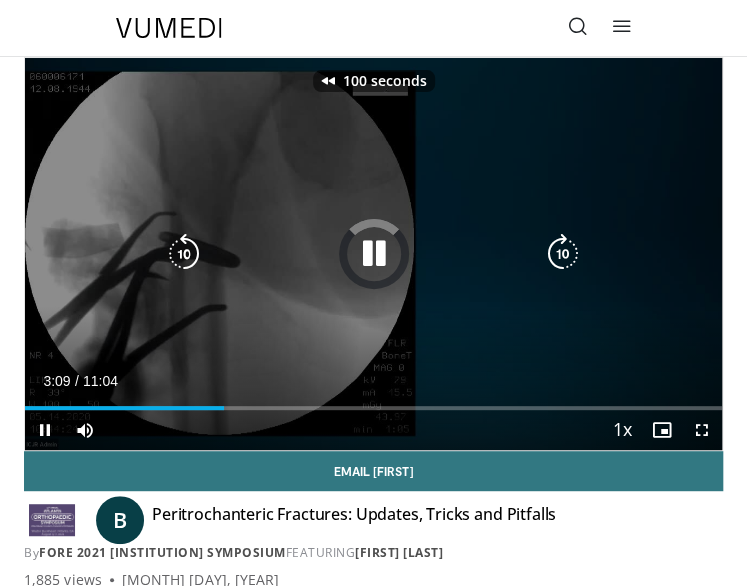 click at bounding box center [184, 254] 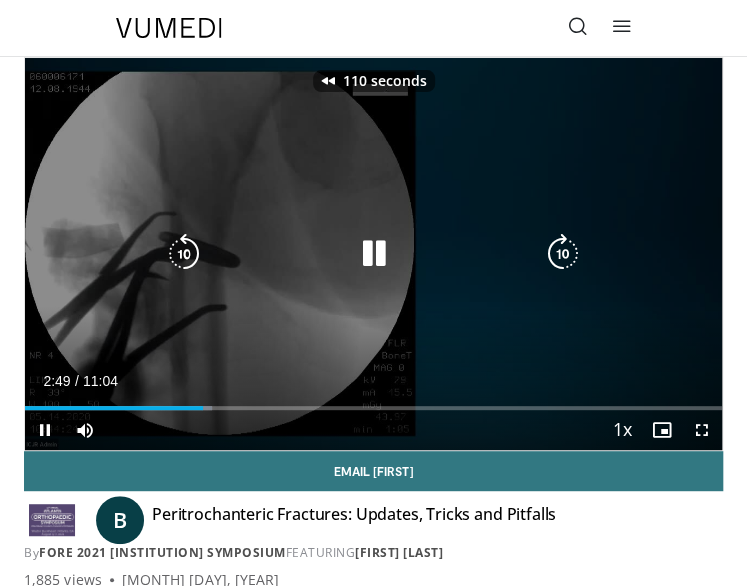 click at bounding box center (184, 254) 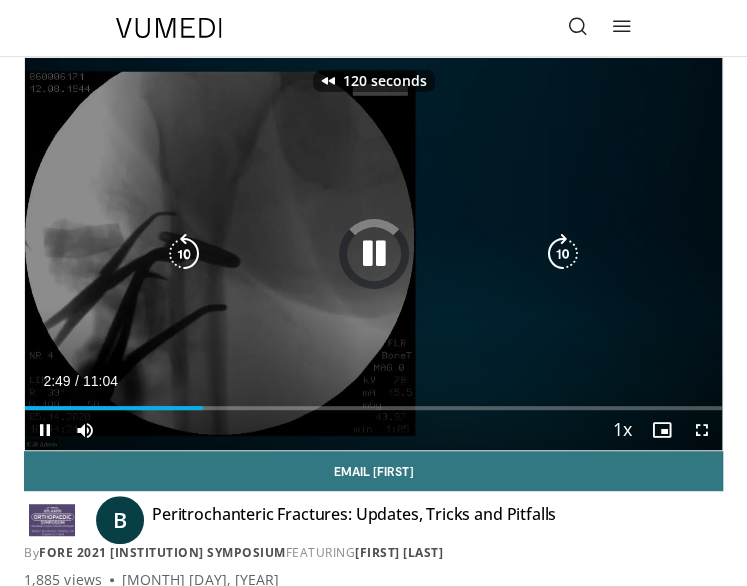 click at bounding box center (184, 254) 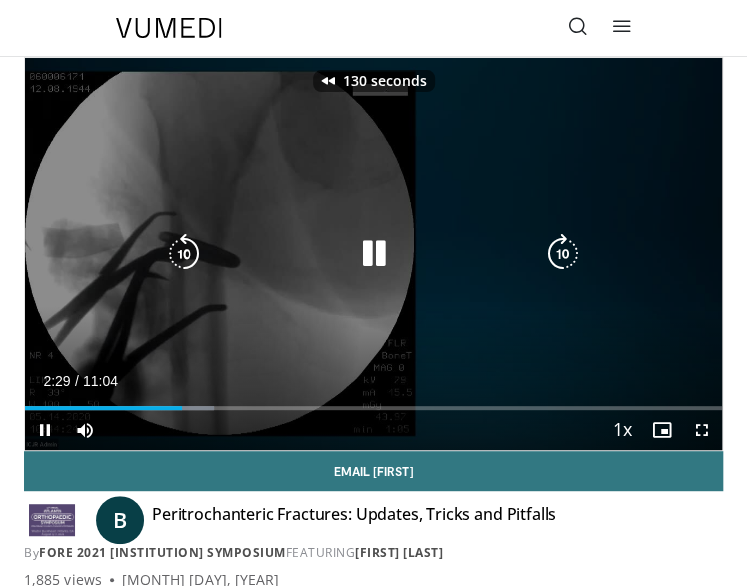 click at bounding box center (184, 254) 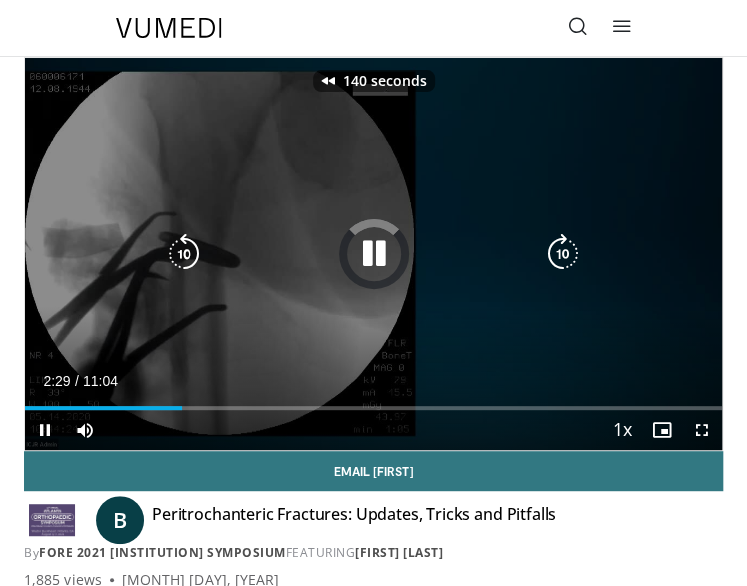 click at bounding box center (184, 254) 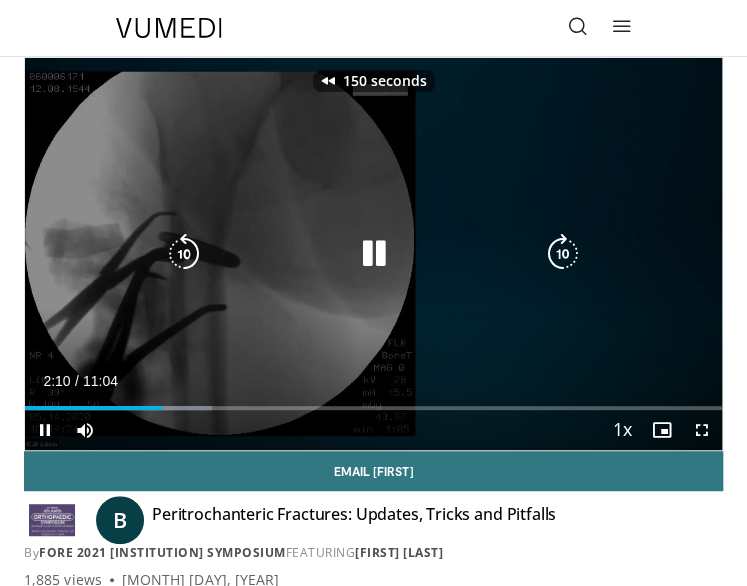 click at bounding box center (184, 254) 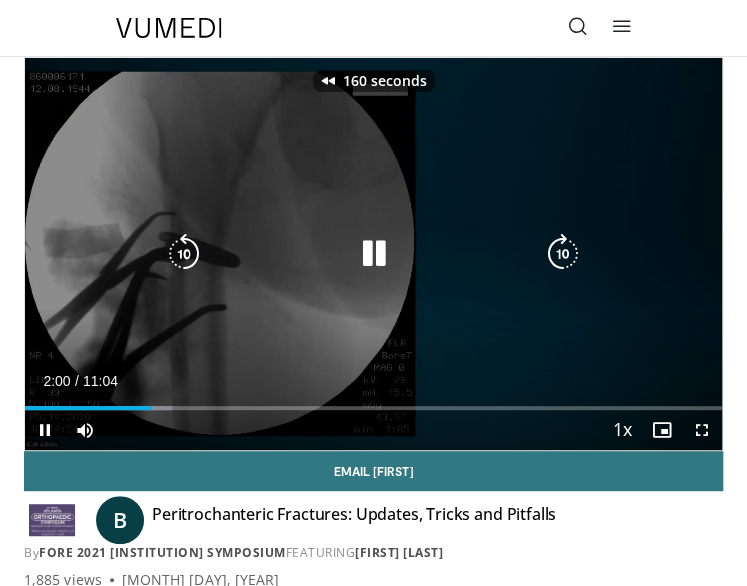 click at bounding box center (184, 254) 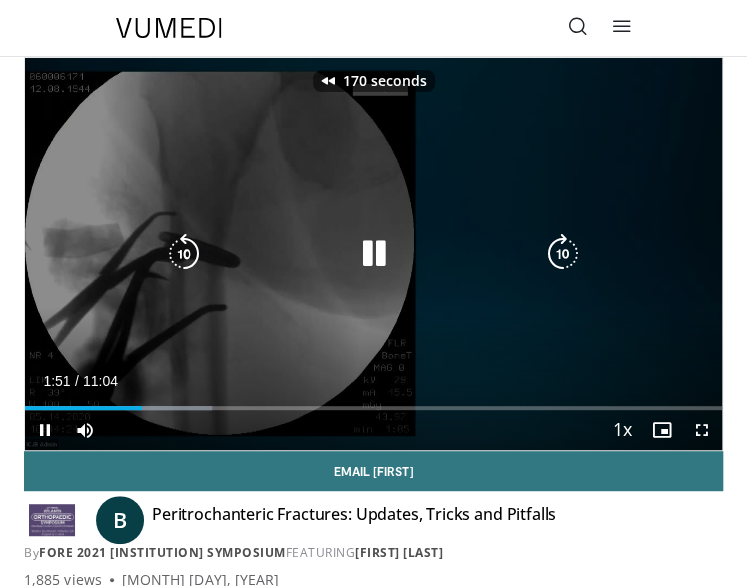 click at bounding box center [184, 254] 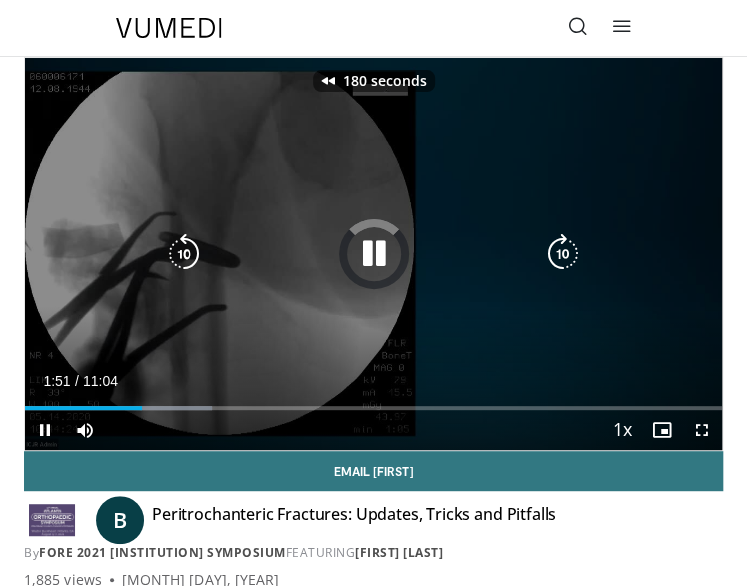 click at bounding box center (184, 254) 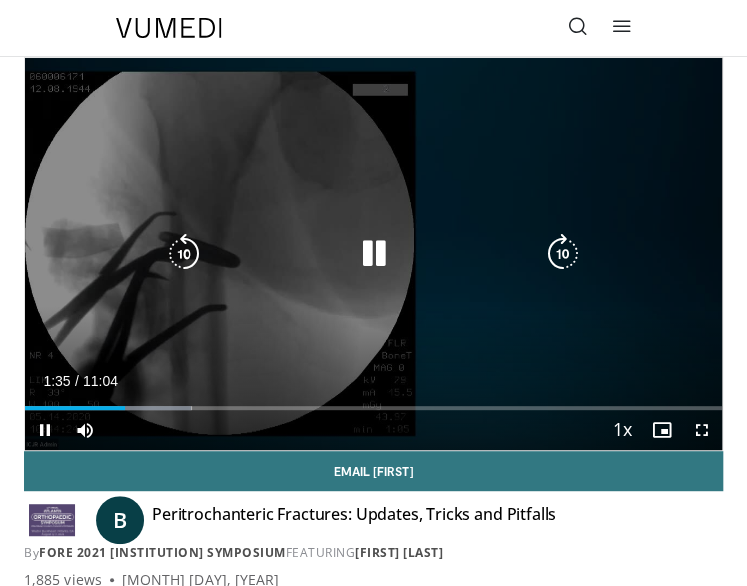 click at bounding box center (374, 254) 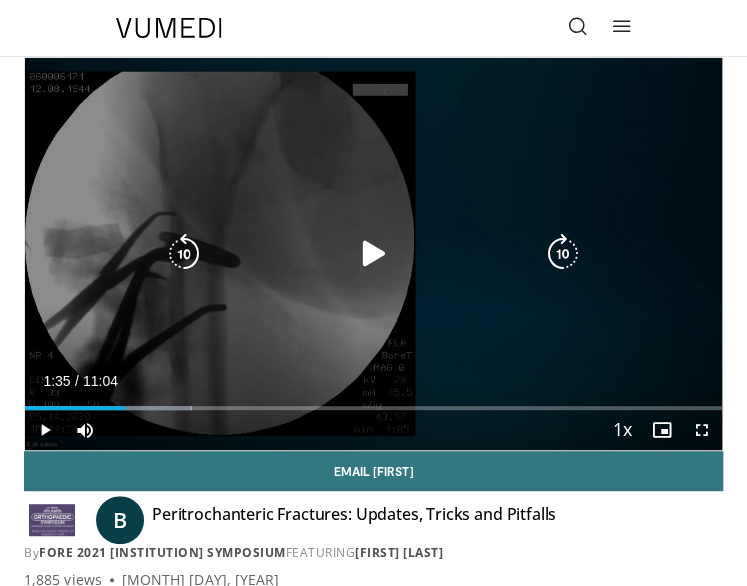 click at bounding box center (563, 254) 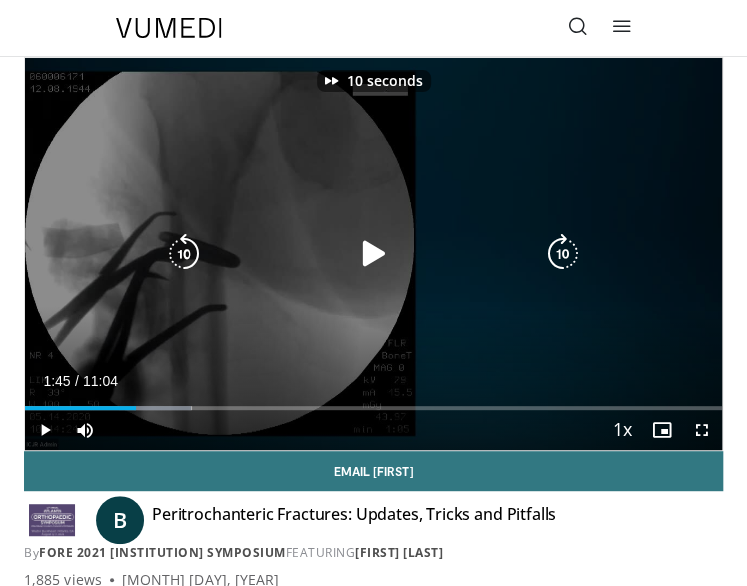 click at bounding box center (563, 254) 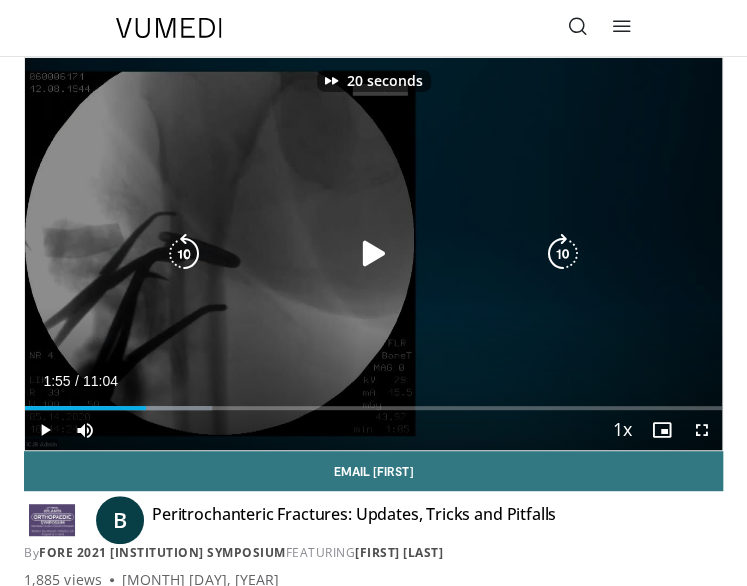 click at bounding box center (374, 254) 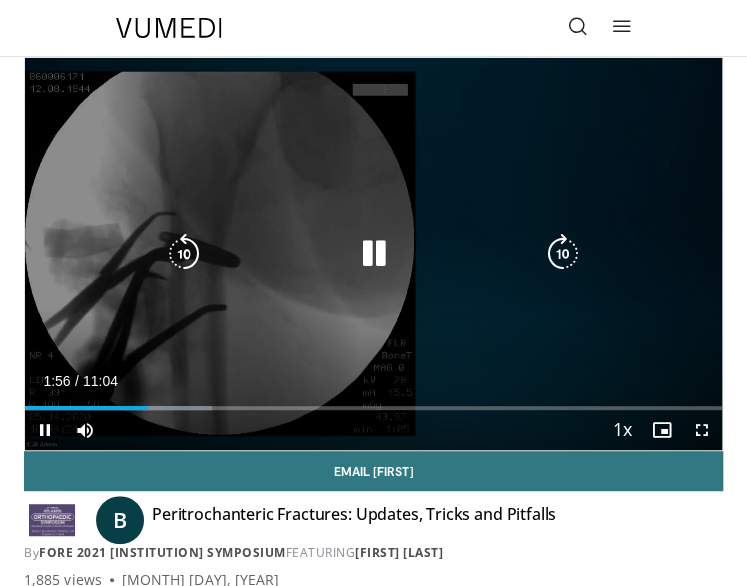 click at bounding box center [563, 254] 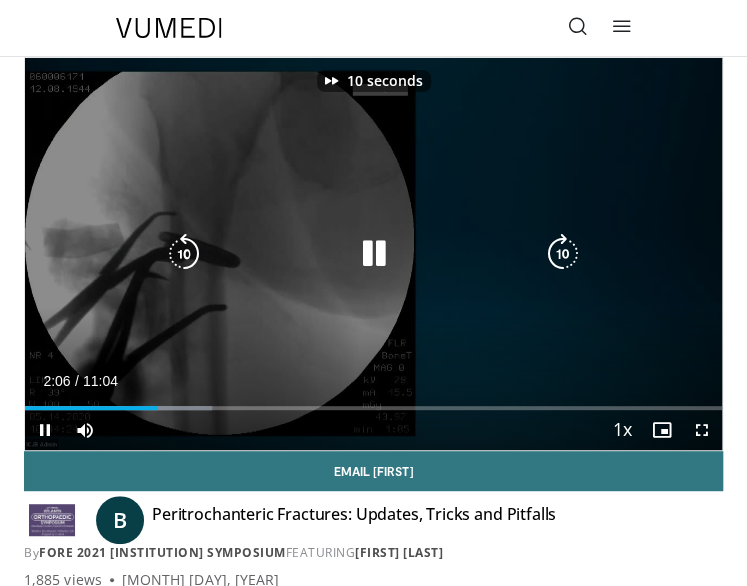 click at bounding box center [563, 254] 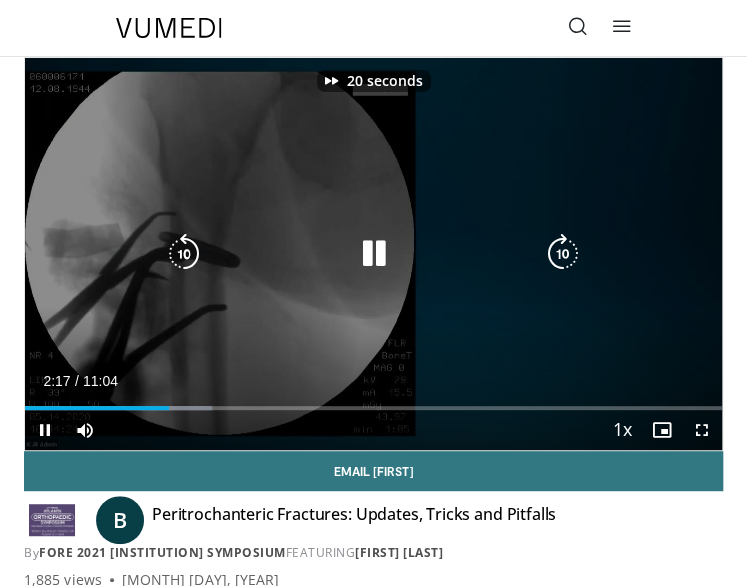 click at bounding box center (563, 254) 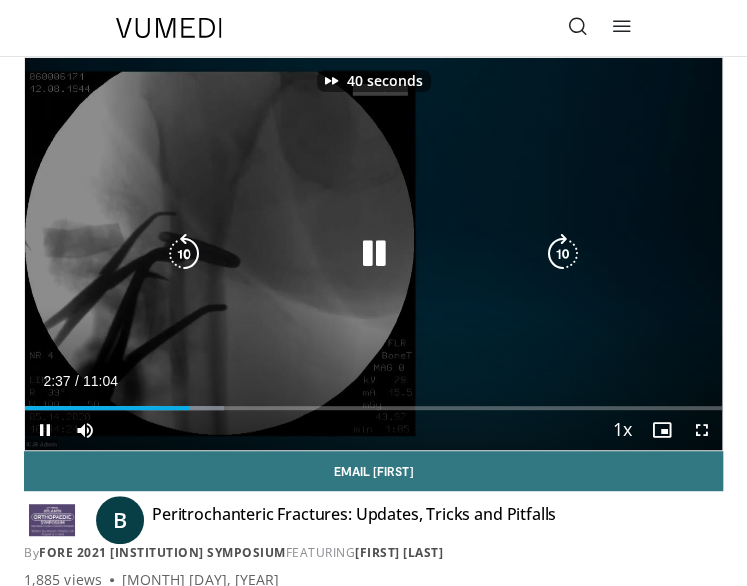 click at bounding box center [563, 254] 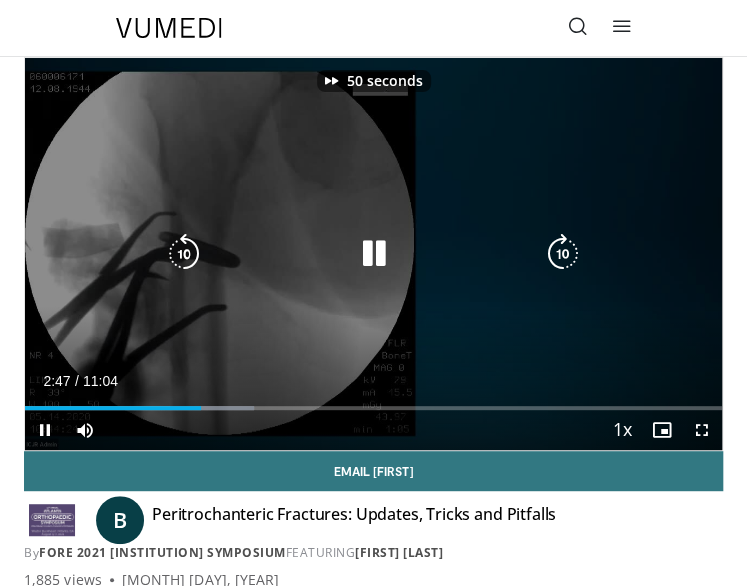 click at bounding box center (563, 254) 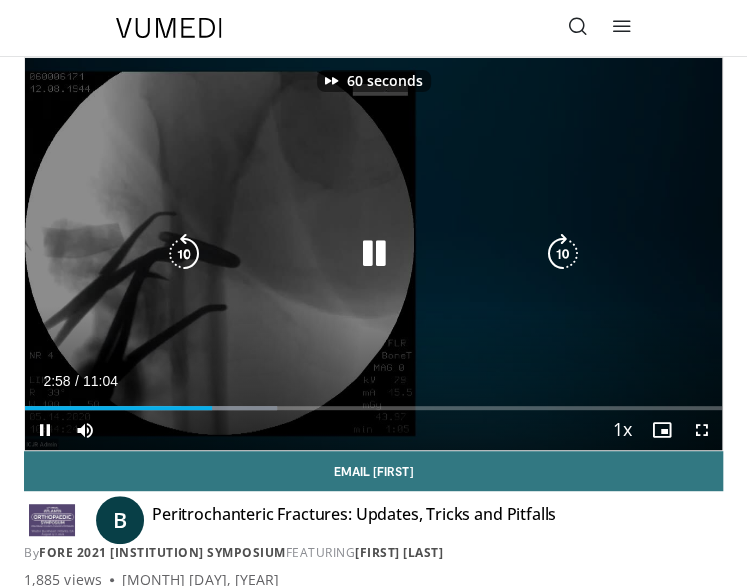 click at bounding box center (563, 254) 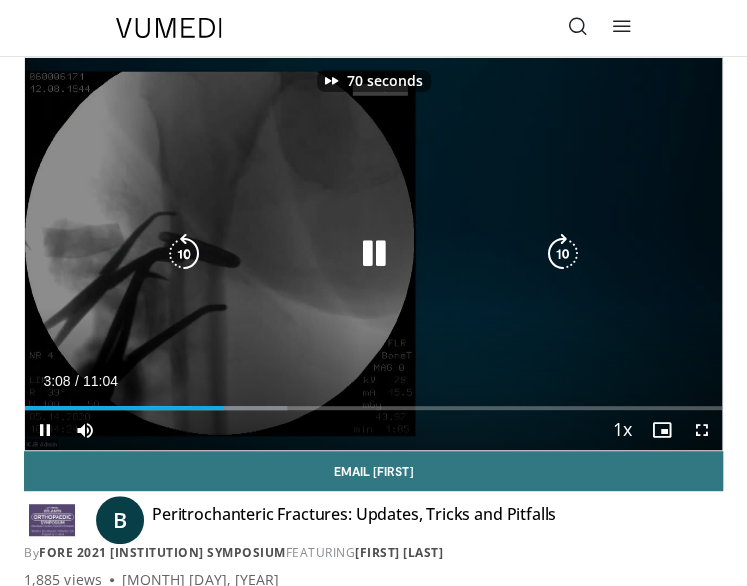click at bounding box center [563, 254] 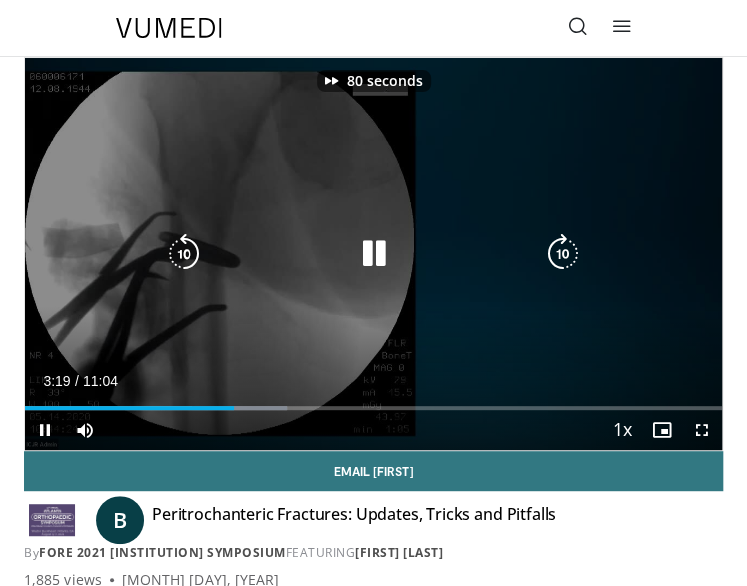 click at bounding box center [563, 254] 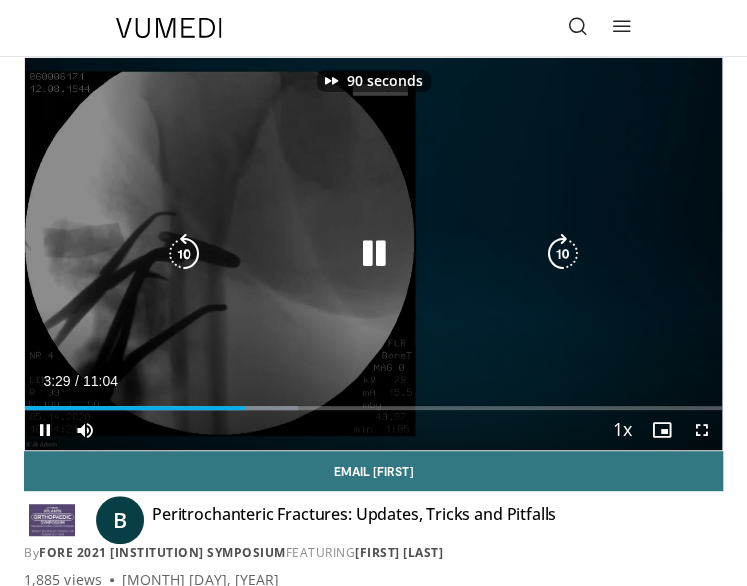 click at bounding box center (563, 254) 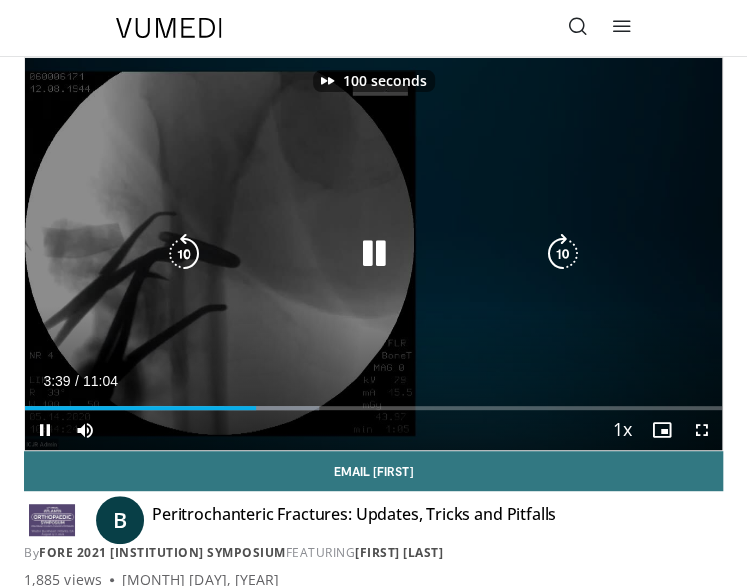 click at bounding box center (563, 254) 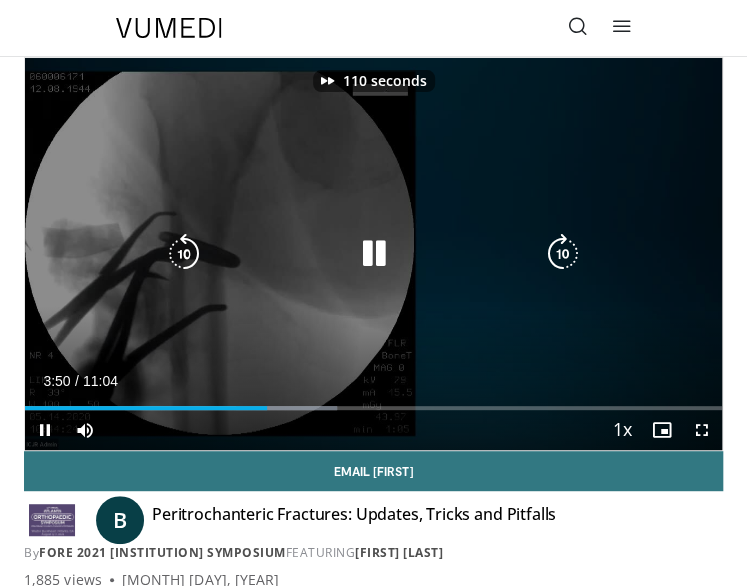 click at bounding box center (563, 254) 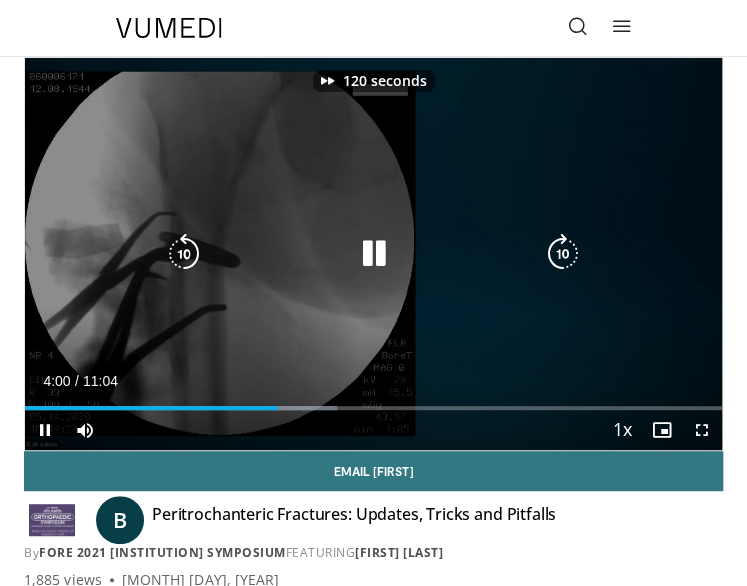 click at bounding box center [563, 254] 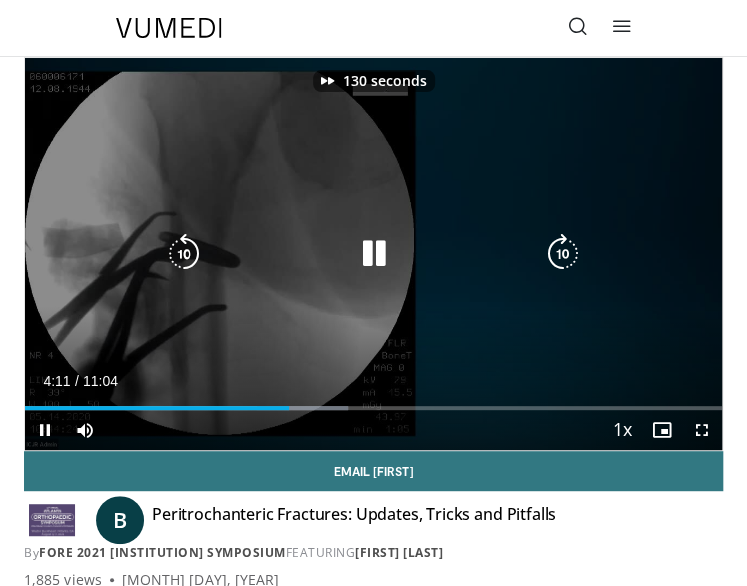 click at bounding box center (563, 254) 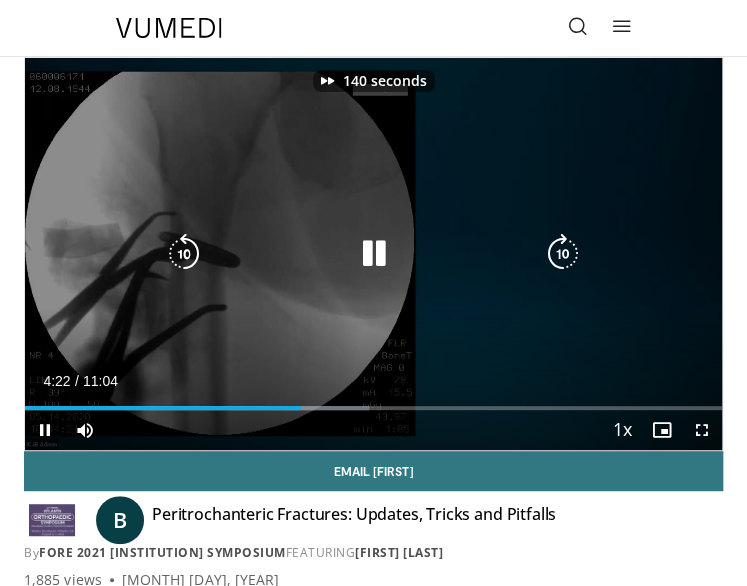 click at bounding box center (563, 254) 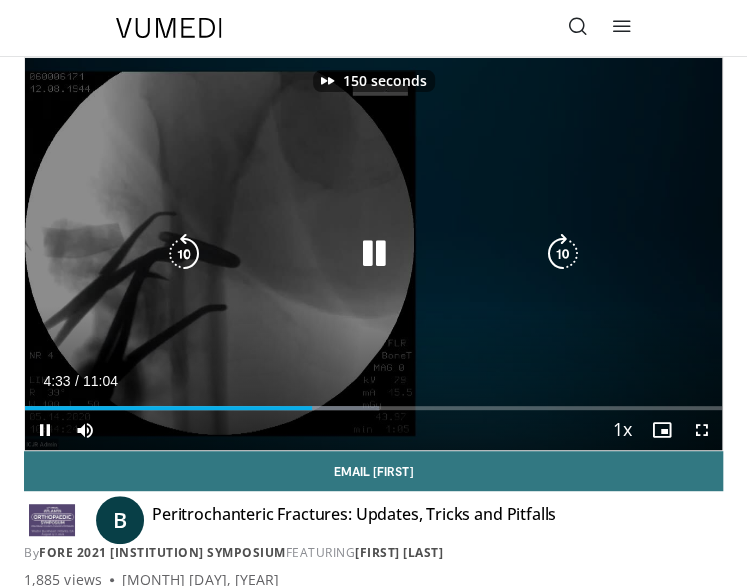 click at bounding box center (563, 254) 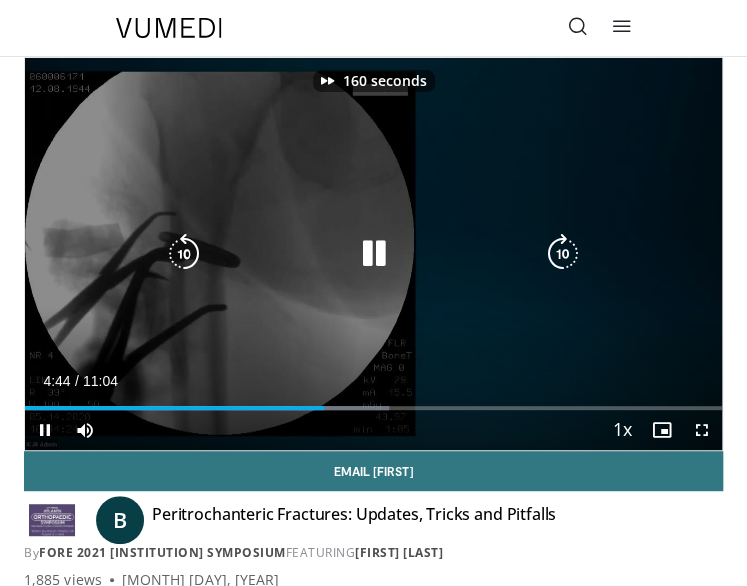 click at bounding box center [563, 254] 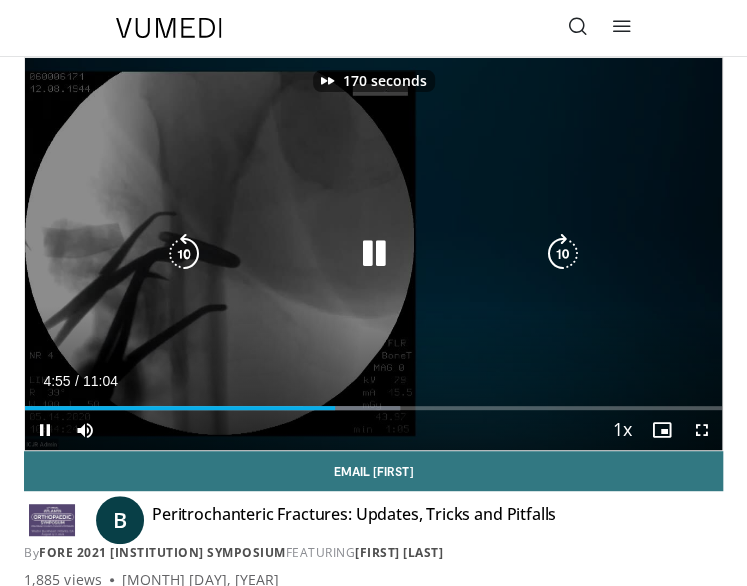 click at bounding box center [563, 254] 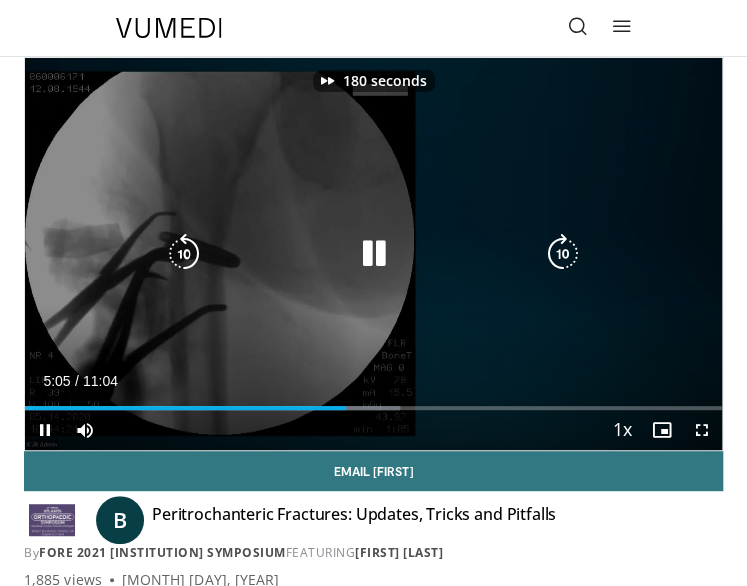click at bounding box center [563, 254] 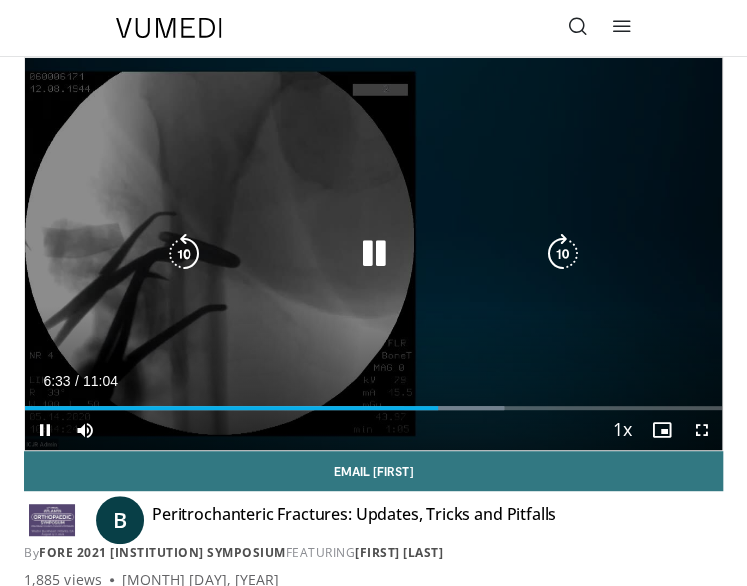 click at bounding box center [563, 254] 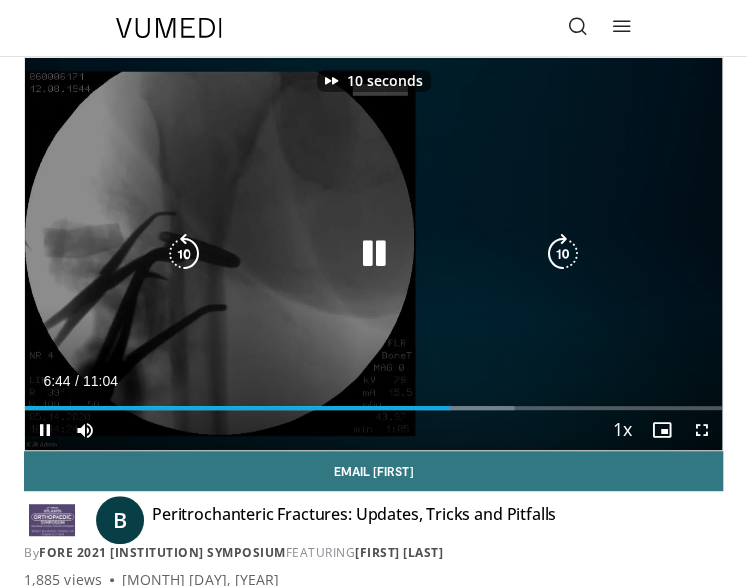 click at bounding box center (563, 254) 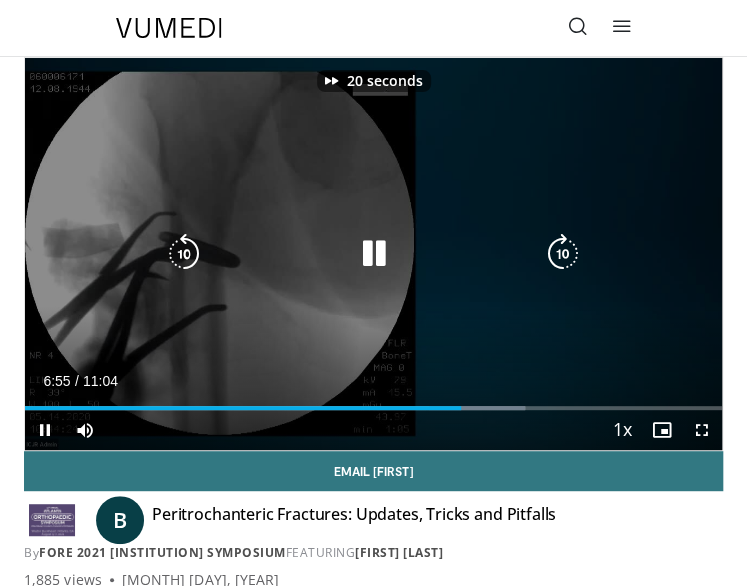 click at bounding box center [563, 254] 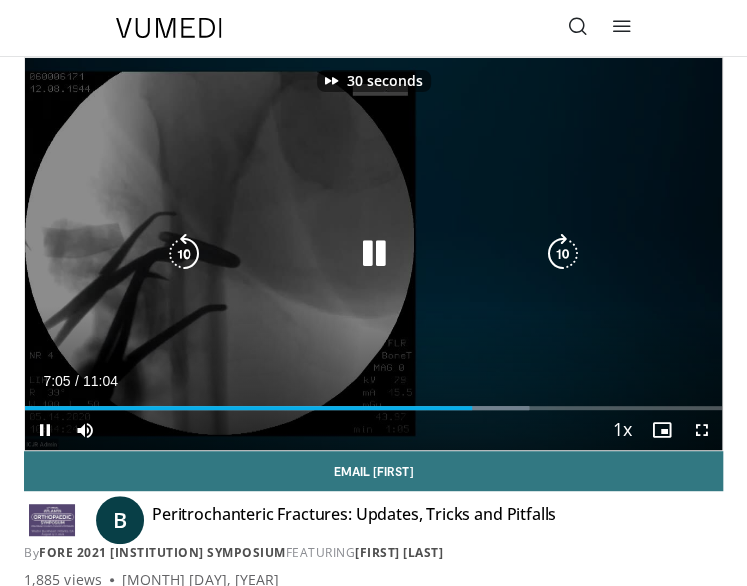click at bounding box center (563, 254) 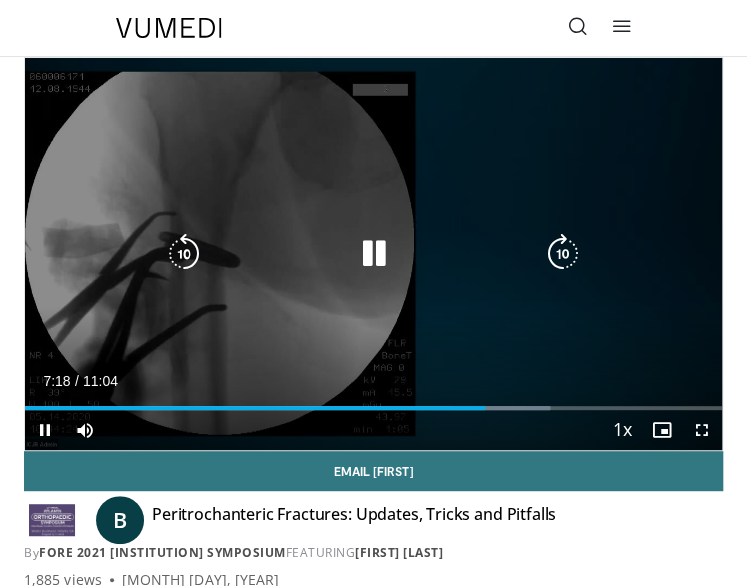 click on "40 seconds
Tap to unmute" at bounding box center [373, 254] 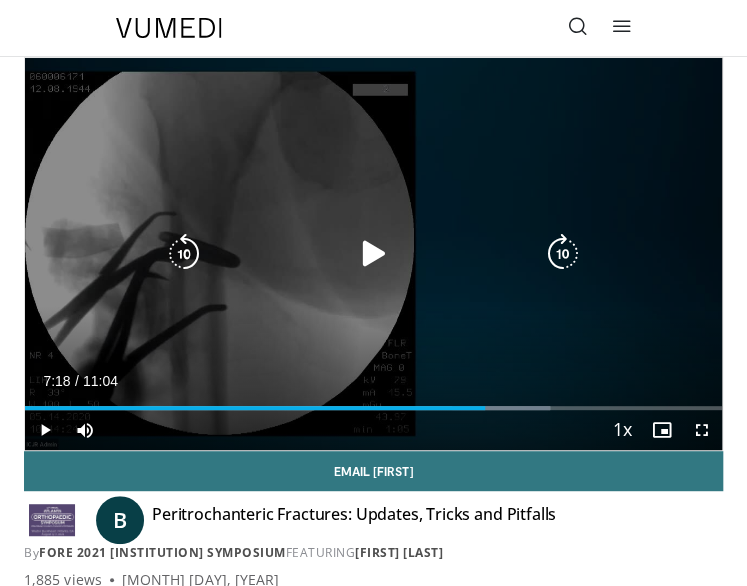 click on "40 seconds
Tap to unmute" at bounding box center [373, 254] 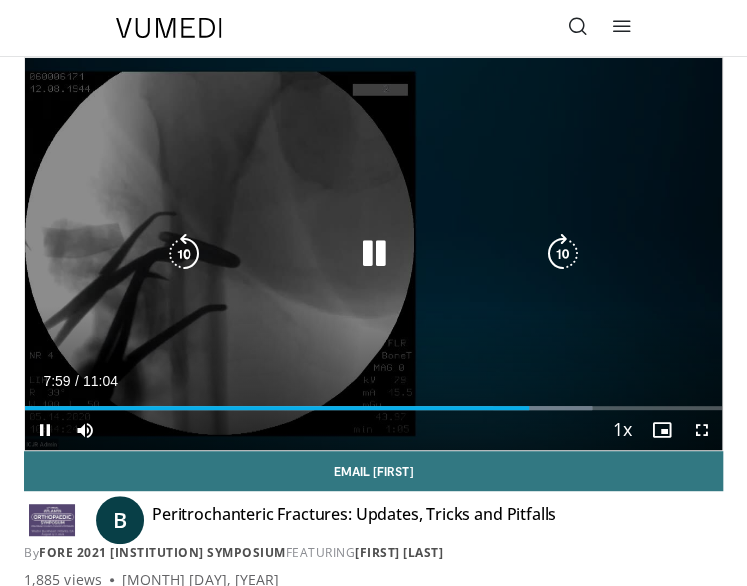 click at bounding box center (374, 254) 